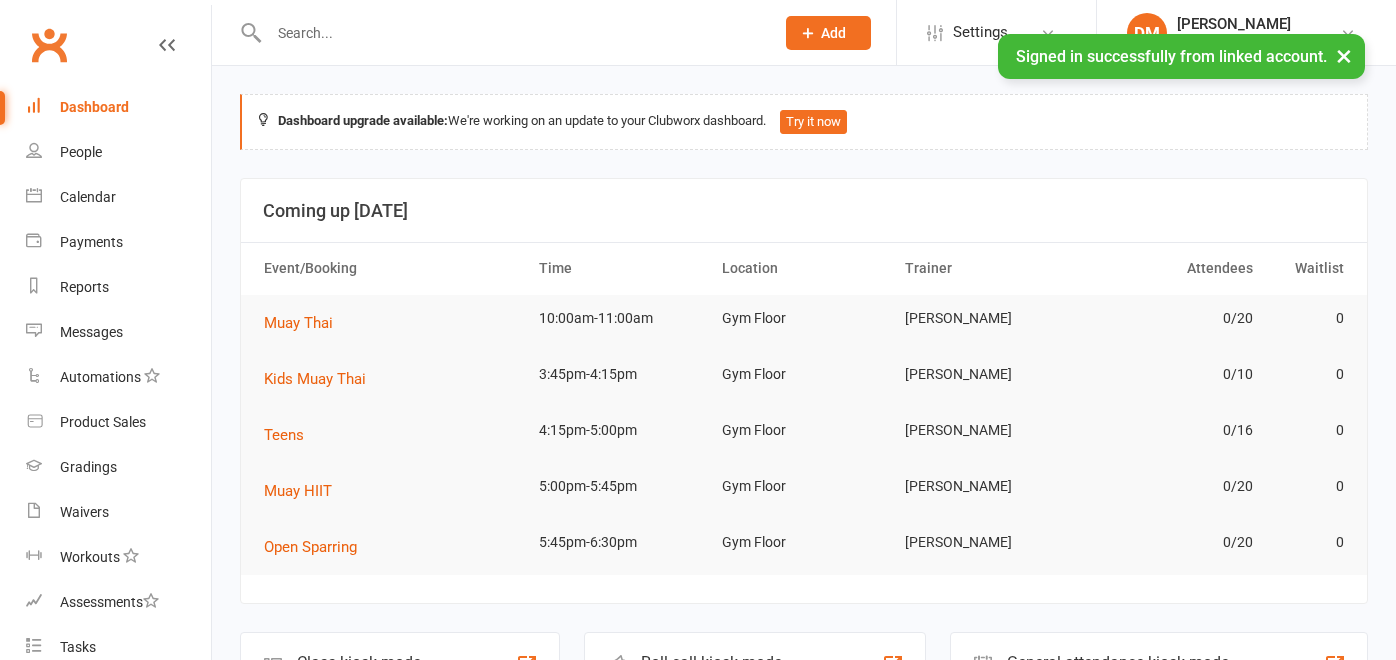scroll, scrollTop: 0, scrollLeft: 0, axis: both 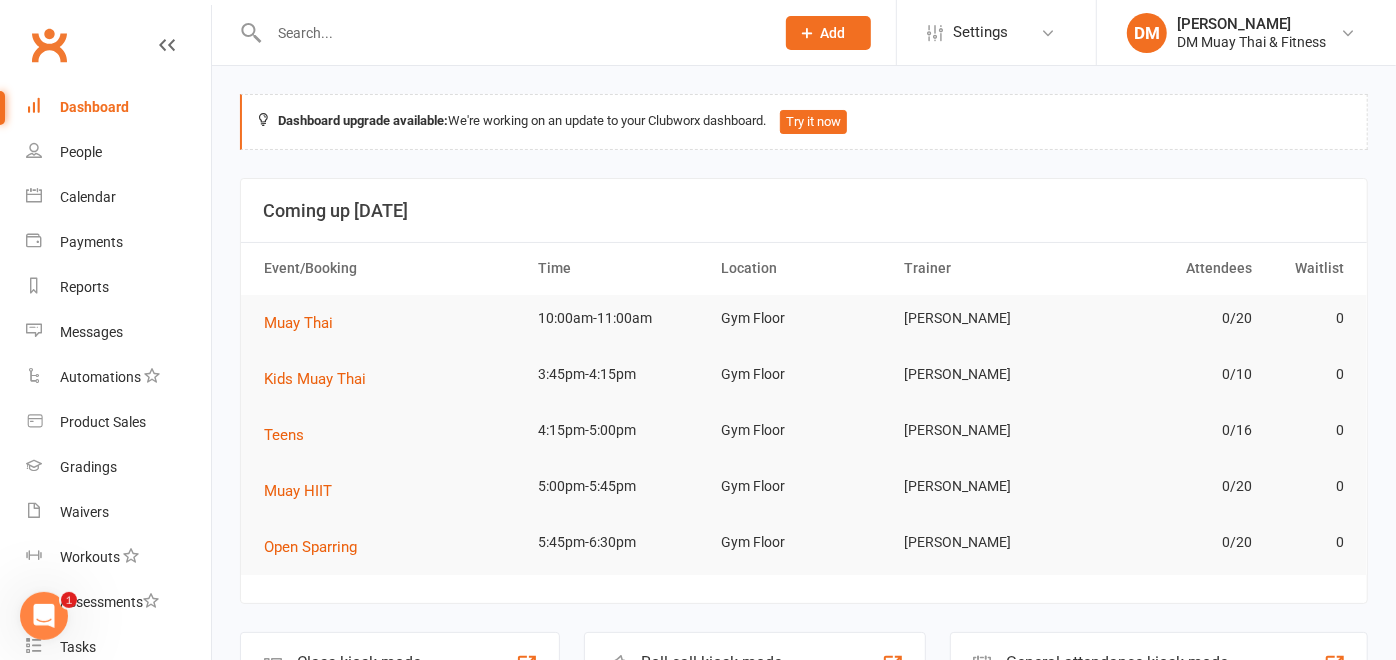 click at bounding box center [511, 33] 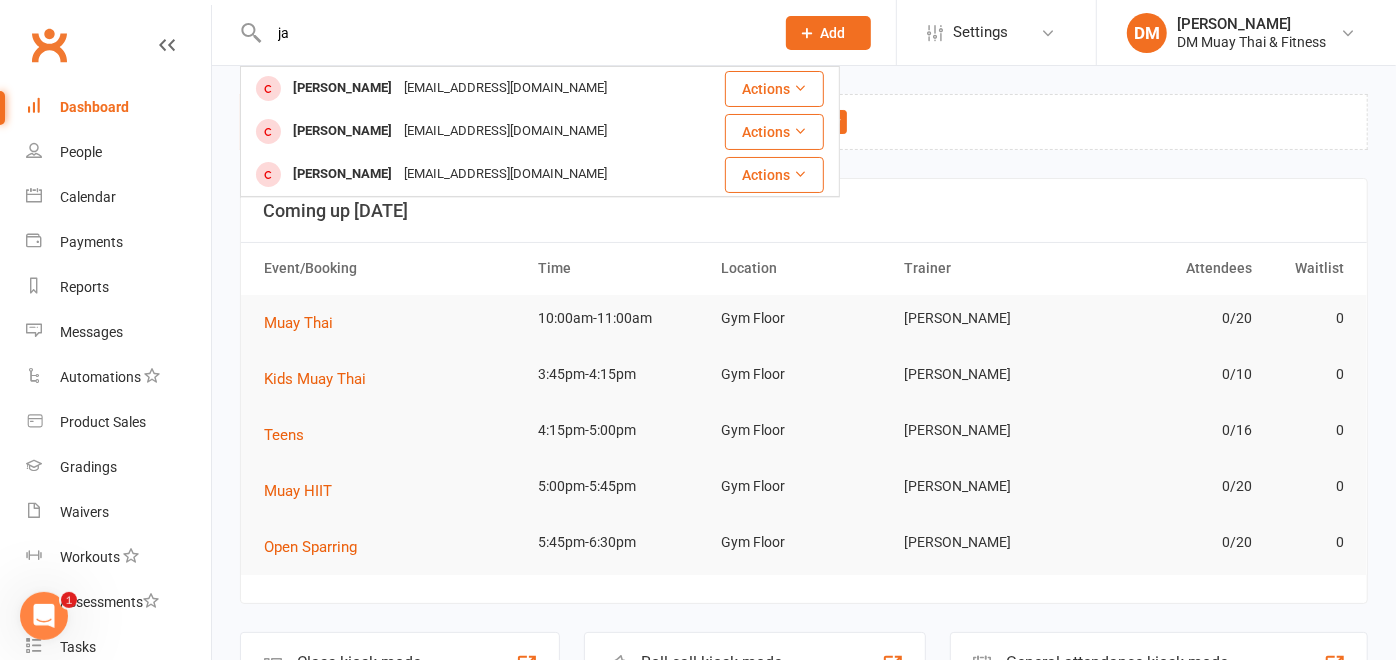 type on "j" 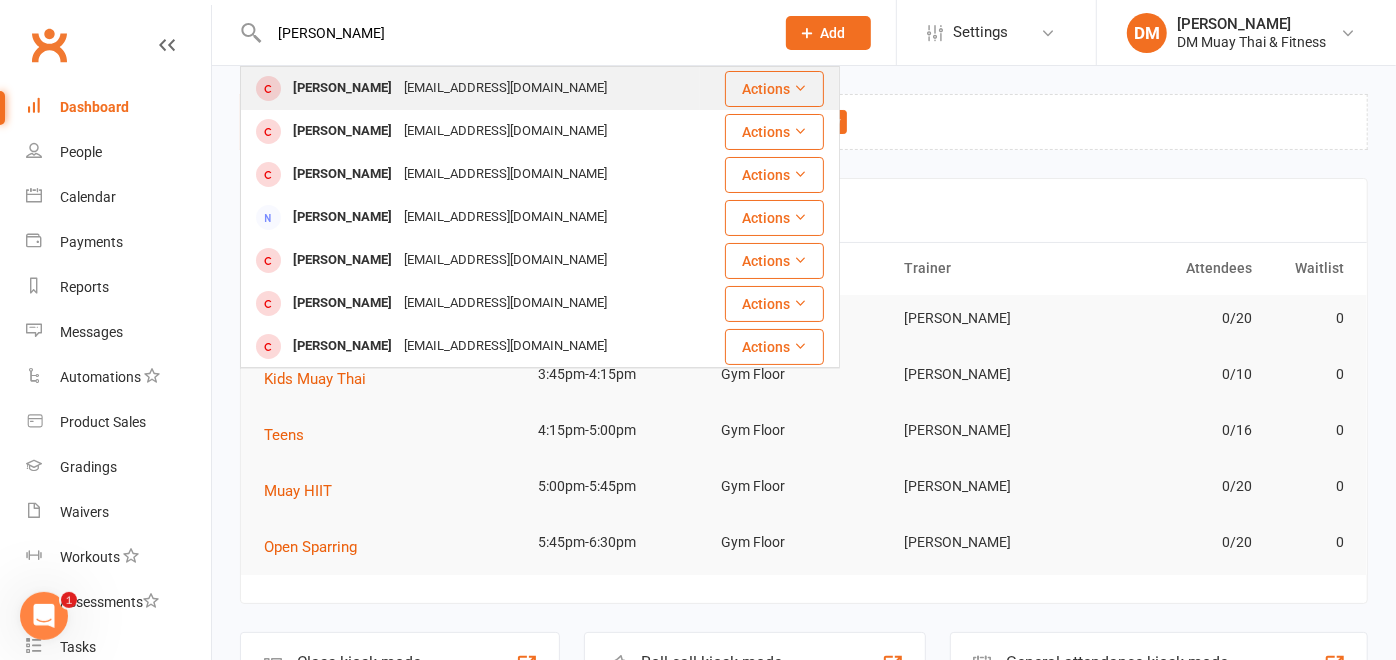 type on "bradle" 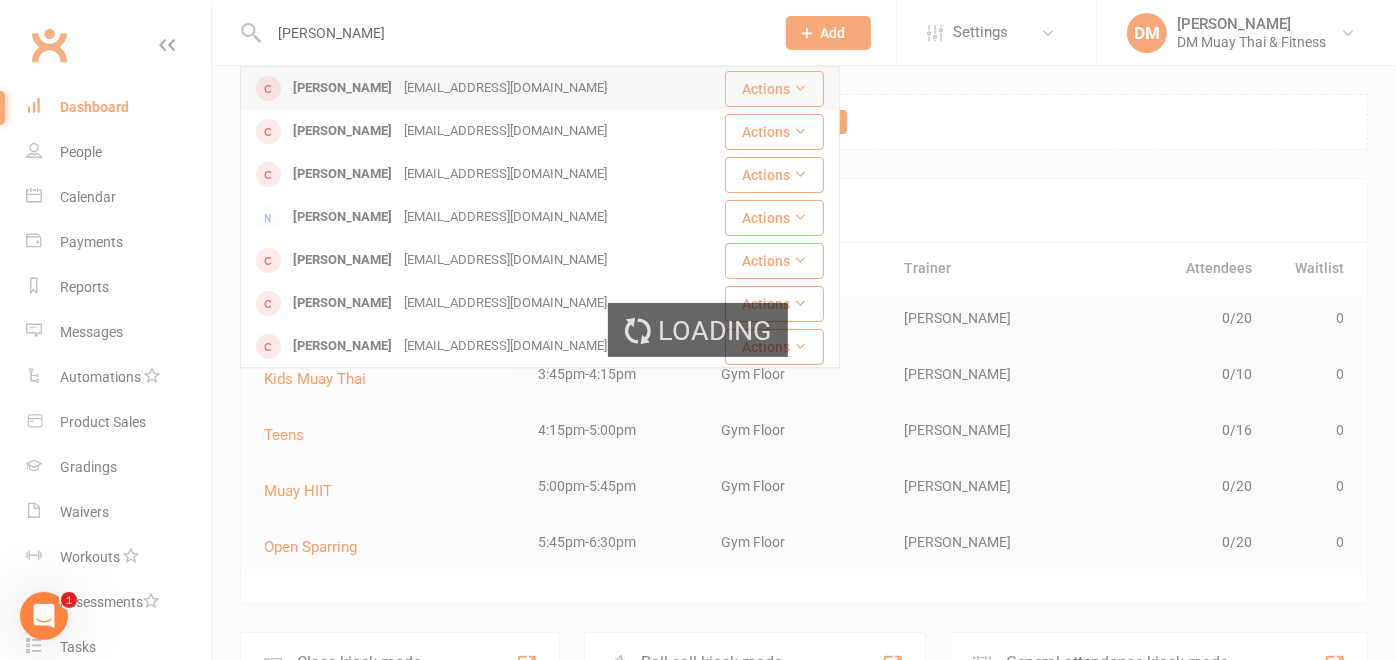 type 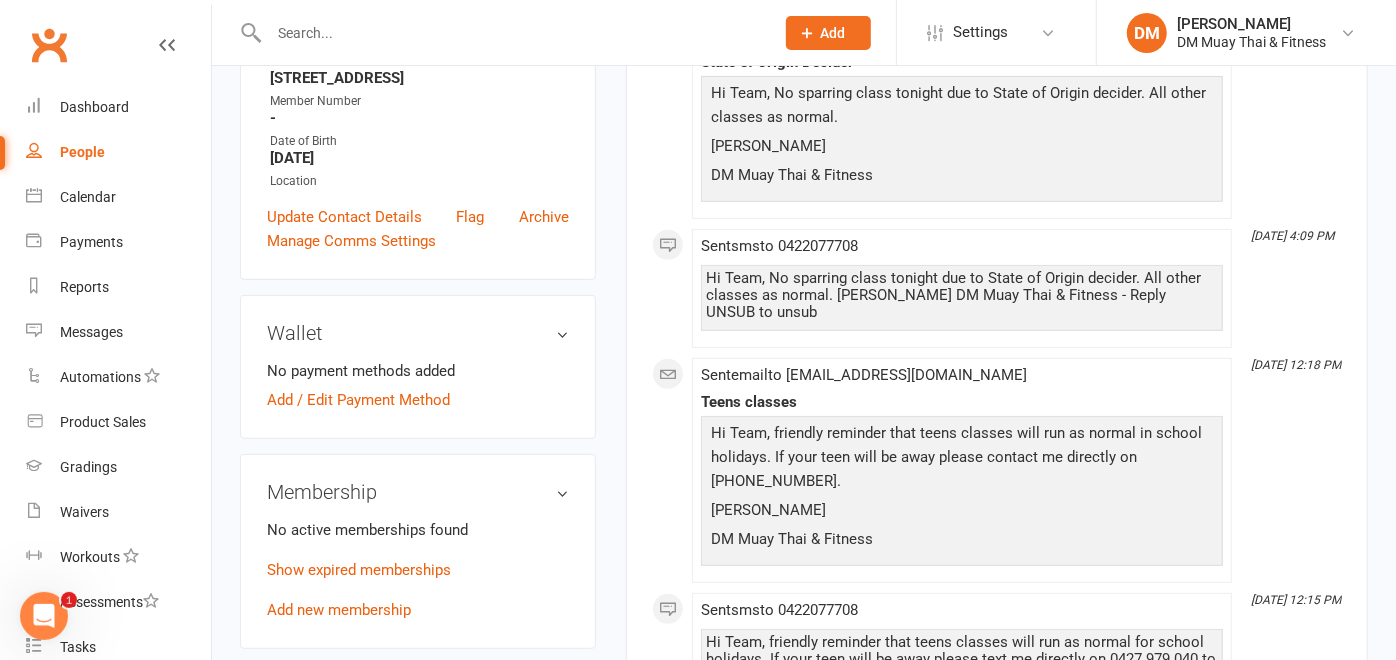 scroll, scrollTop: 555, scrollLeft: 0, axis: vertical 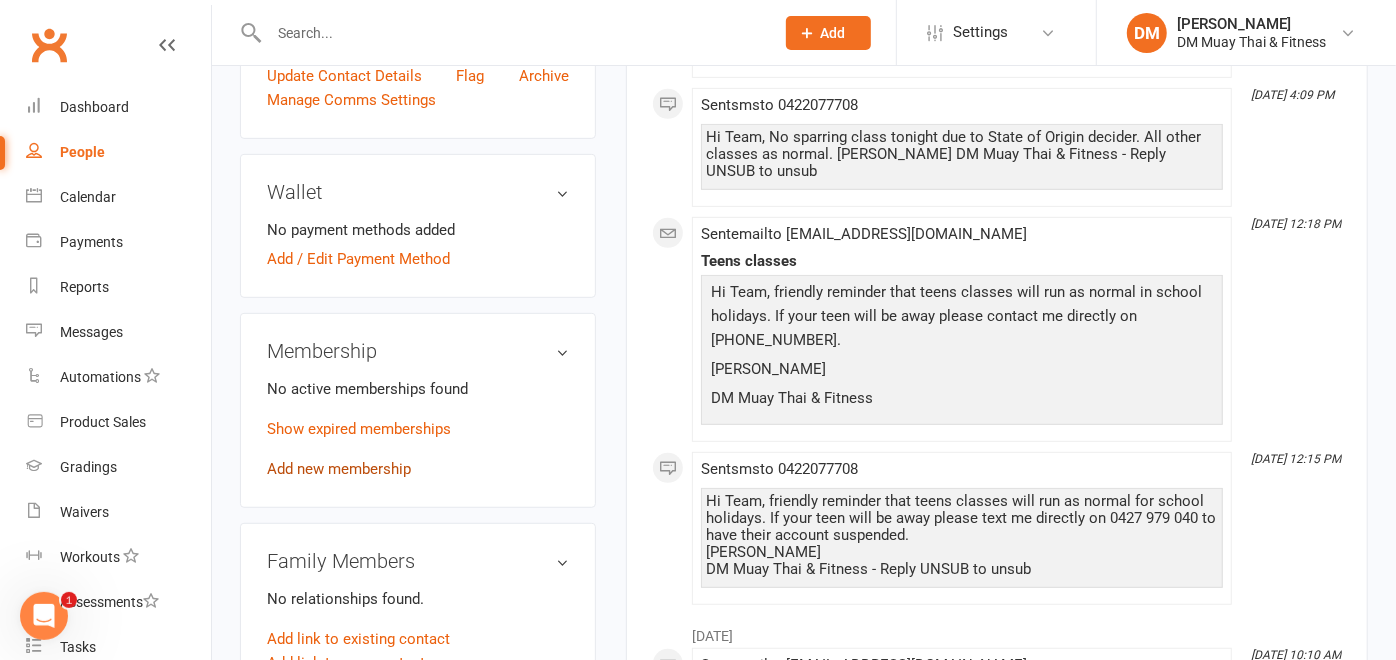 click on "Add new membership" at bounding box center (339, 469) 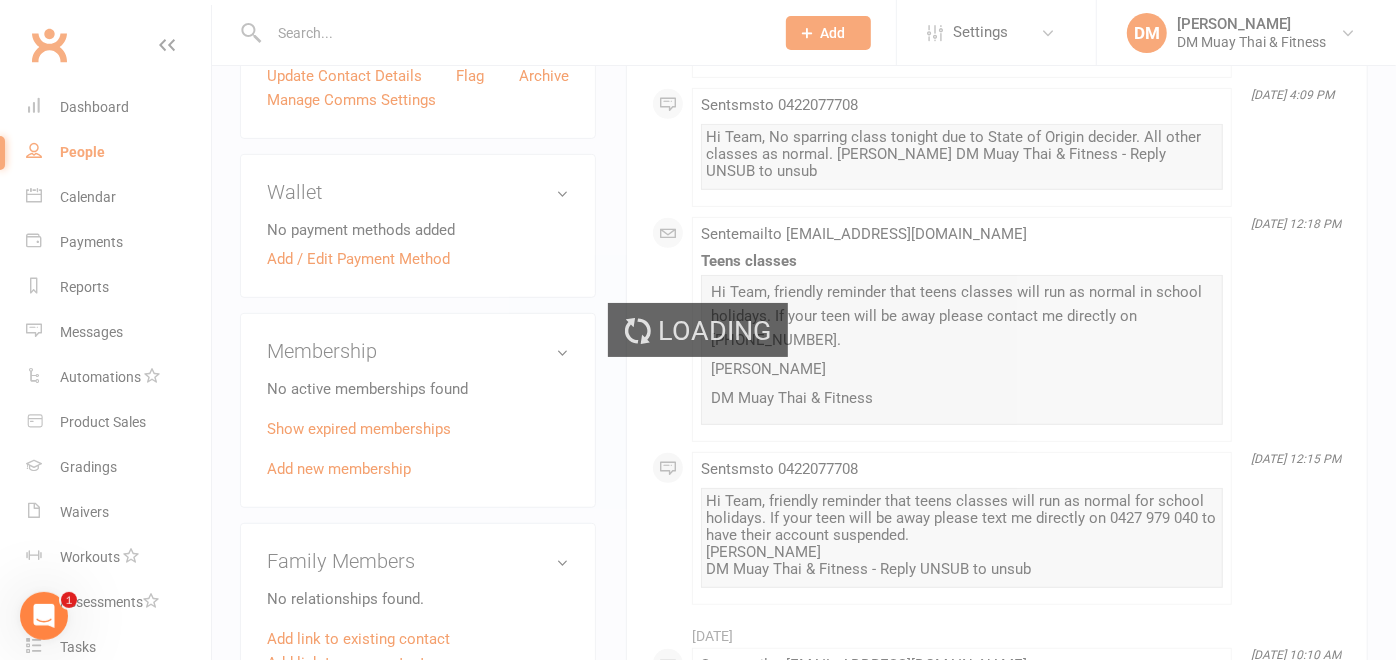 scroll, scrollTop: 0, scrollLeft: 0, axis: both 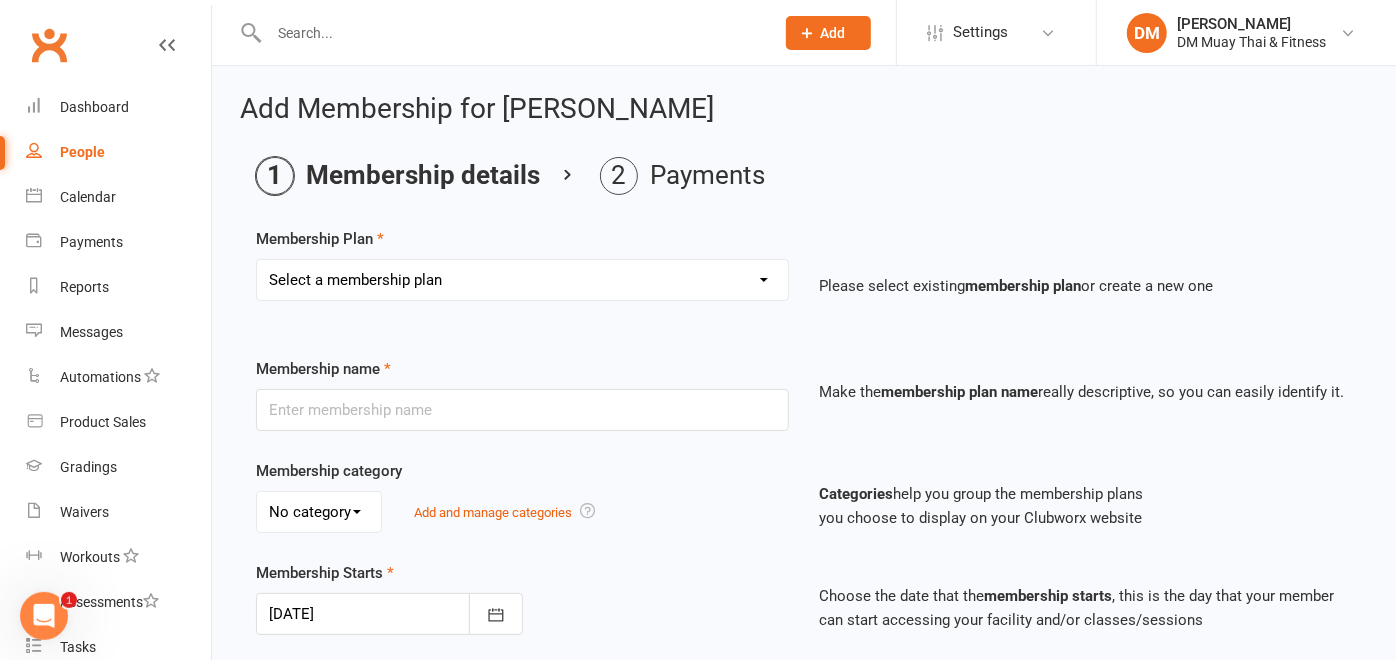 click on "Select a membership plan Create new Membership Plan 6 month sponsored 12 month sponsored 3 class weekly no contract foundation unlimited no contract foundation 6 month 3 class foundation 6 month unlimited foundation 3 classes weekly no contract 6 month 3 class weekly Unlimited no contract 6 month unlimited Kids 2 classes Teen 2 class Teen unlimited 6 month upfront unlimited 12 month upfront unlimited 10 Class Pass Casual Class Pass 7 day trial Kids 3 Class weekly 12 month upfront unlimited foundation 6 month upfront unlimited foundation foundation unlimited no contract fortnightly payments 6 month unlimited foundation fortnightly payments foundation 3 classes no contract fortnightly payments Foundation 6 month 3 classes fortnightly payment No contract in unlimited fortnightly payments 6 month unlimited fortnightly payments 6 month 3 class fortnightly payment 3 class weekly no contract fortnightly payments Kids/Teens Free 7 day Trial Free Trial Class Sparring 2 Week Trial Free Glove Special" at bounding box center (522, 280) 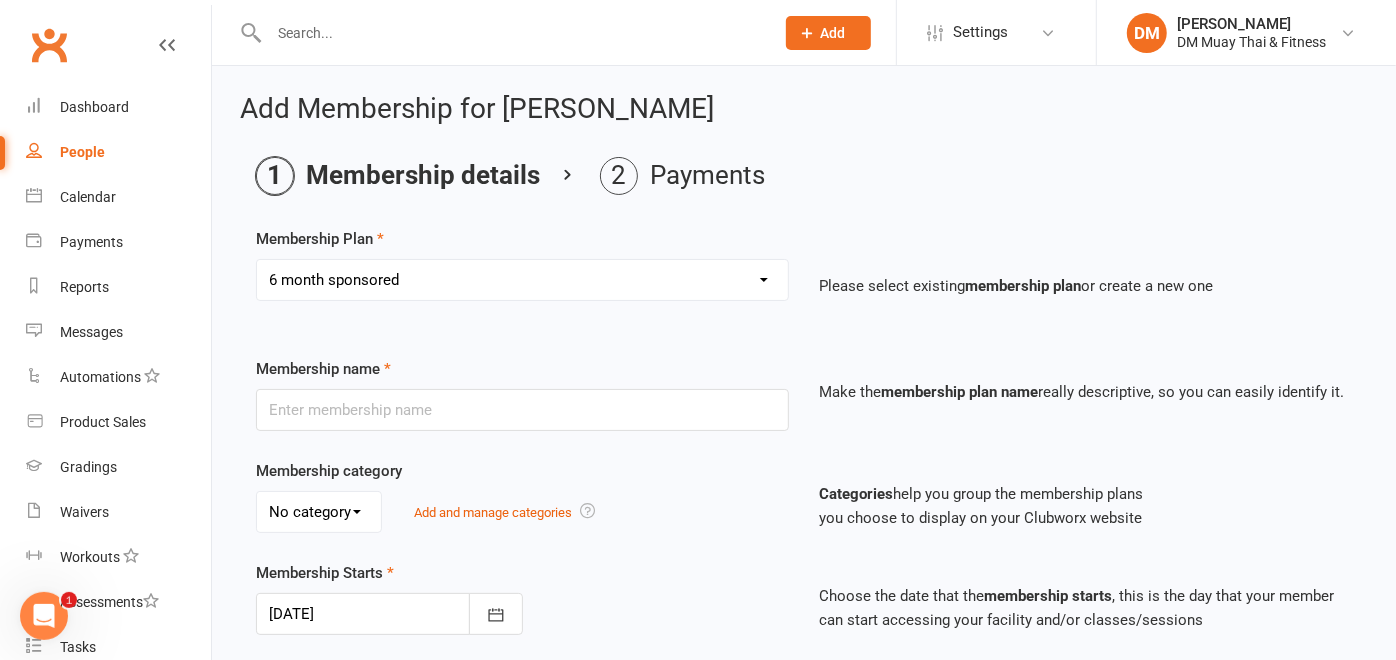 click on "Select a membership plan Create new Membership Plan 6 month sponsored 12 month sponsored 3 class weekly no contract foundation unlimited no contract foundation 6 month 3 class foundation 6 month unlimited foundation 3 classes weekly no contract 6 month 3 class weekly Unlimited no contract 6 month unlimited Kids 2 classes Teen 2 class Teen unlimited 6 month upfront unlimited 12 month upfront unlimited 10 Class Pass Casual Class Pass 7 day trial Kids 3 Class weekly 12 month upfront unlimited foundation 6 month upfront unlimited foundation foundation unlimited no contract fortnightly payments 6 month unlimited foundation fortnightly payments foundation 3 classes no contract fortnightly payments Foundation 6 month 3 classes fortnightly payment No contract in unlimited fortnightly payments 6 month unlimited fortnightly payments 6 month 3 class fortnightly payment 3 class weekly no contract fortnightly payments Kids/Teens Free 7 day Trial Free Trial Class Sparring 2 Week Trial Free Glove Special" at bounding box center (522, 280) 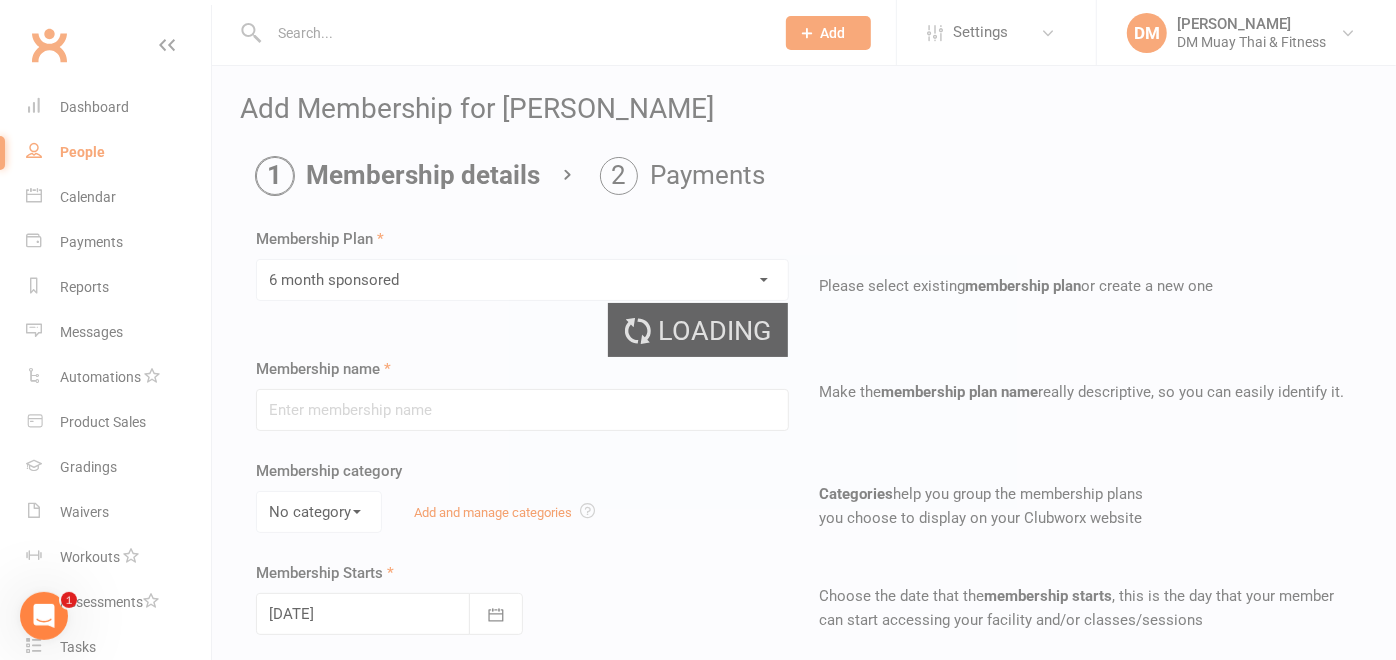 type on "6 month sponsored" 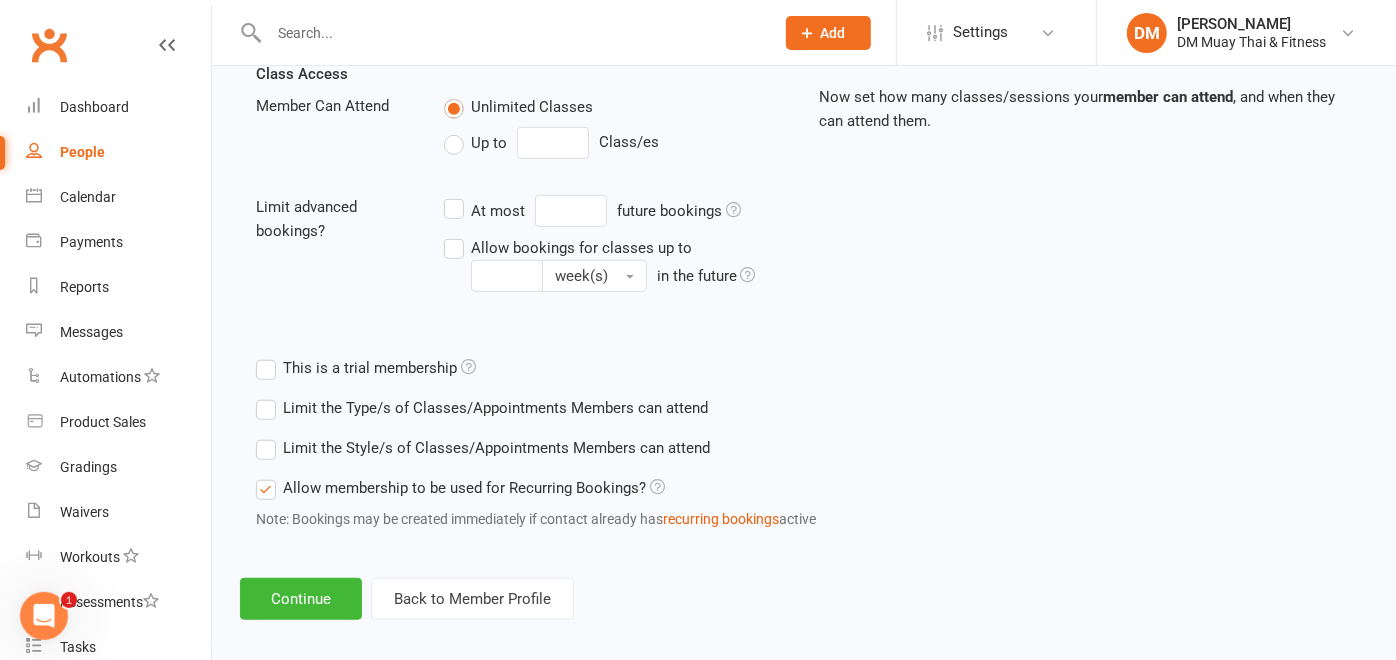 scroll, scrollTop: 724, scrollLeft: 0, axis: vertical 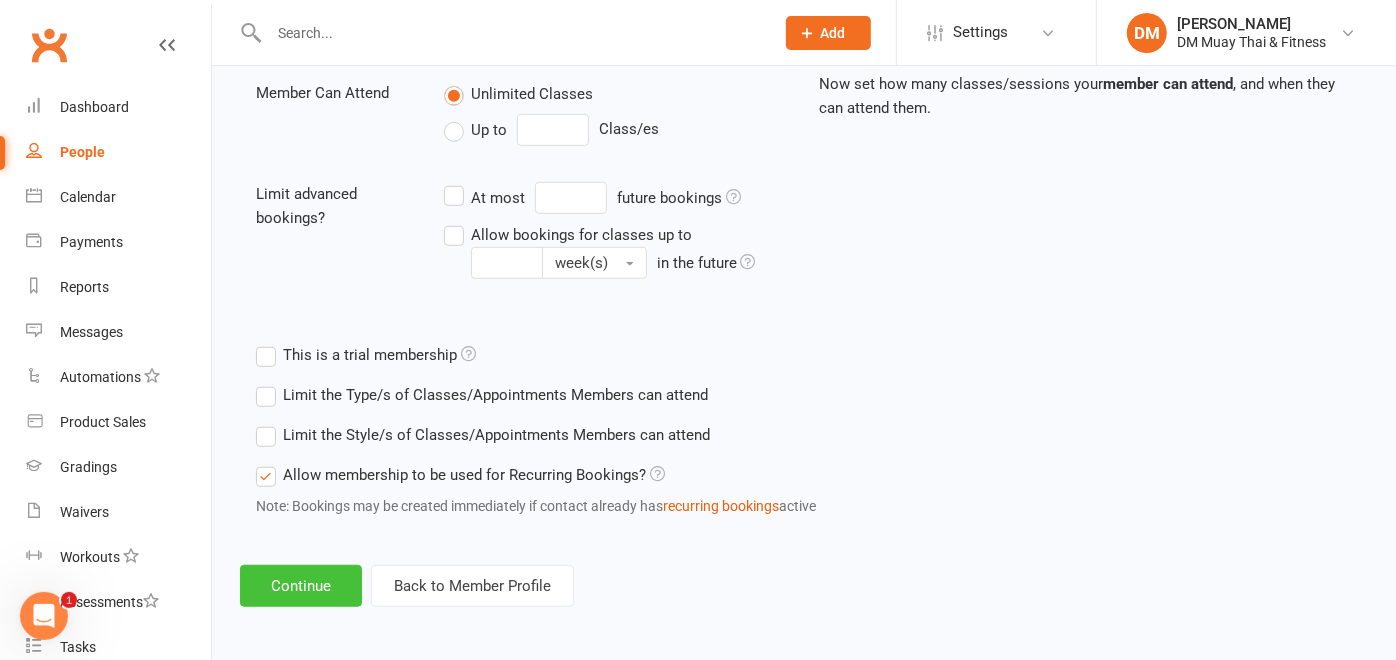 click on "Continue" at bounding box center (301, 586) 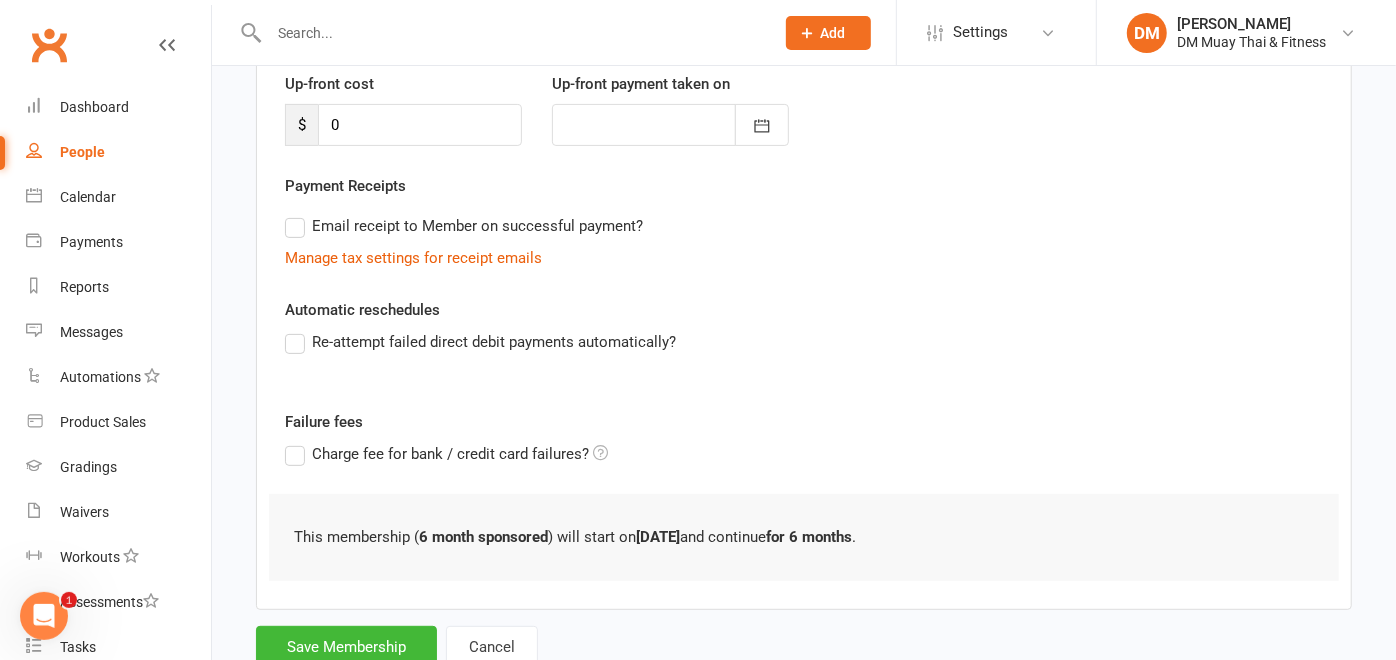 scroll, scrollTop: 346, scrollLeft: 0, axis: vertical 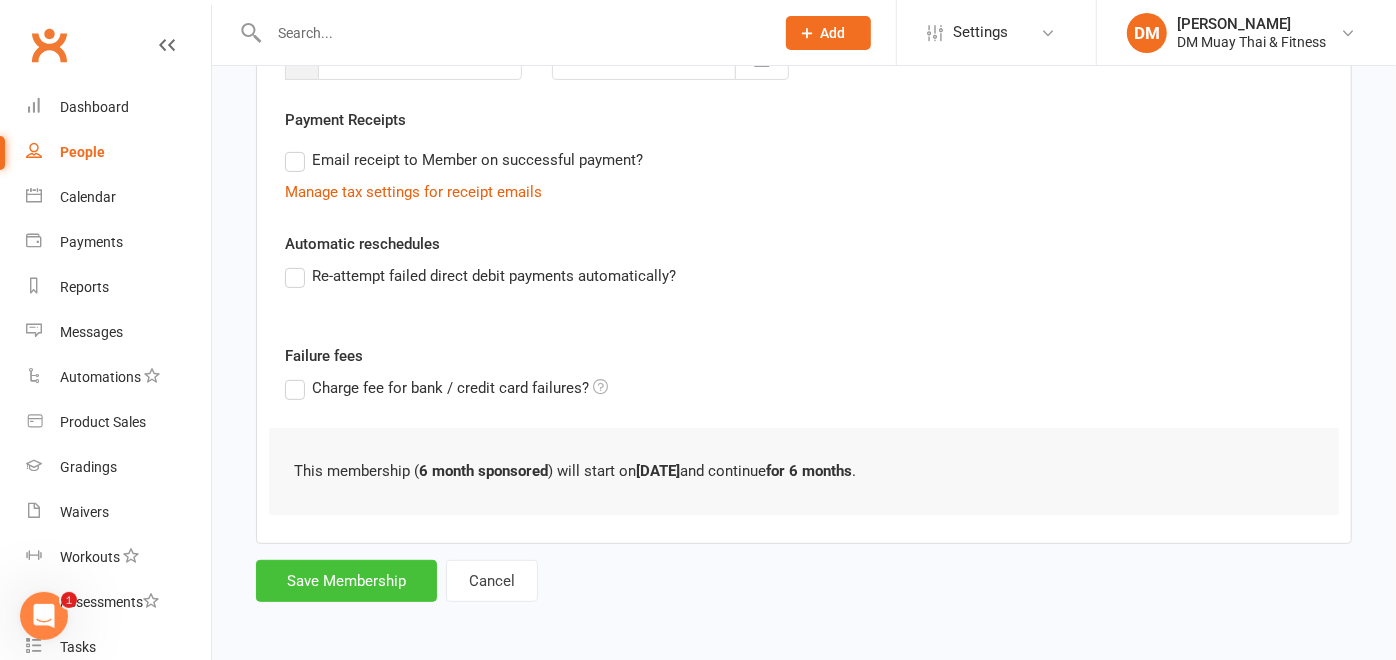 click on "Save Membership" at bounding box center [346, 581] 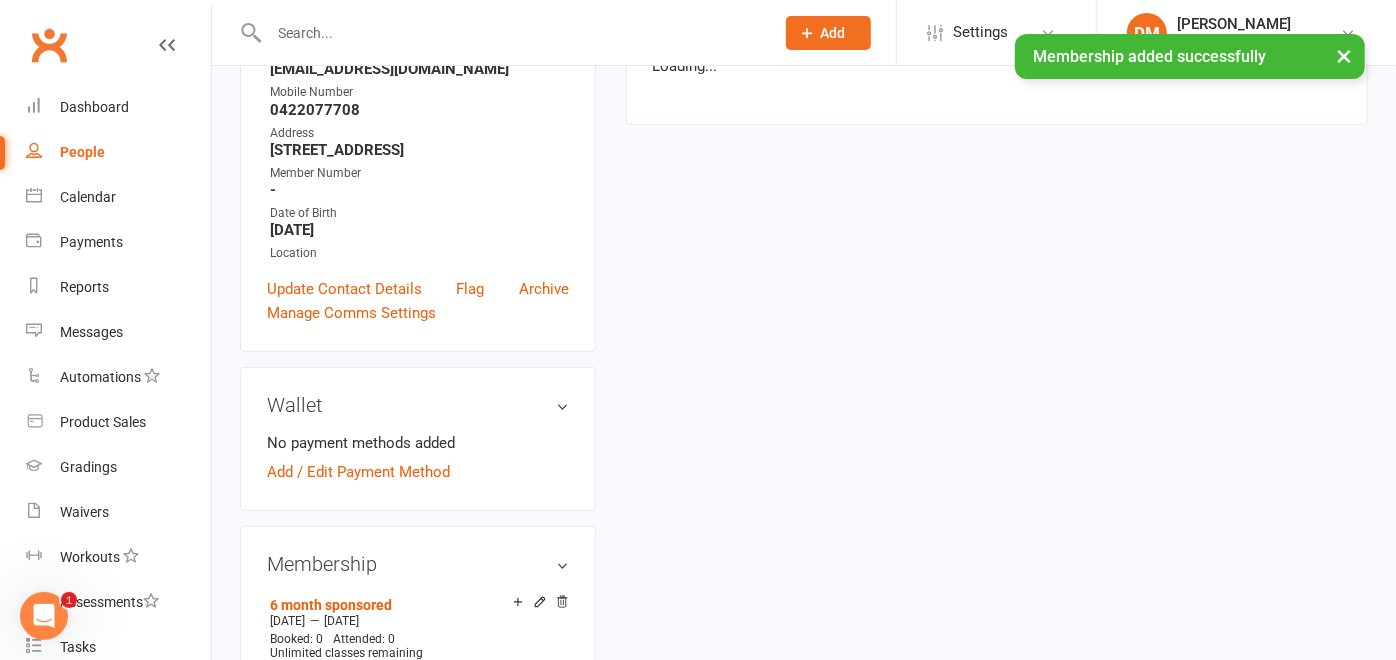 scroll, scrollTop: 0, scrollLeft: 0, axis: both 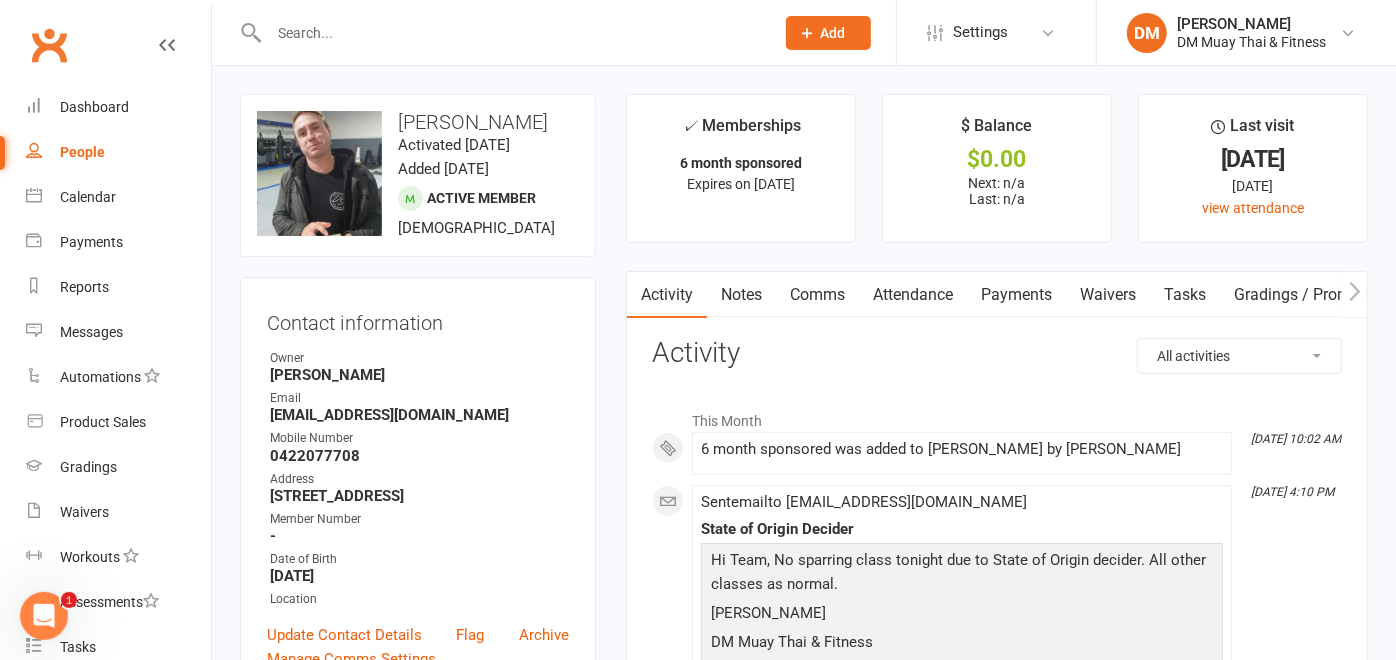 click at bounding box center (511, 33) 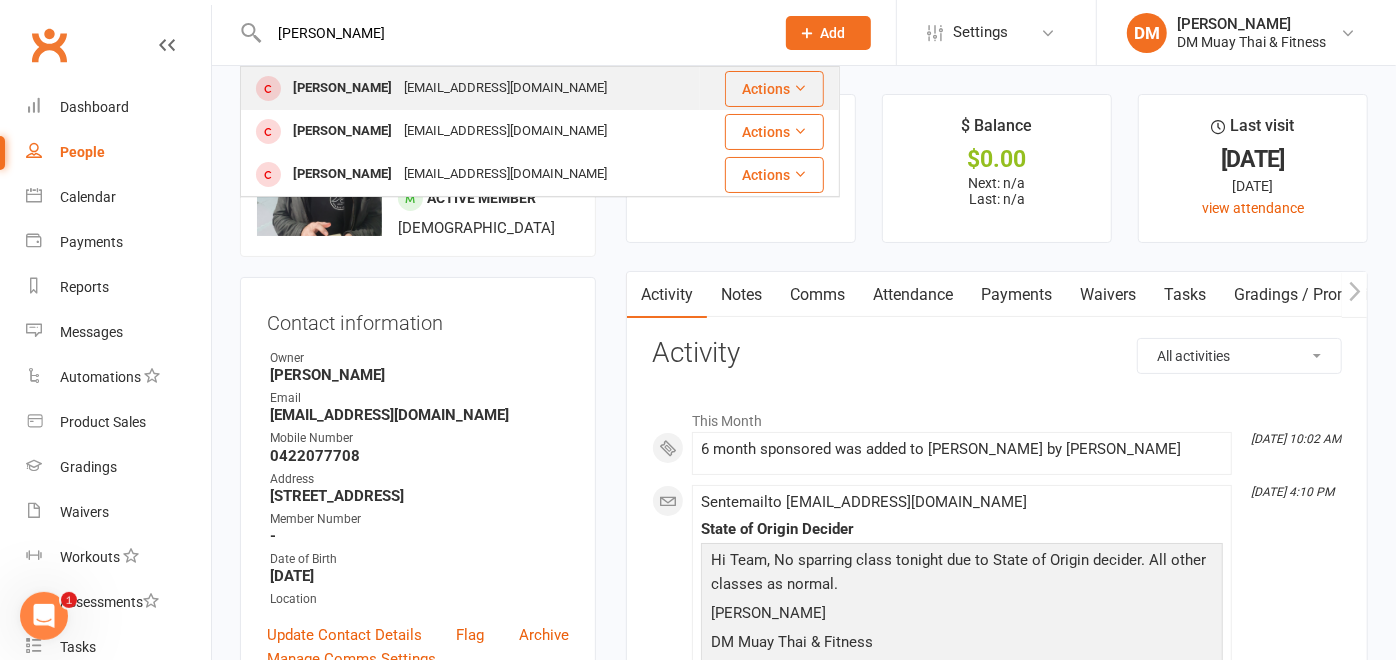 type on "jaime" 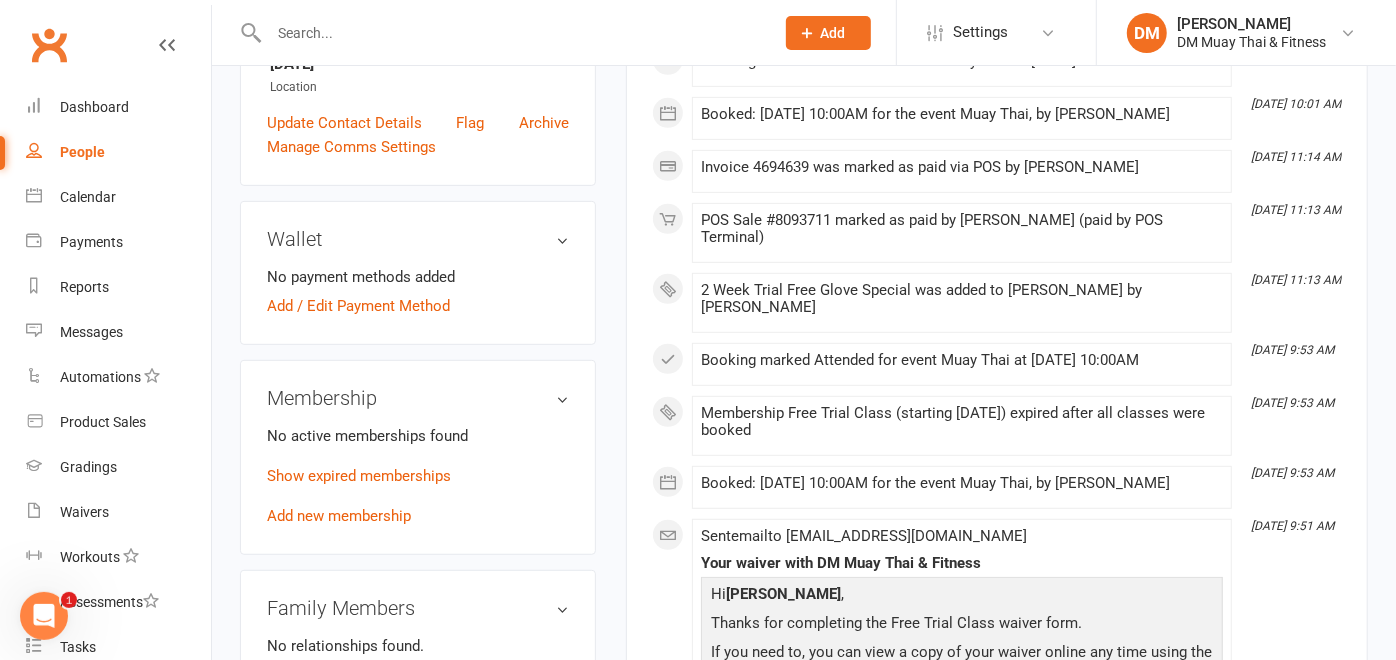 scroll, scrollTop: 666, scrollLeft: 0, axis: vertical 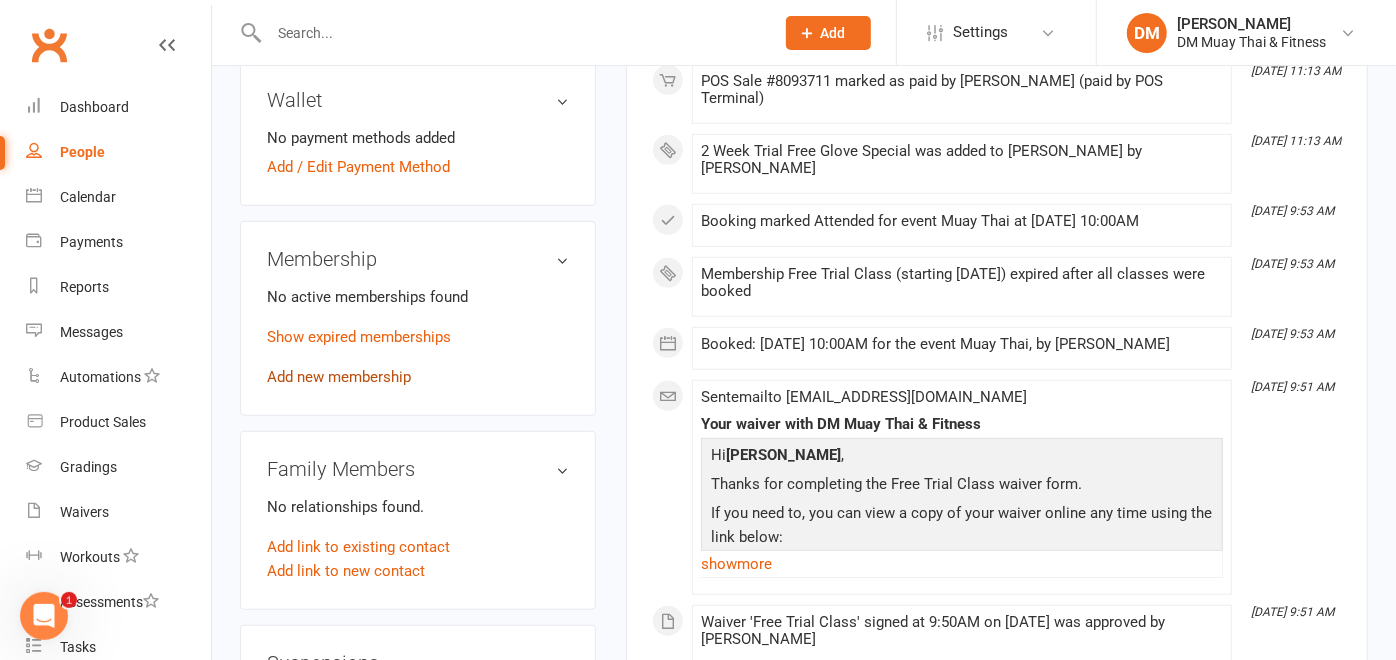 click on "Add new membership" at bounding box center [339, 377] 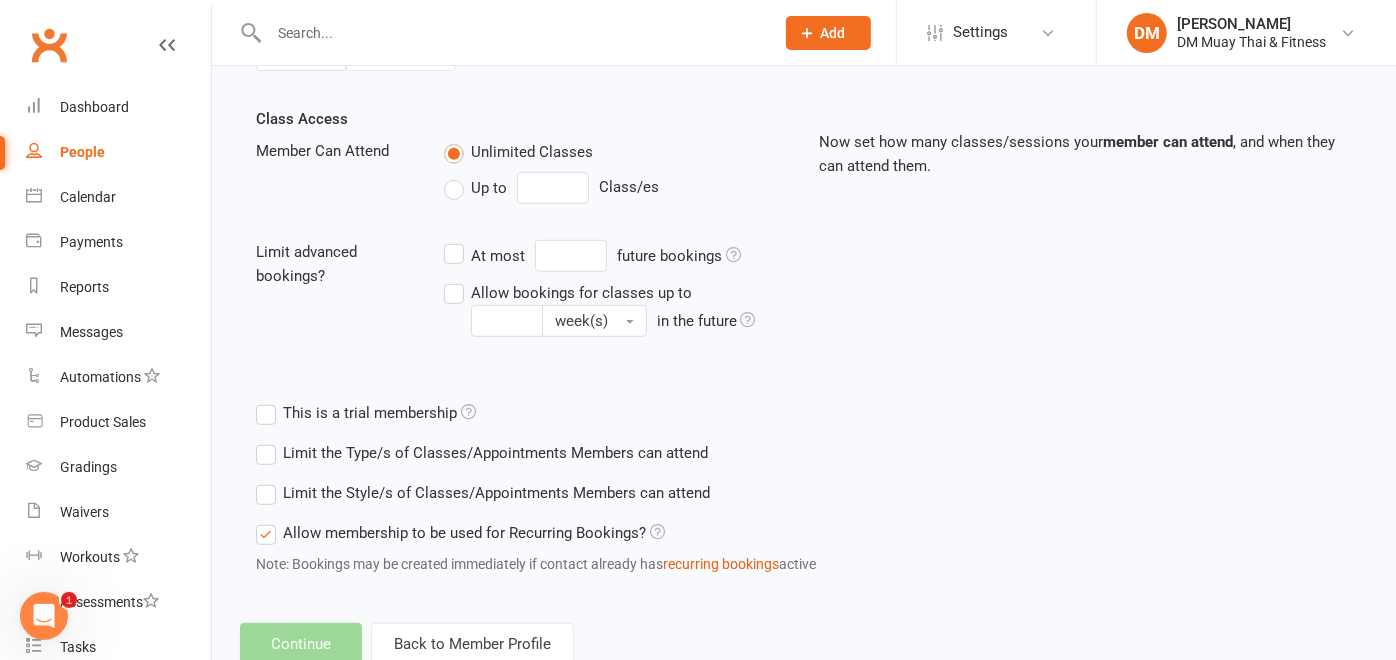scroll, scrollTop: 0, scrollLeft: 0, axis: both 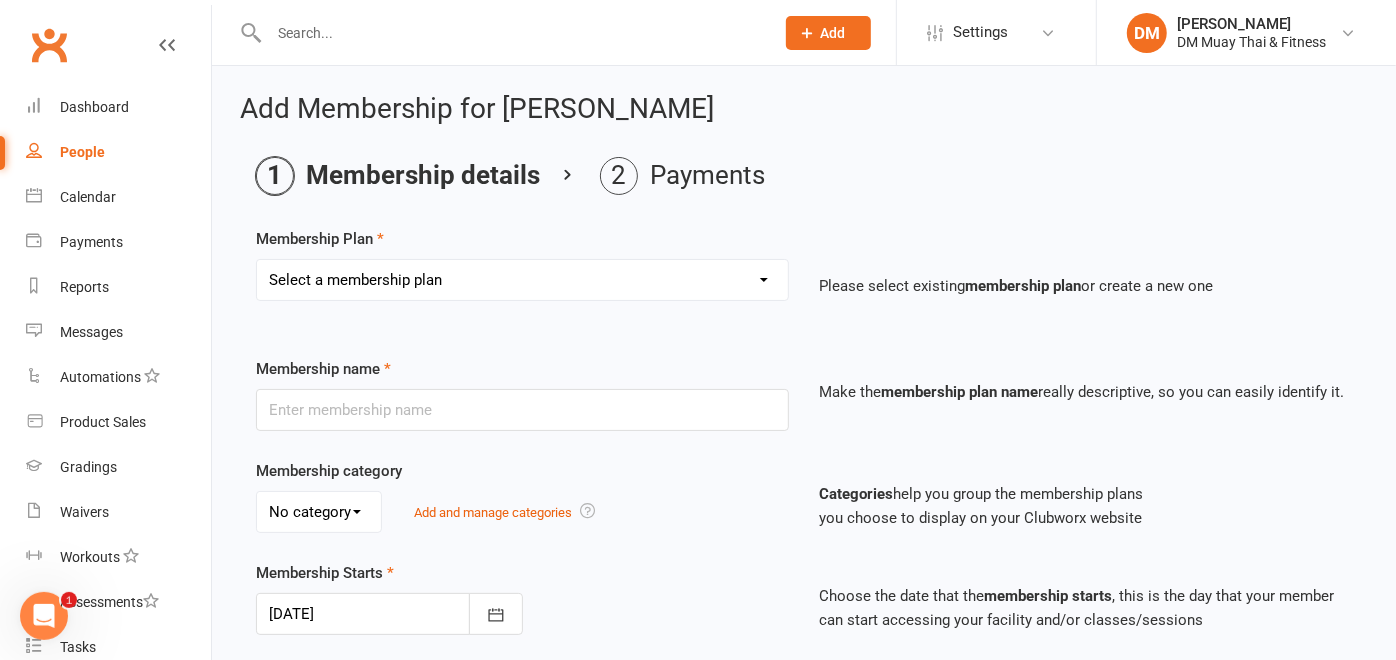 click on "Select a membership plan Create new Membership Plan 6 month sponsored 12 month sponsored 3 class weekly no contract foundation unlimited no contract foundation 6 month 3 class foundation 6 month unlimited foundation 3 classes weekly no contract 6 month 3 class weekly Unlimited no contract 6 month unlimited Kids 2 classes Teen 2 class Teen unlimited 6 month upfront unlimited 12 month upfront unlimited 10 Class Pass Casual Class Pass 7 day trial Kids 3 Class weekly 12 month upfront unlimited foundation 6 month upfront unlimited foundation foundation unlimited no contract fortnightly payments 6 month unlimited foundation fortnightly payments foundation 3 classes no contract fortnightly payments Foundation 6 month 3 classes fortnightly payment No contract in unlimited fortnightly payments 6 month unlimited fortnightly payments 6 month 3 class fortnightly payment 3 class weekly no contract fortnightly payments Kids/Teens Free 7 day Trial Free Trial Class Sparring 2 Week Trial Free Glove Special" at bounding box center (522, 280) 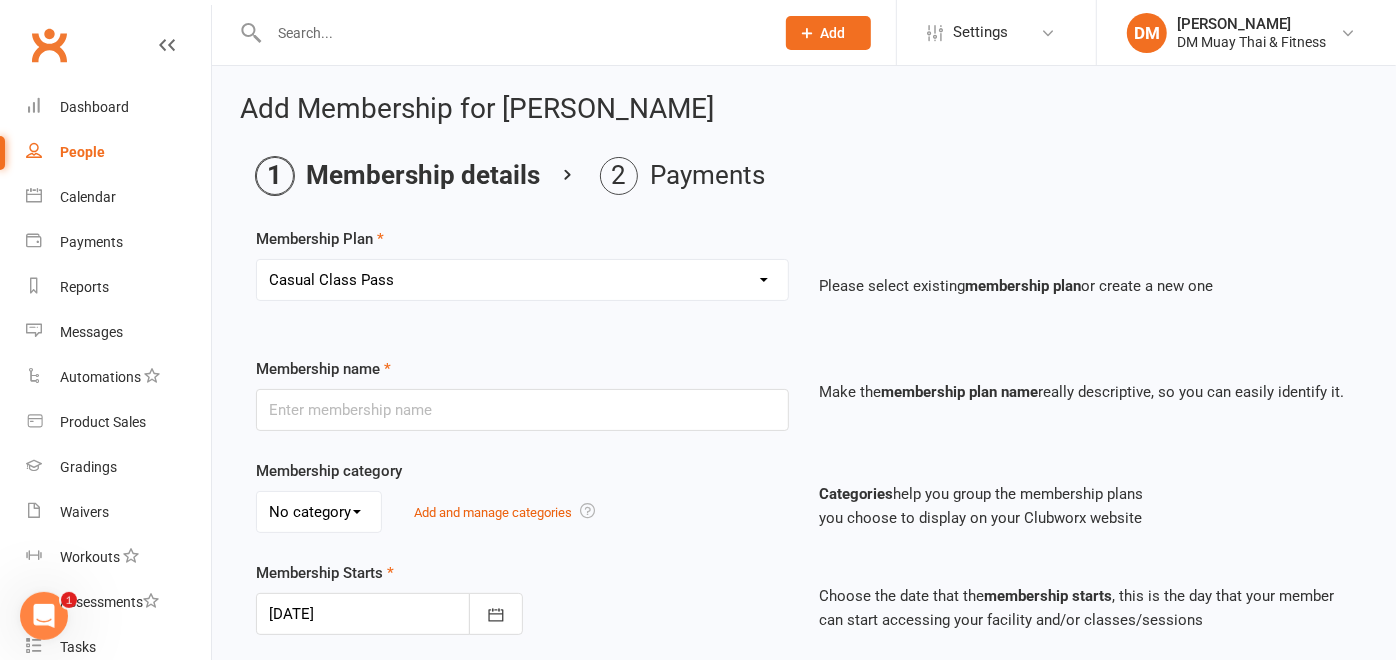 click on "Select a membership plan Create new Membership Plan 6 month sponsored 12 month sponsored 3 class weekly no contract foundation unlimited no contract foundation 6 month 3 class foundation 6 month unlimited foundation 3 classes weekly no contract 6 month 3 class weekly Unlimited no contract 6 month unlimited Kids 2 classes Teen 2 class Teen unlimited 6 month upfront unlimited 12 month upfront unlimited 10 Class Pass Casual Class Pass 7 day trial Kids 3 Class weekly 12 month upfront unlimited foundation 6 month upfront unlimited foundation foundation unlimited no contract fortnightly payments 6 month unlimited foundation fortnightly payments foundation 3 classes no contract fortnightly payments Foundation 6 month 3 classes fortnightly payment No contract in unlimited fortnightly payments 6 month unlimited fortnightly payments 6 month 3 class fortnightly payment 3 class weekly no contract fortnightly payments Kids/Teens Free 7 day Trial Free Trial Class Sparring 2 Week Trial Free Glove Special" at bounding box center [522, 280] 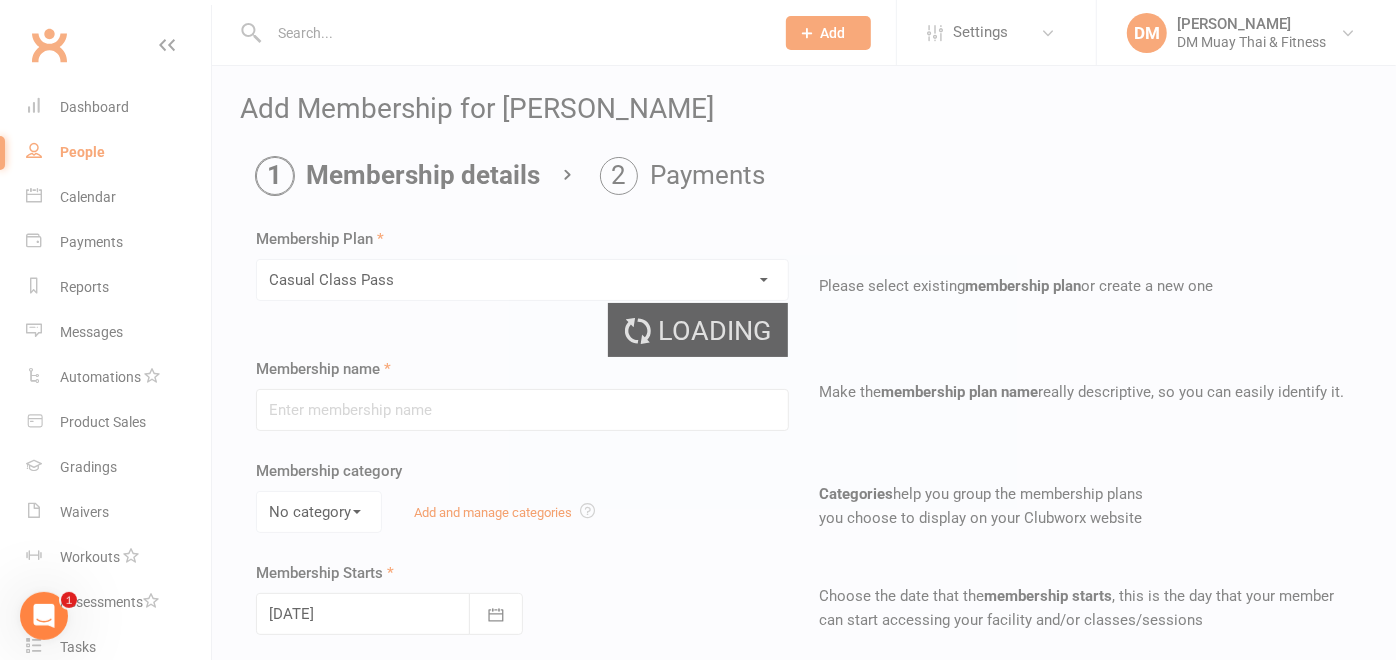 type on "Casual Class Pass" 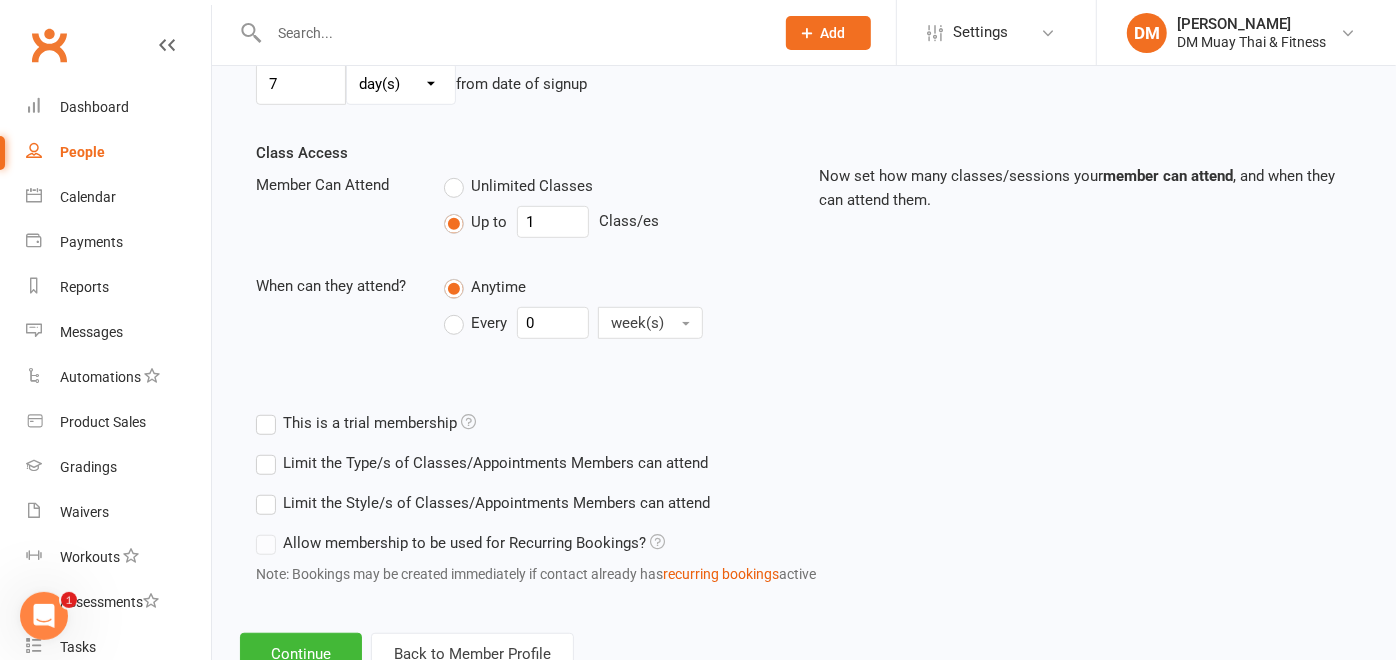 scroll, scrollTop: 700, scrollLeft: 0, axis: vertical 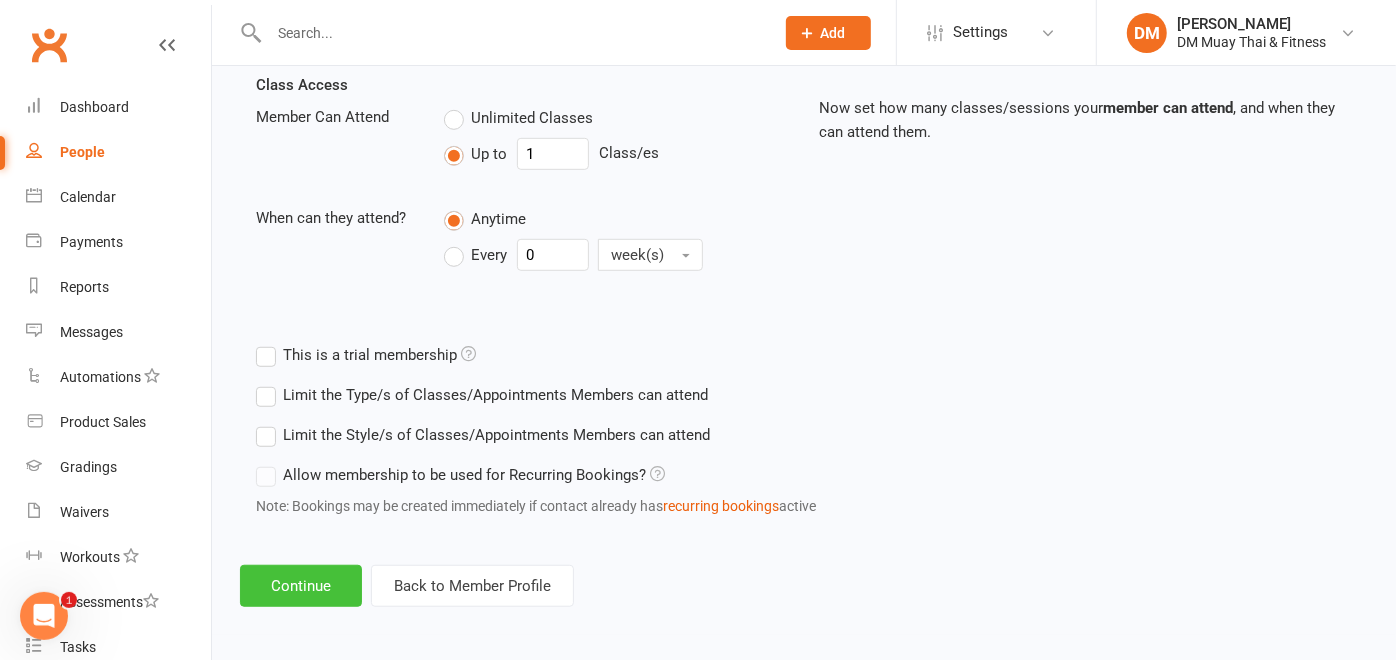 click on "Continue" at bounding box center (301, 586) 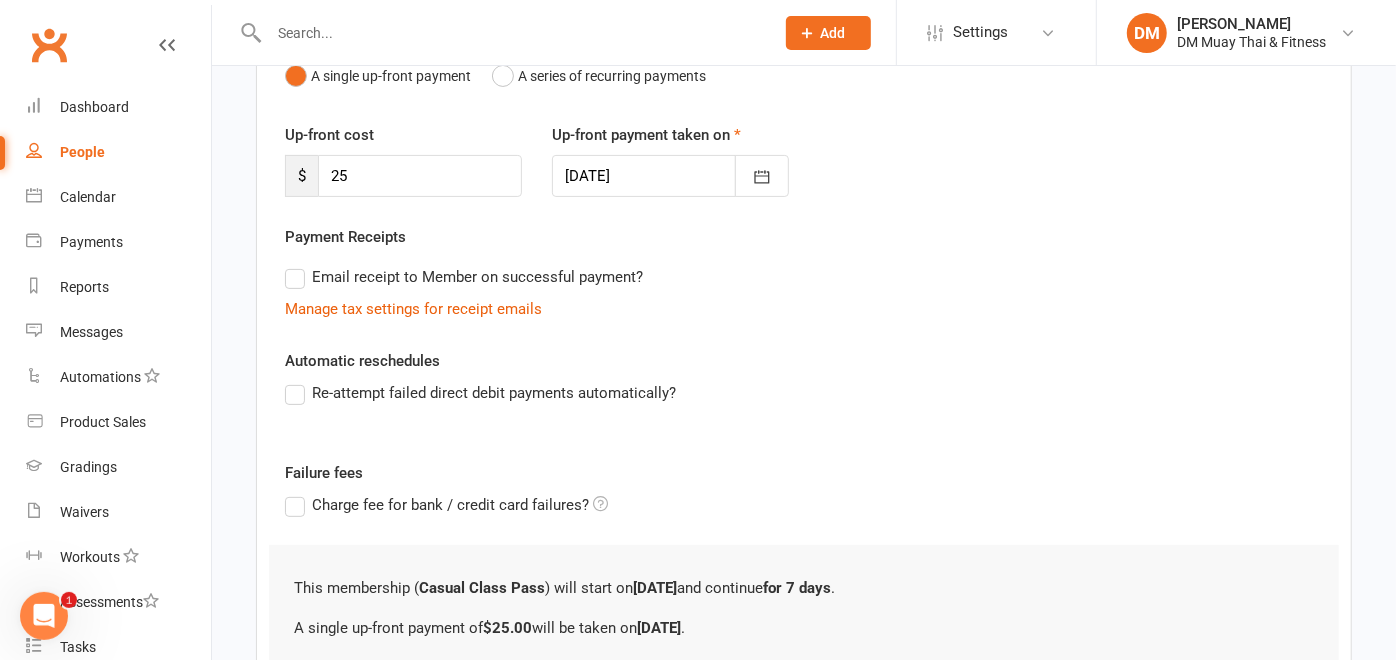 scroll, scrollTop: 426, scrollLeft: 0, axis: vertical 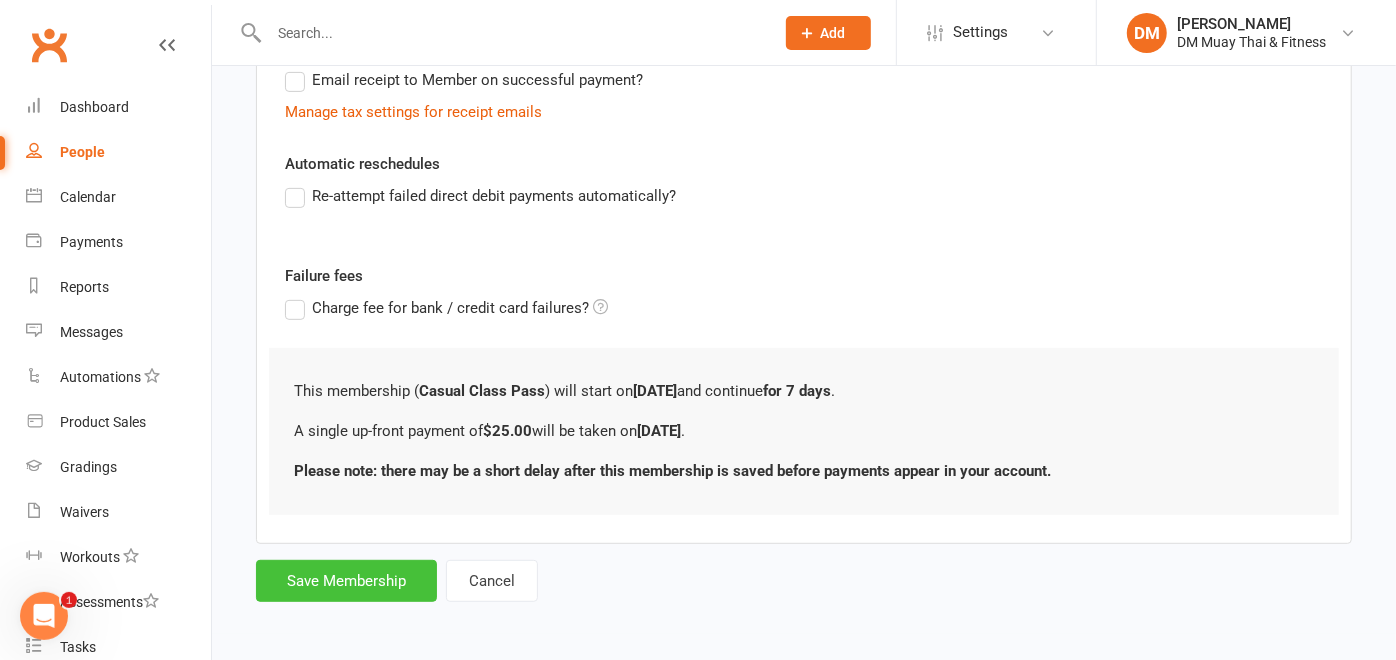 click on "Save Membership" at bounding box center [346, 581] 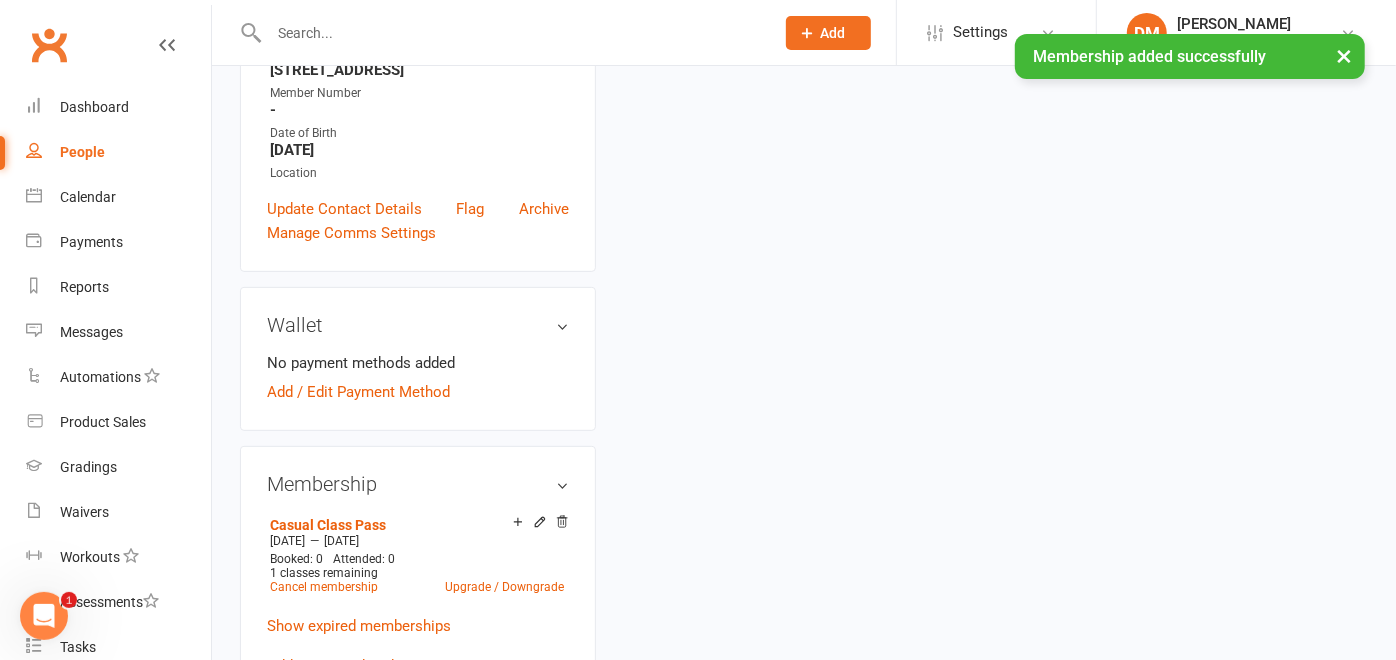 scroll, scrollTop: 0, scrollLeft: 0, axis: both 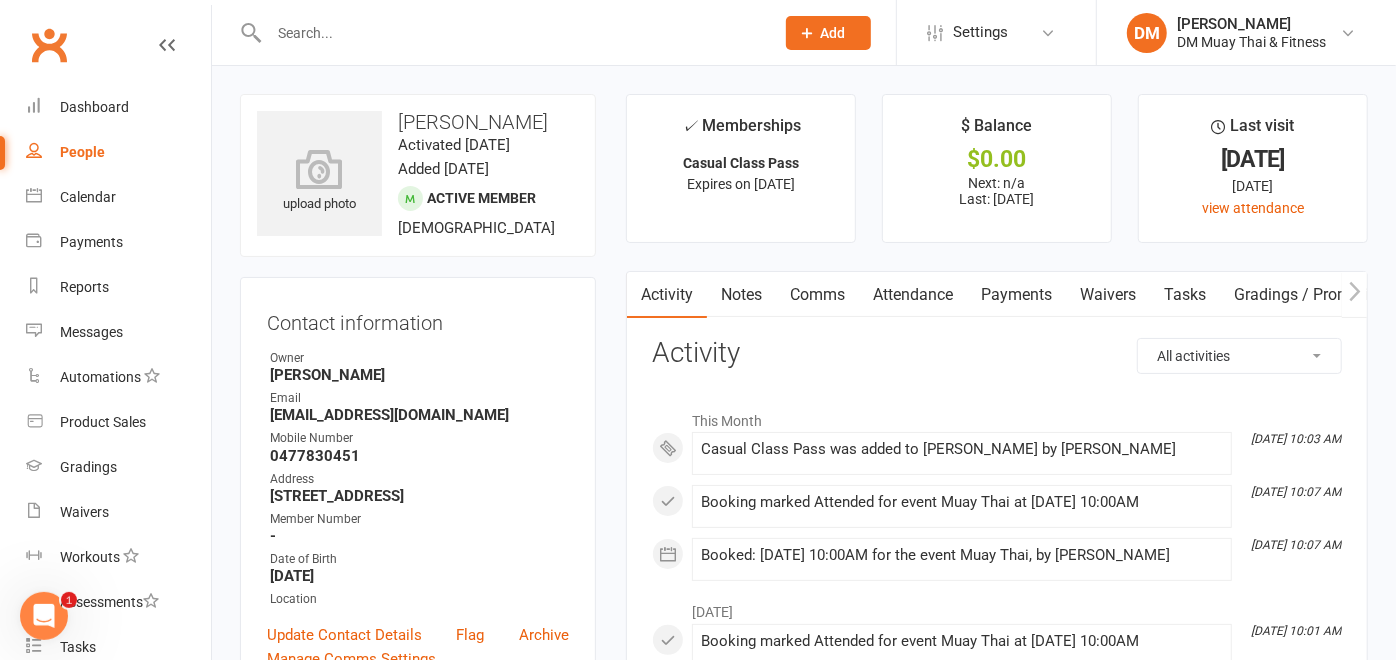 click 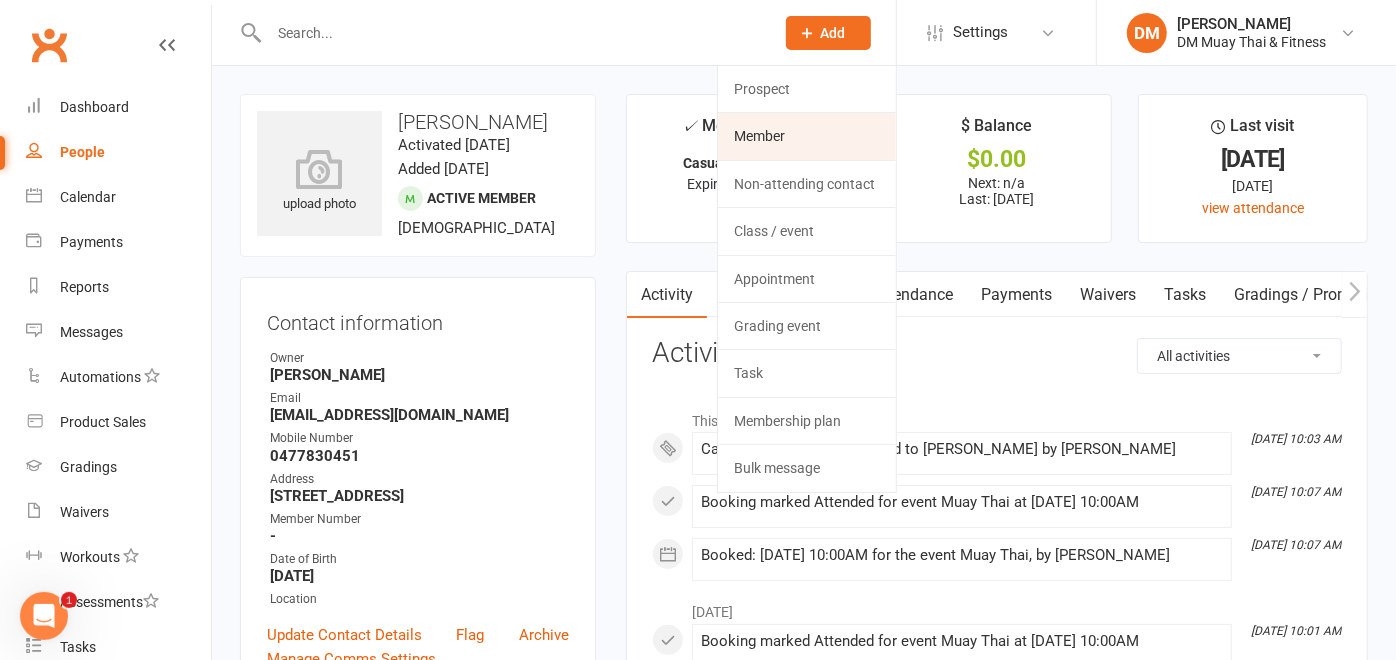 click on "Member" 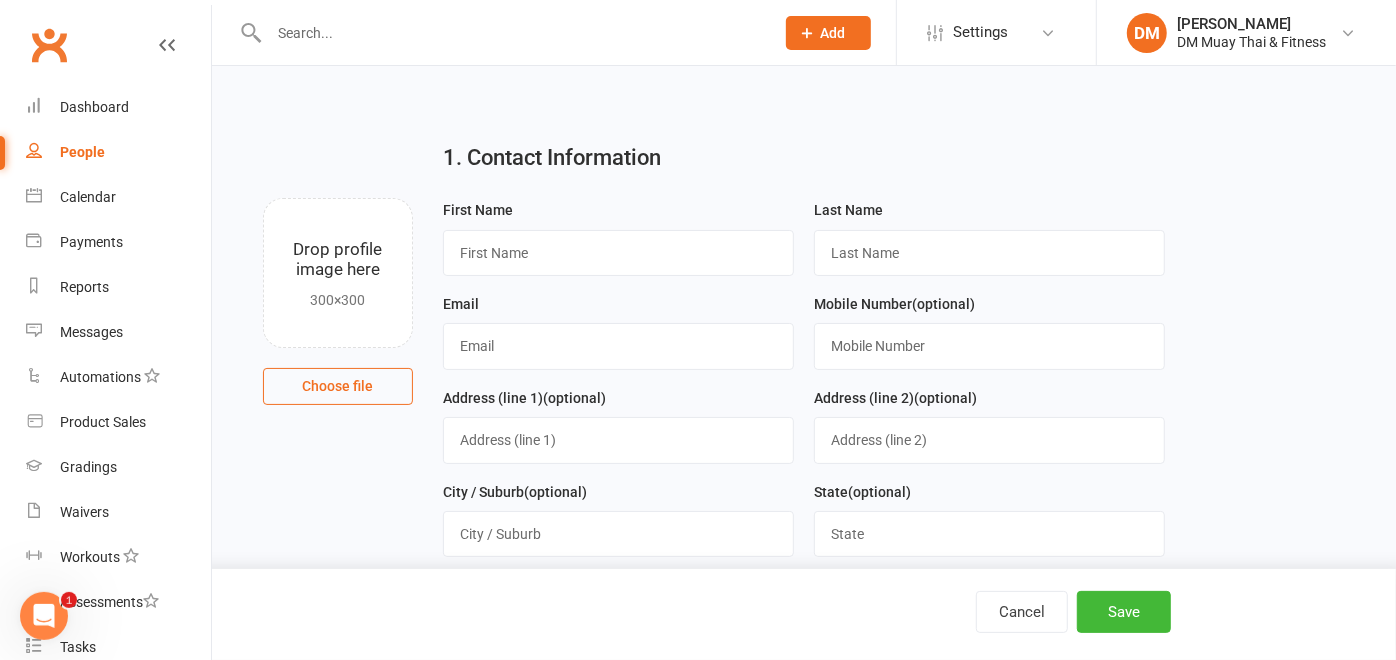 click on "Add" 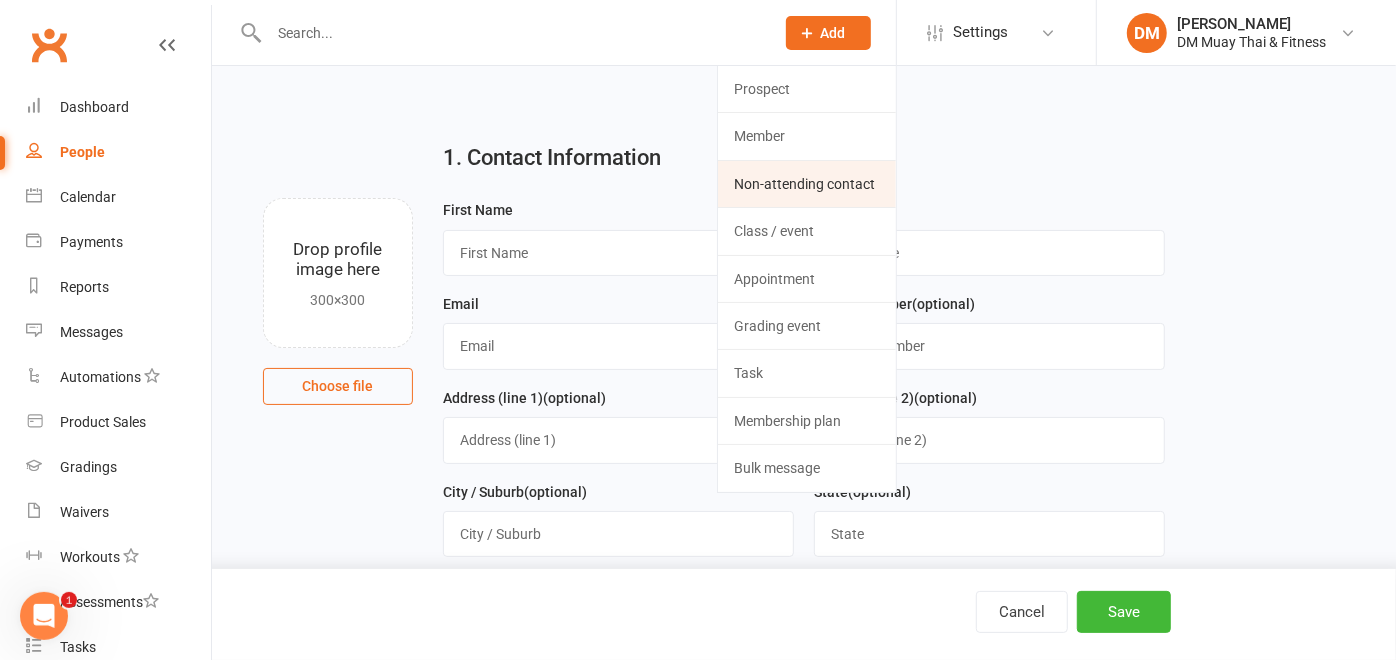 click on "Non-attending contact" 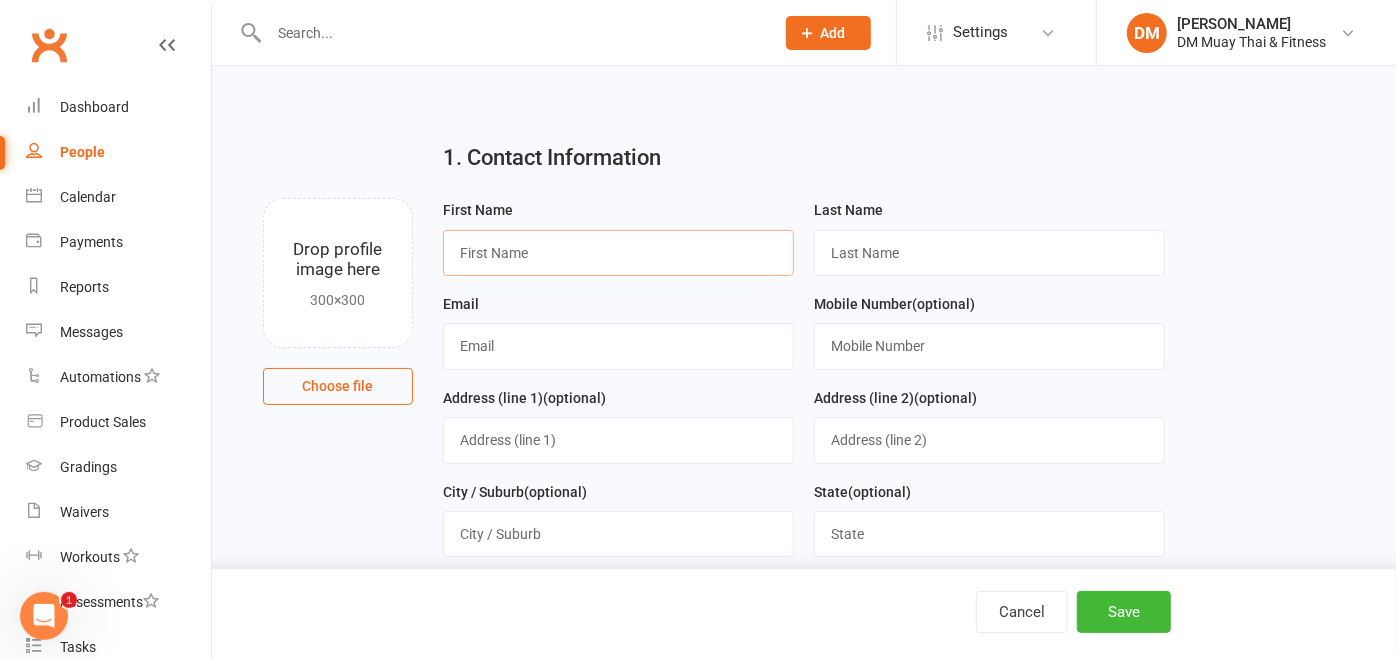 click at bounding box center (618, 253) 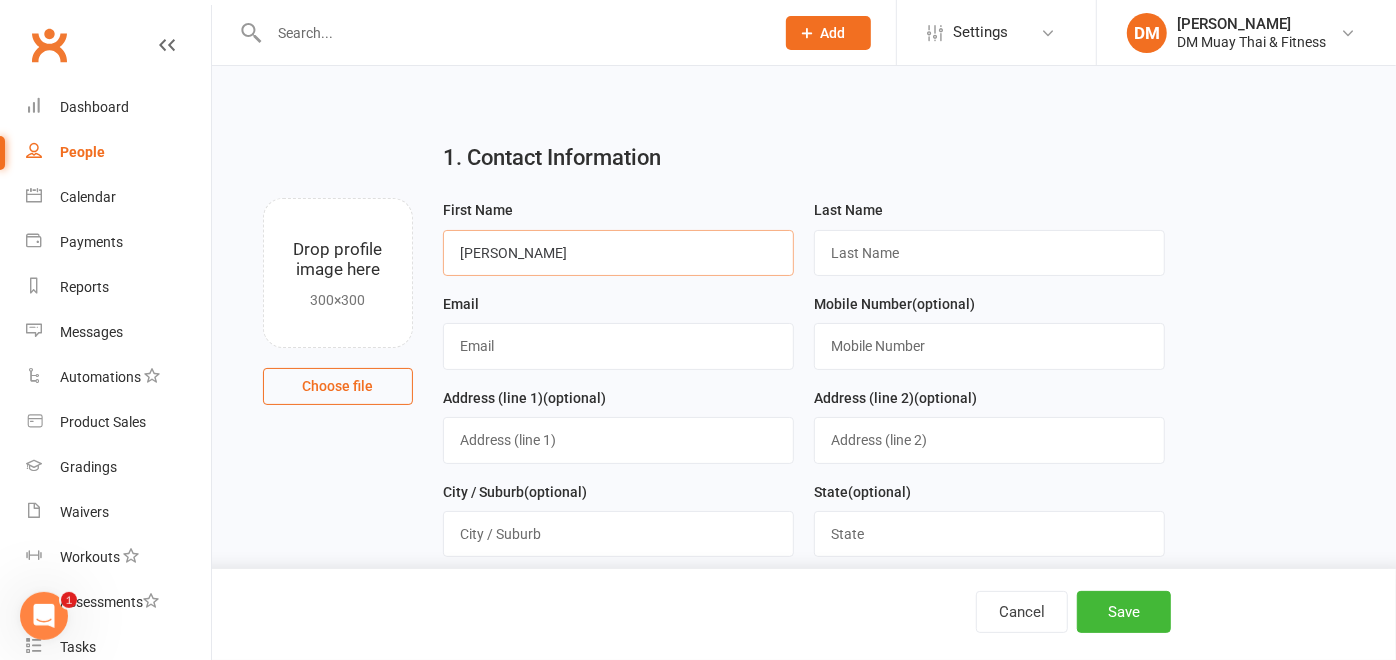 click on "Alanna" at bounding box center (618, 253) 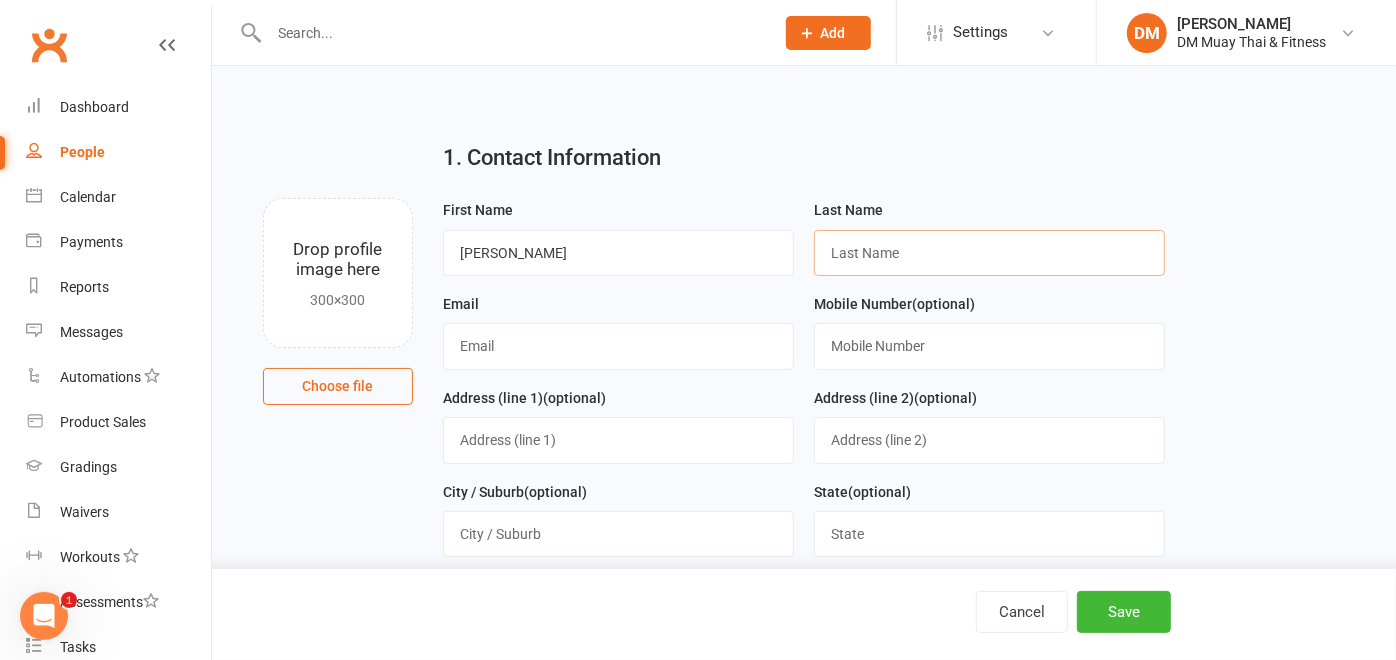 click at bounding box center (989, 253) 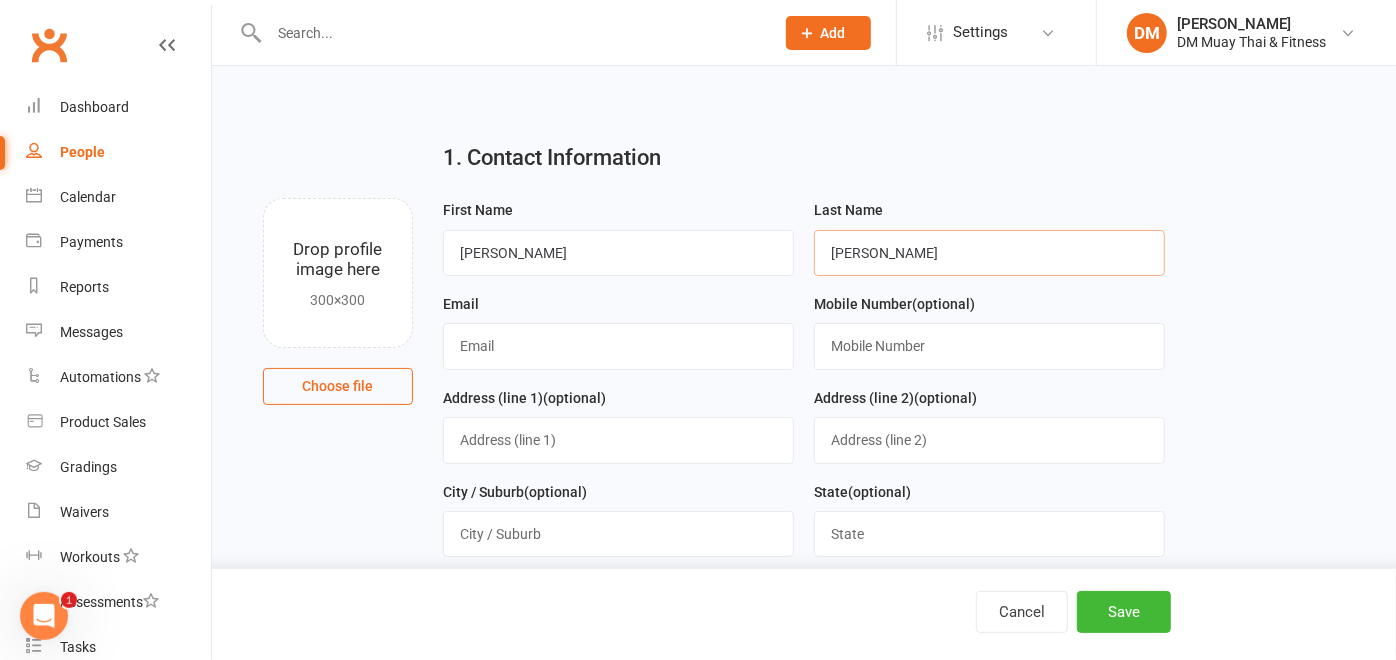 type on "Swaney" 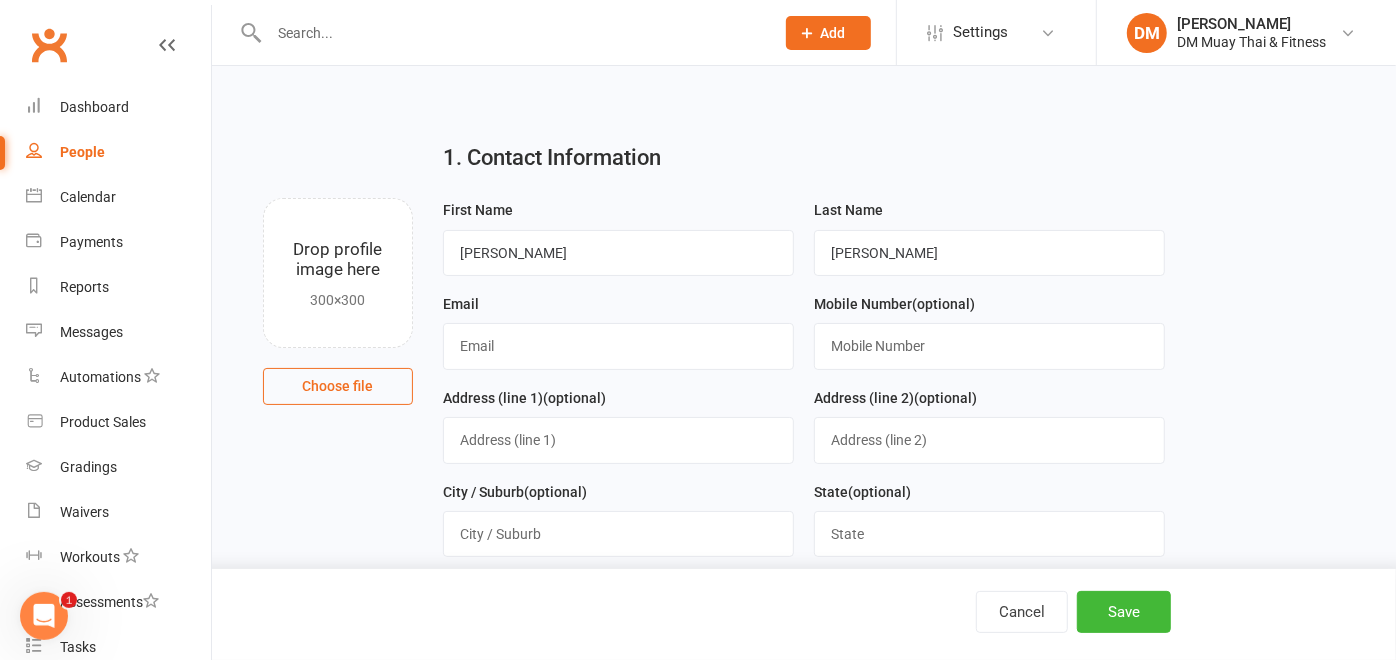 click on "Email" at bounding box center [618, 331] 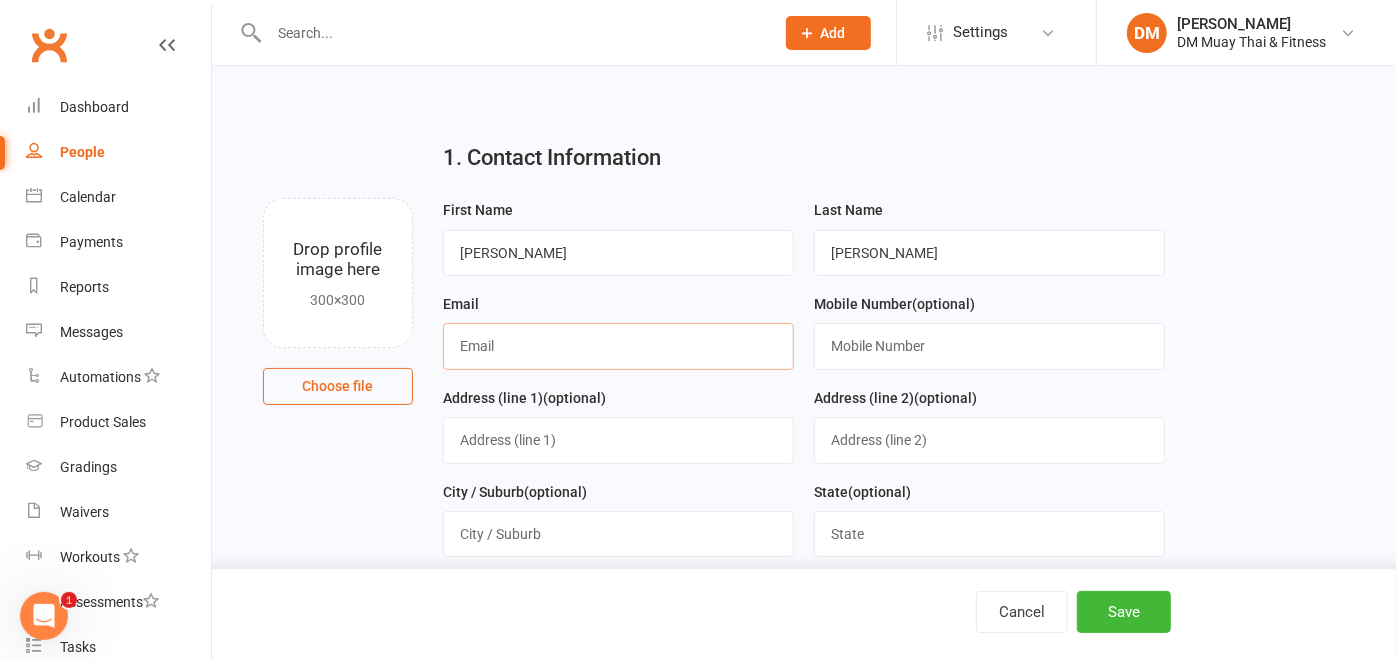 click at bounding box center (618, 346) 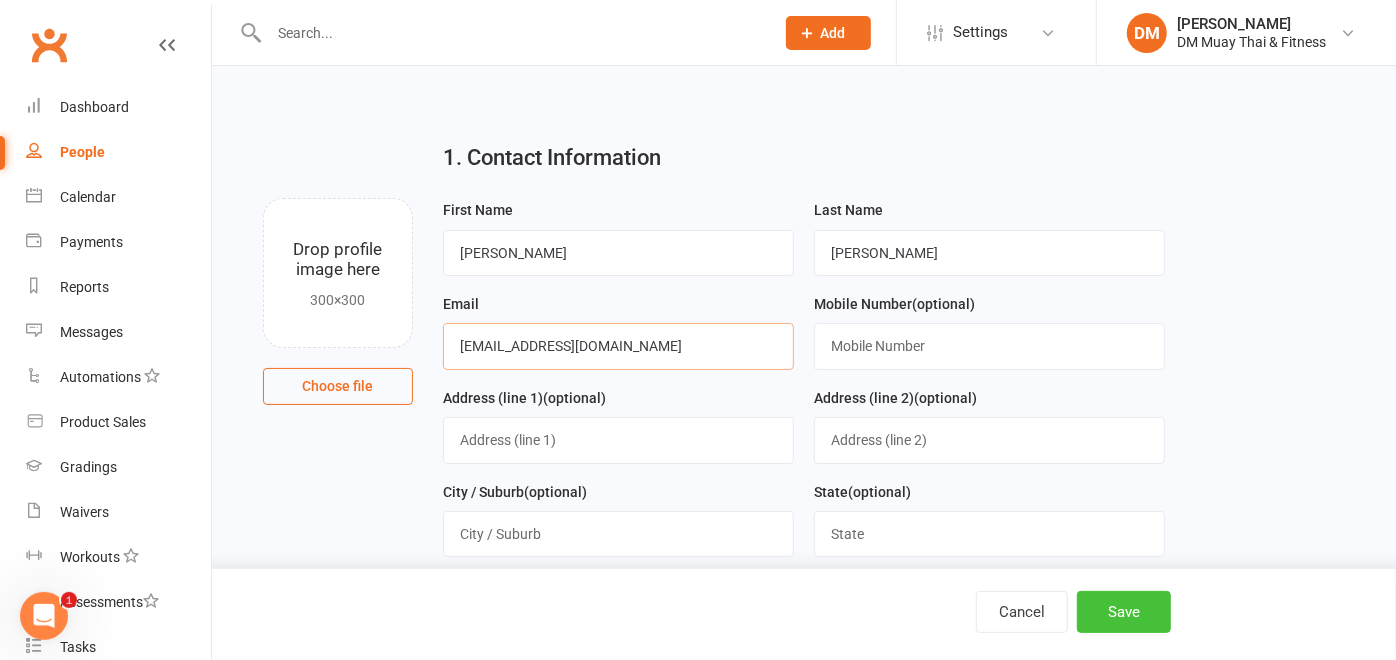 type on "alannadee83@hotmail.com" 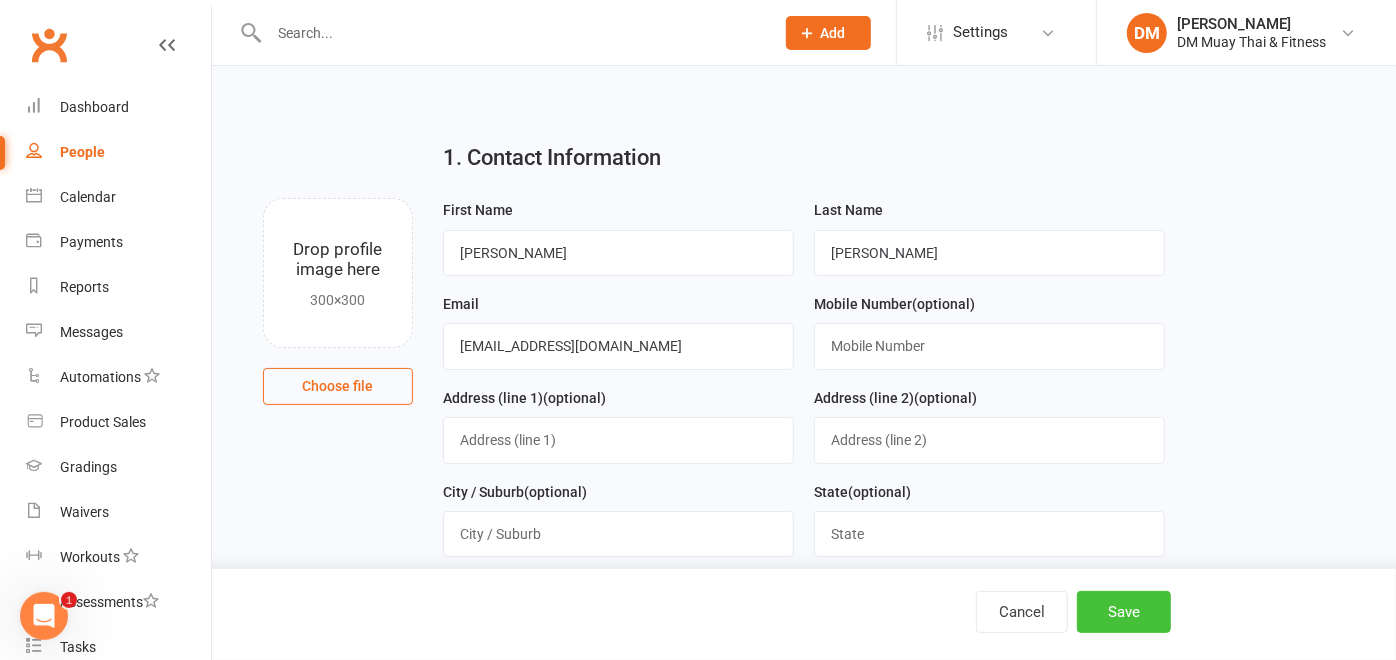 click on "Save" at bounding box center [1124, 612] 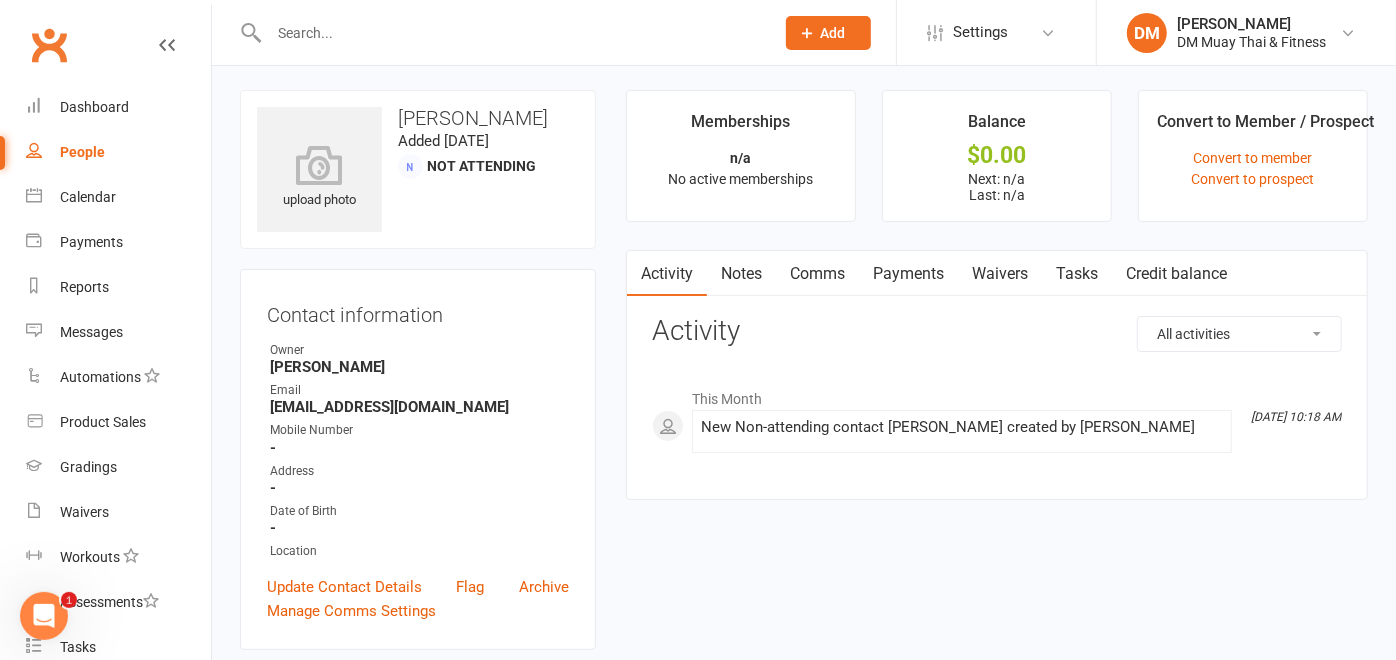 scroll, scrollTop: 0, scrollLeft: 0, axis: both 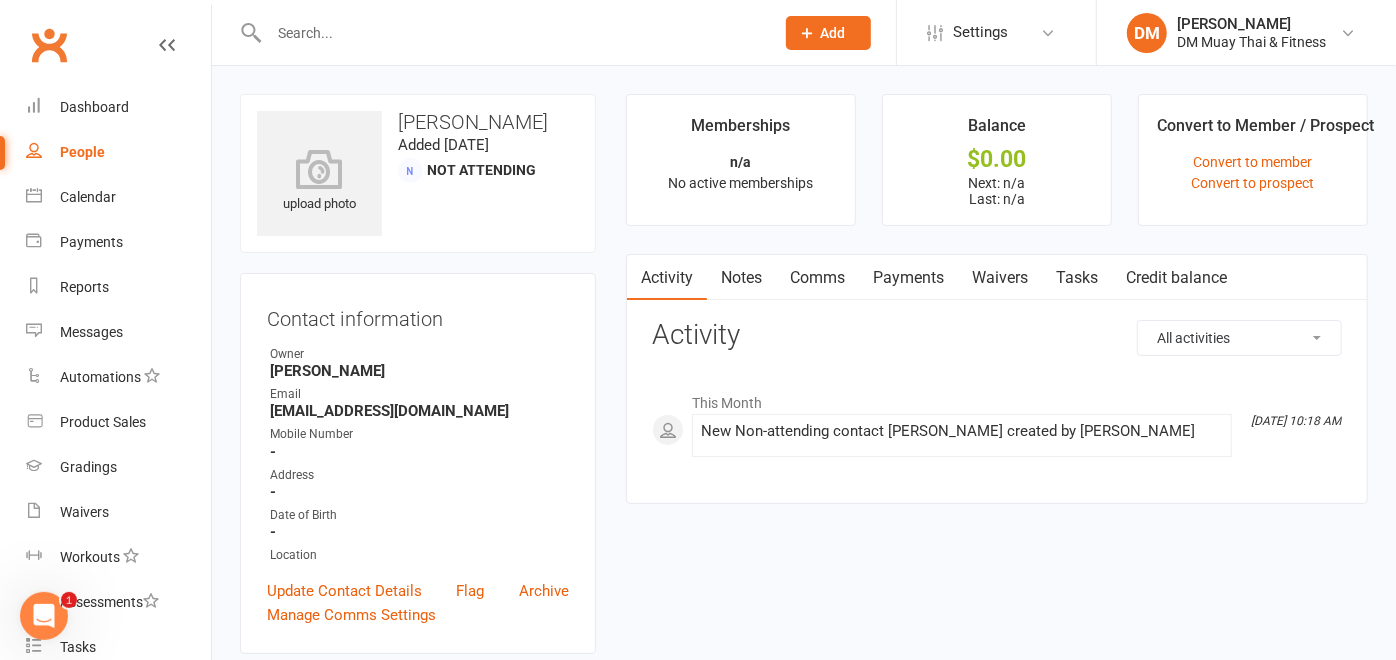 click on "Prospect
Member
Non-attending contact
Class / event
Appointment
Grading event
Task
Membership plan
Bulk message
Add" 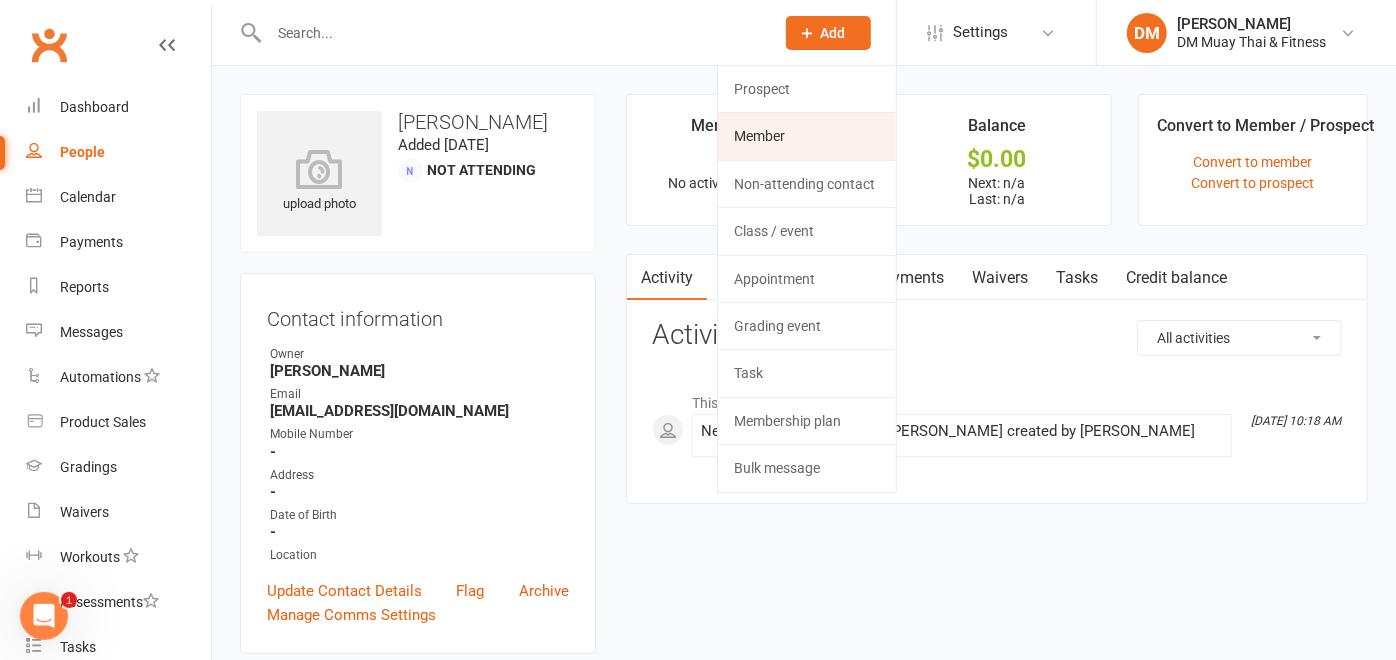 click on "Member" 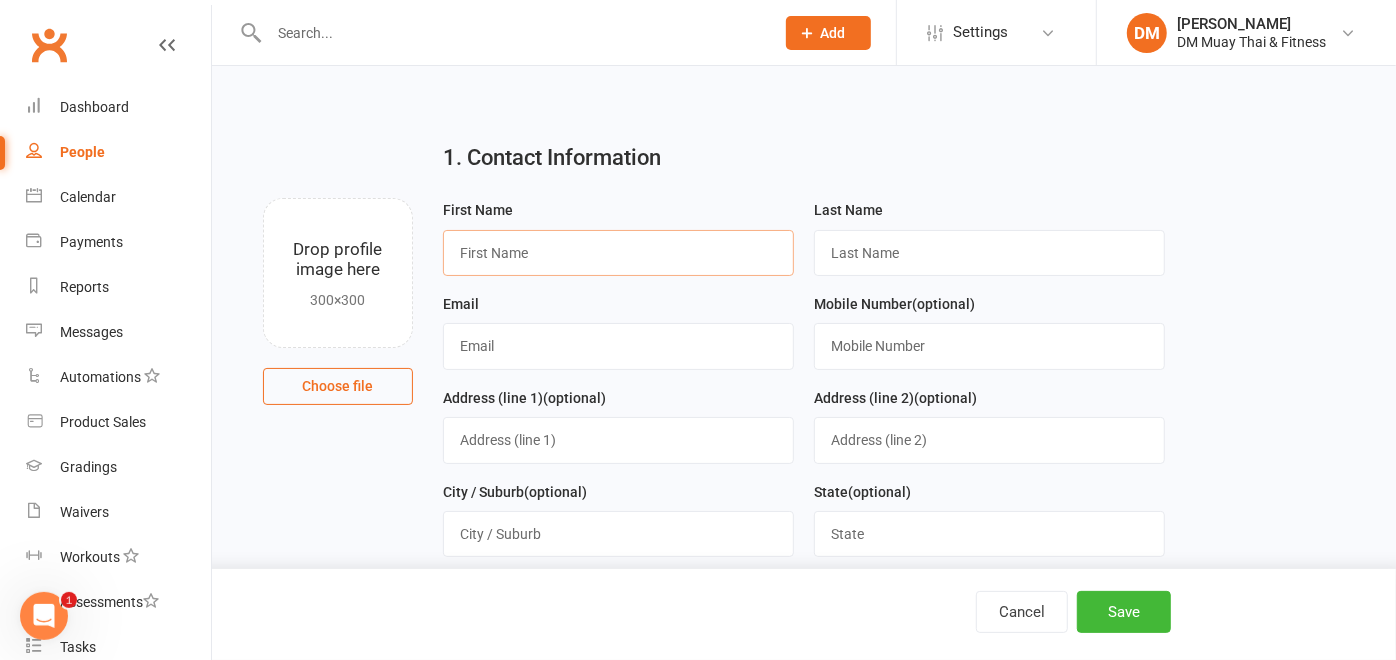 click at bounding box center (618, 253) 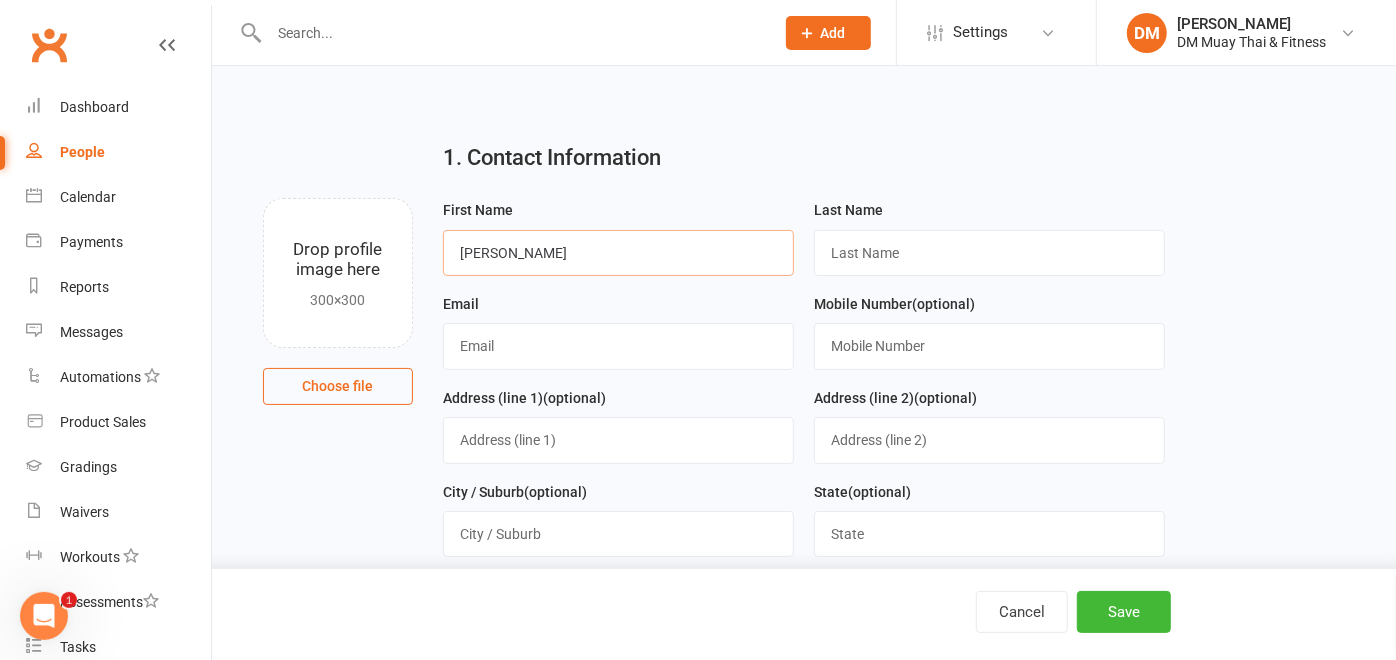 type on "Stella" 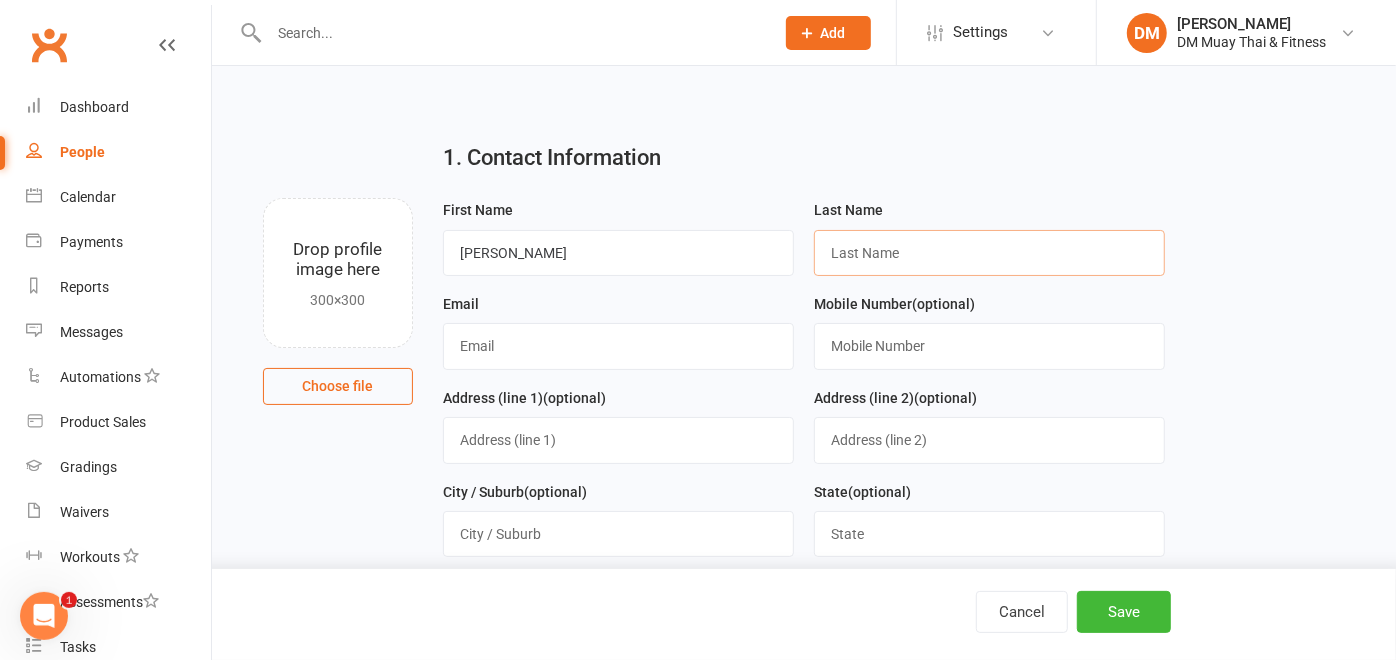 click at bounding box center [989, 253] 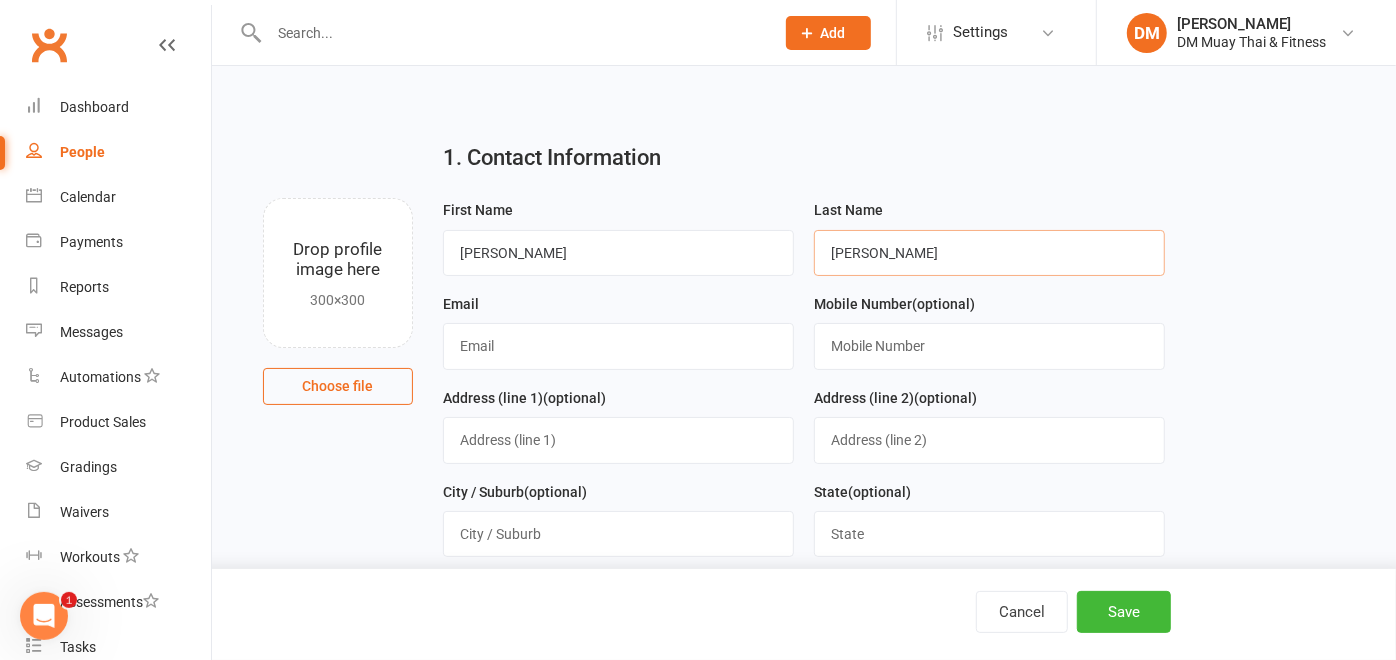 type on "Woodley" 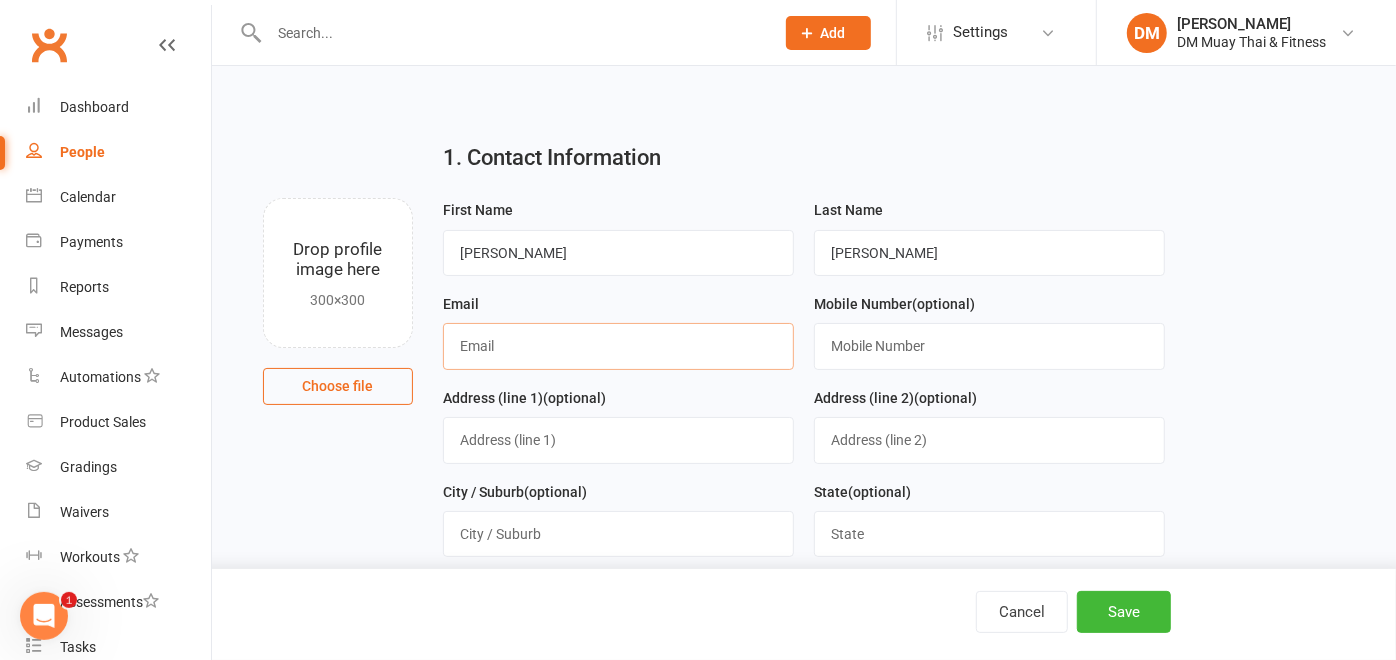 click at bounding box center [618, 346] 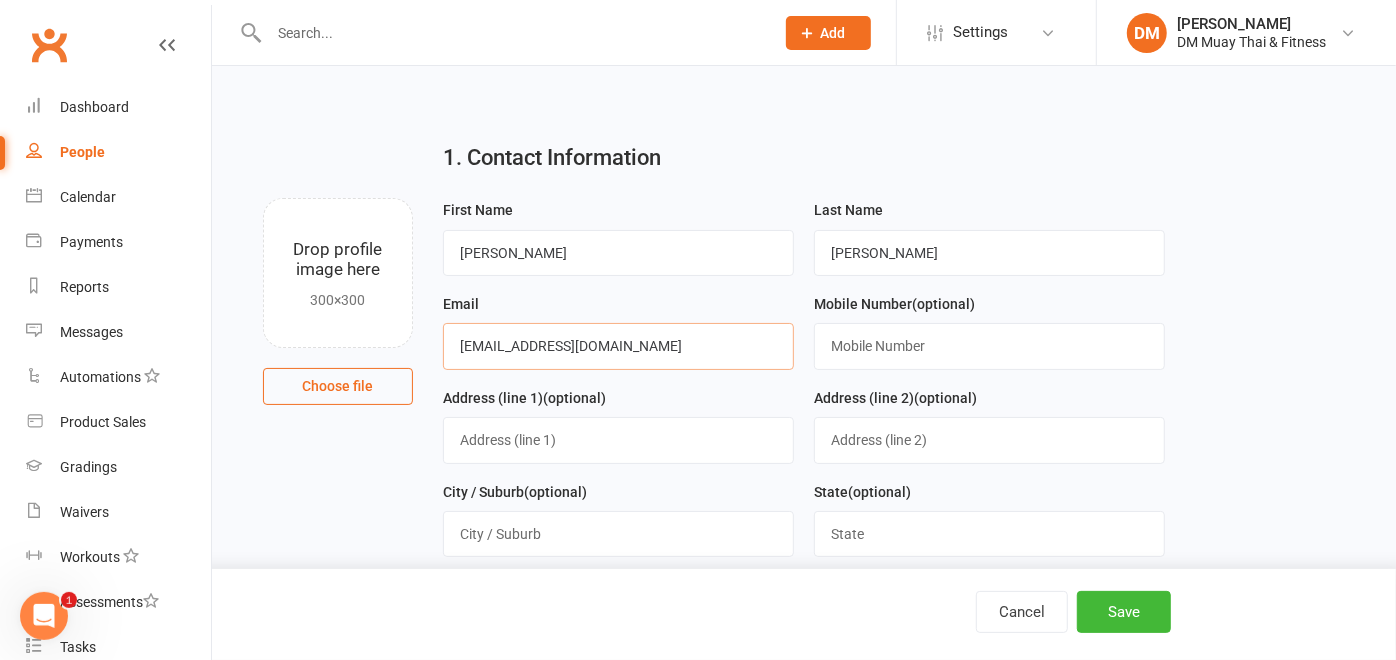 type on "[EMAIL_ADDRESS][DOMAIN_NAME]" 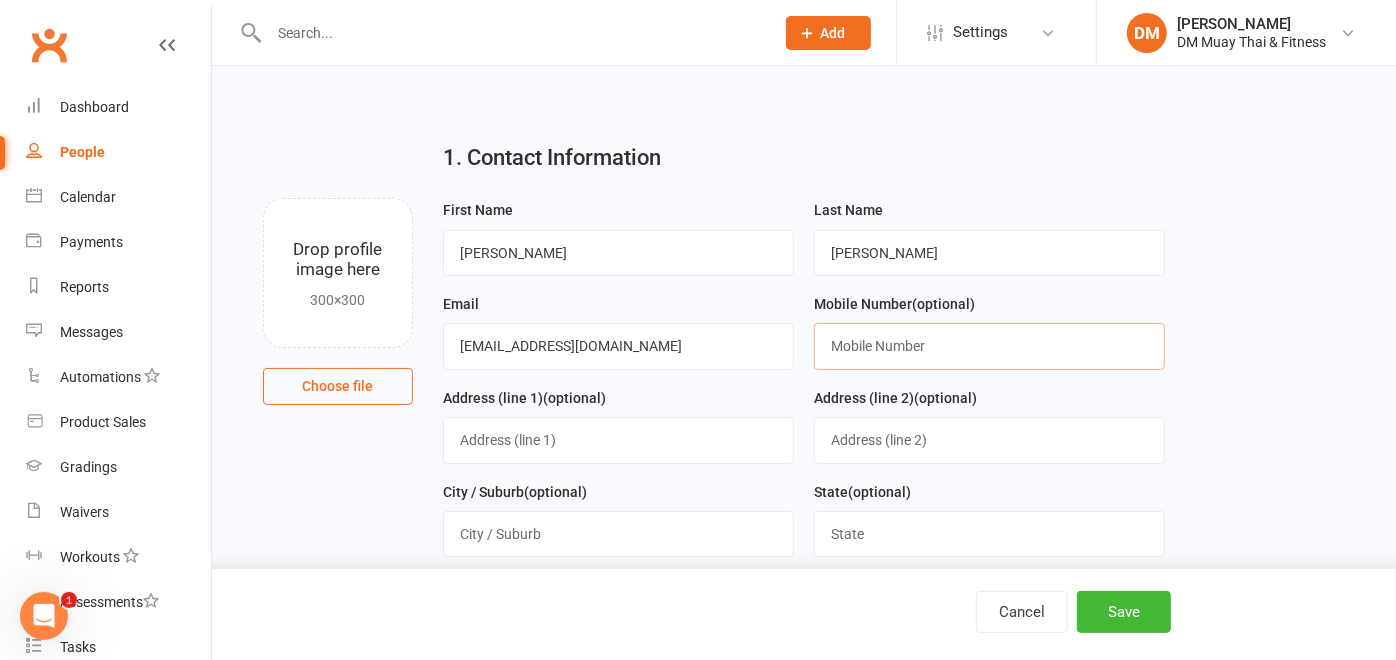 type on "4155714824" 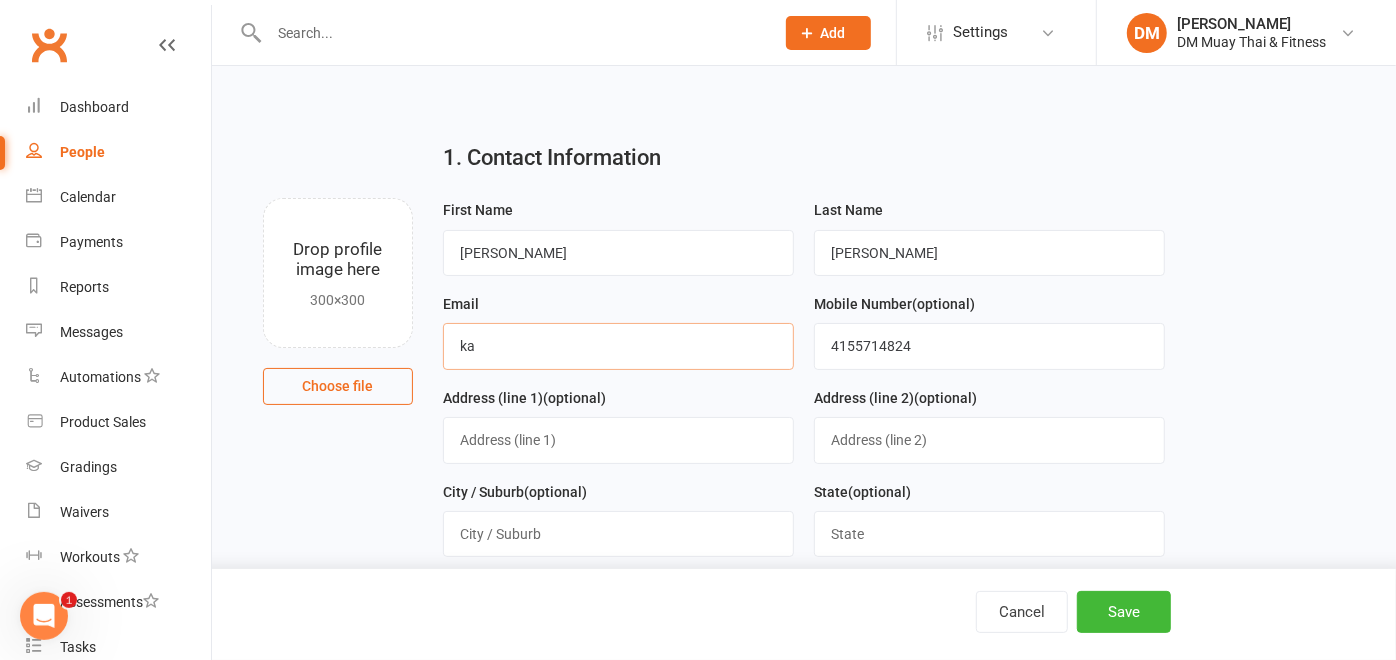 type on "k" 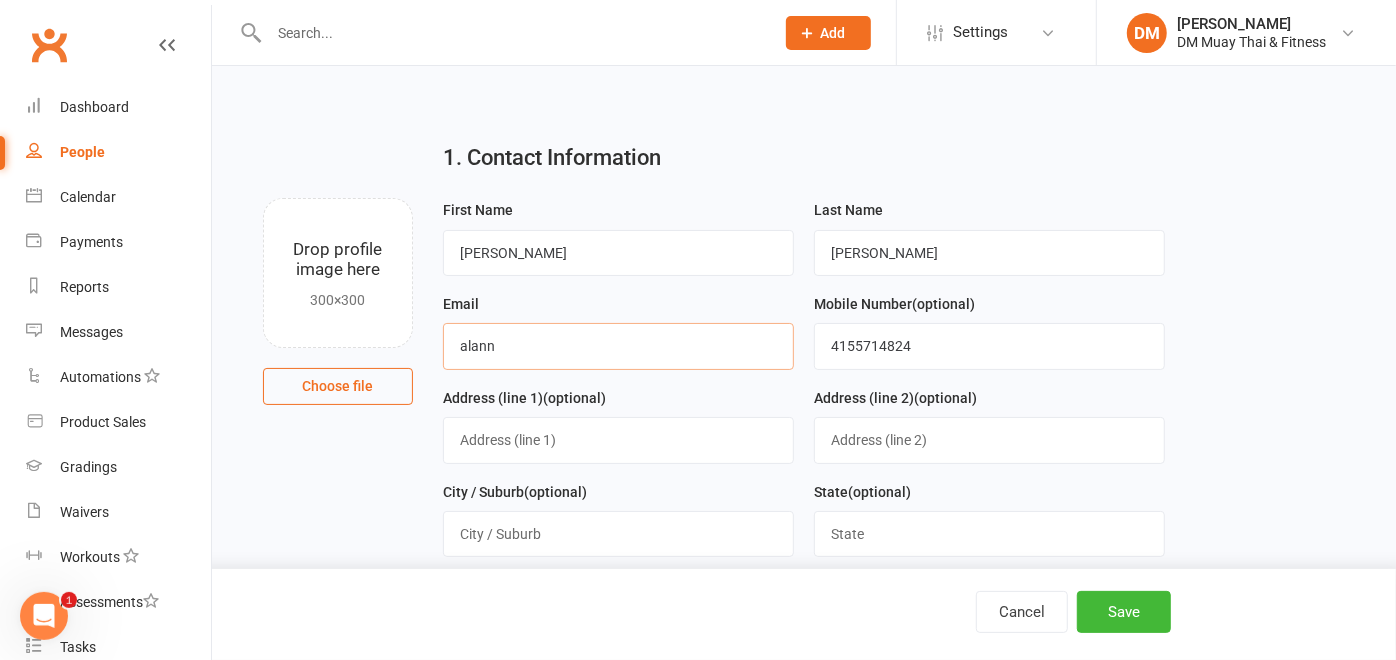 type on "alannadee83@hotmail.com" 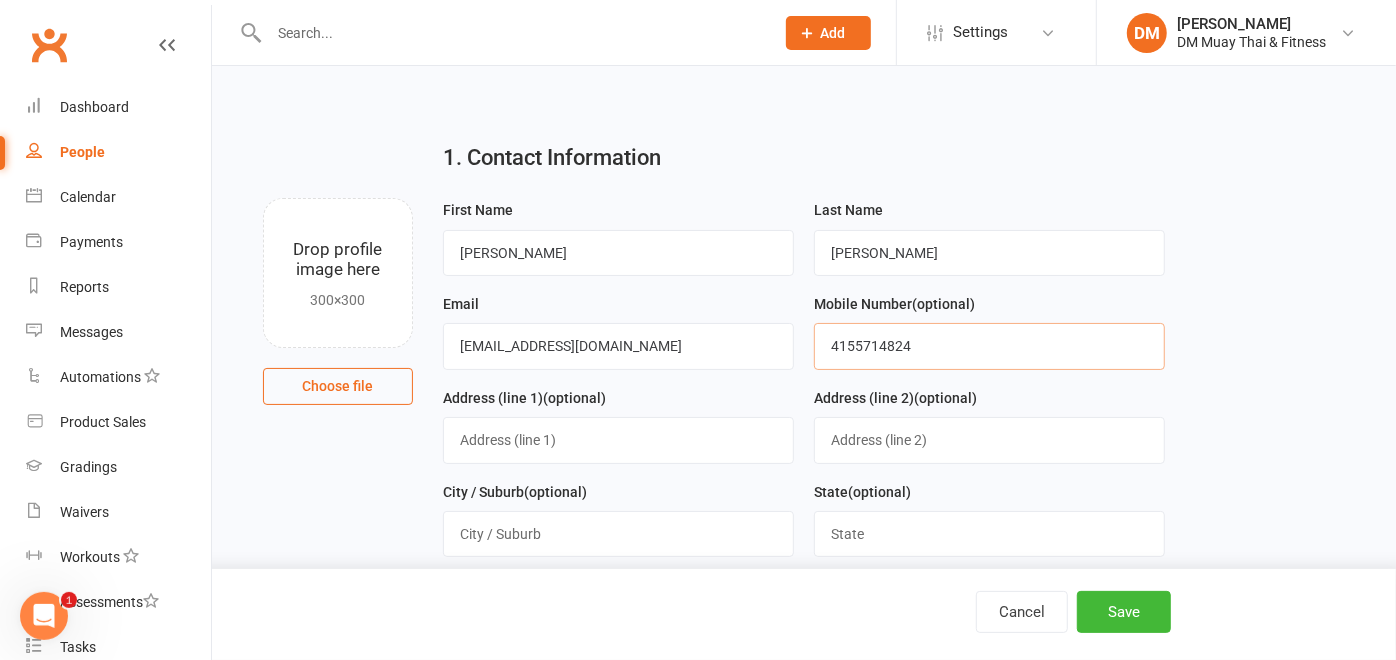 click on "4155714824" at bounding box center [989, 346] 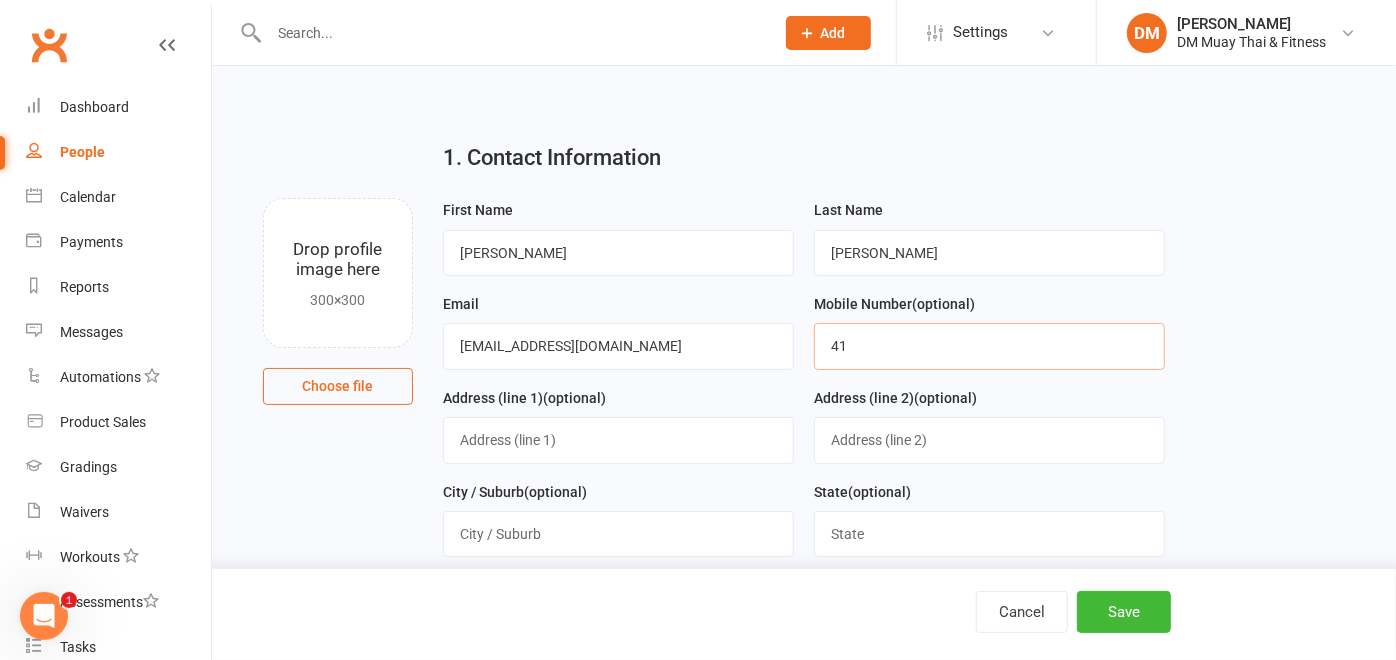 type on "4" 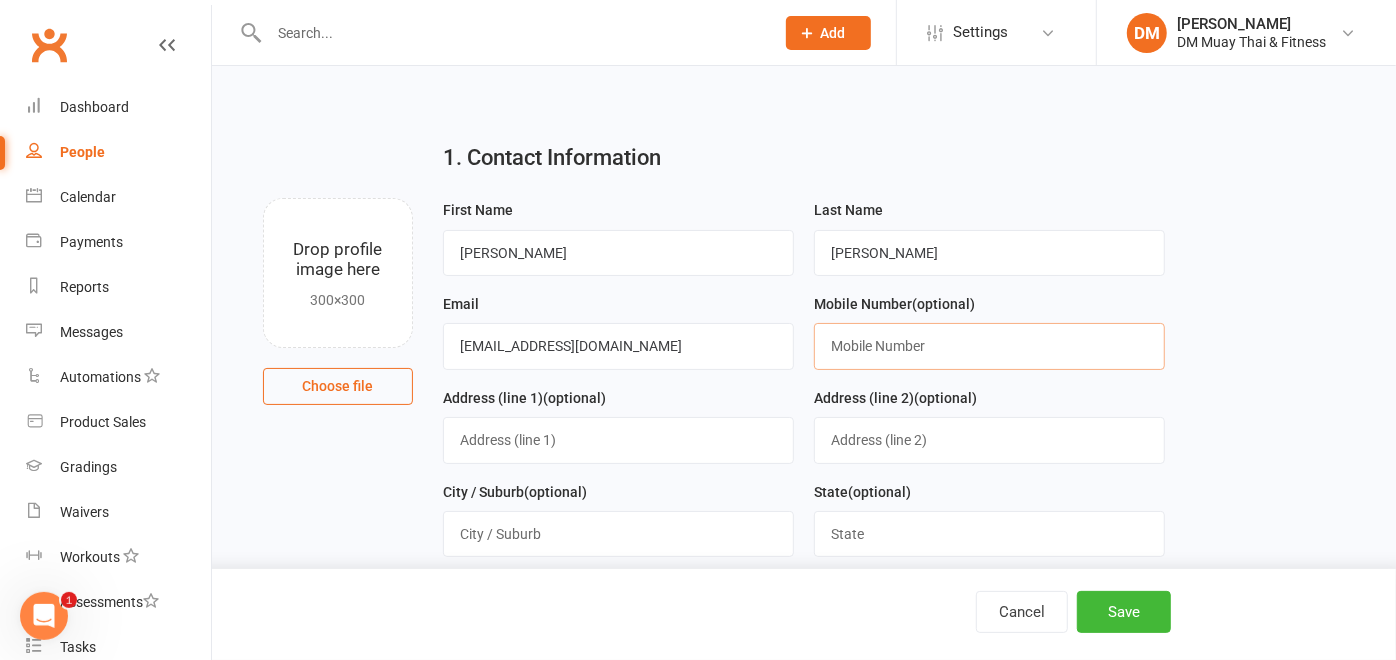 click at bounding box center [989, 346] 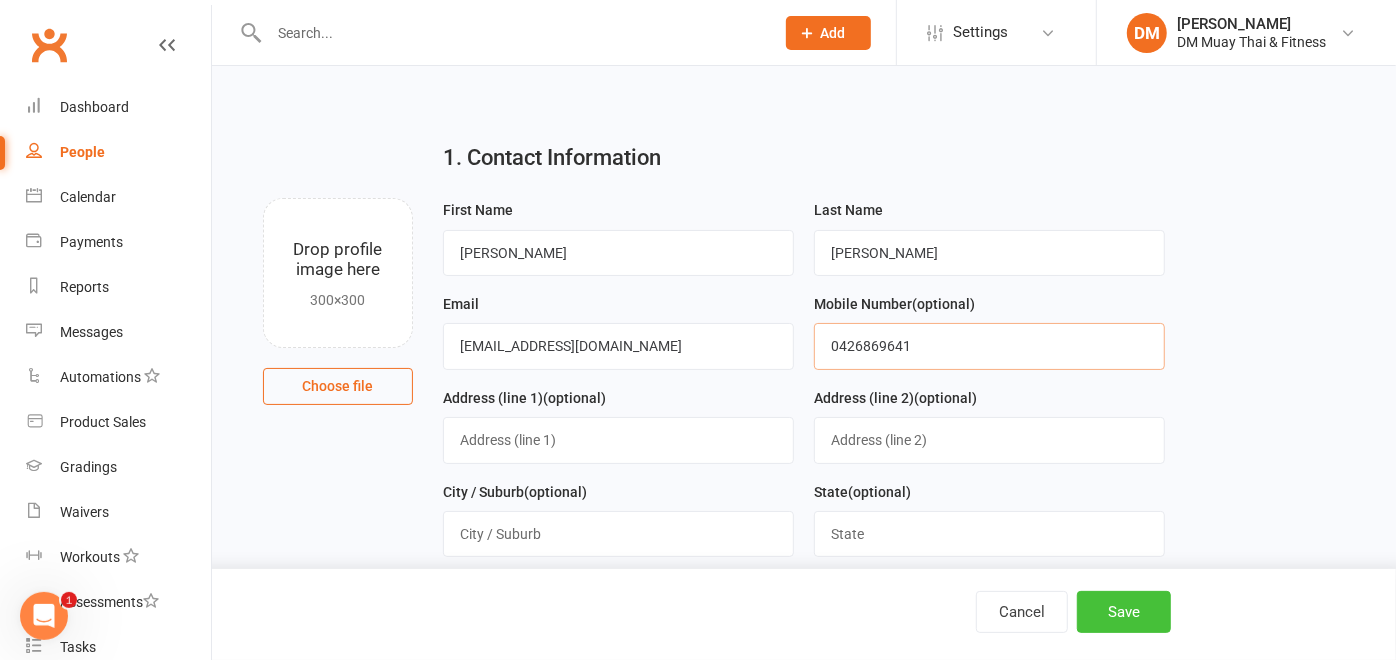 type on "0426869641" 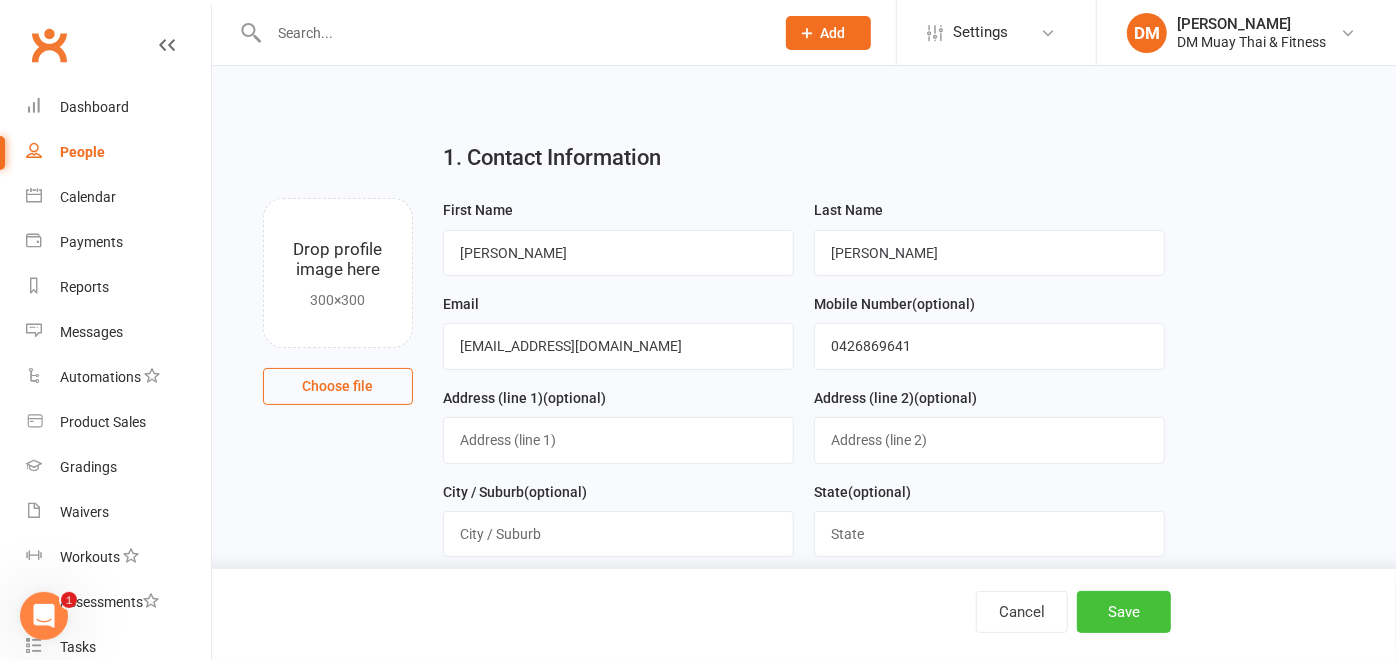 click on "Save" at bounding box center (1124, 612) 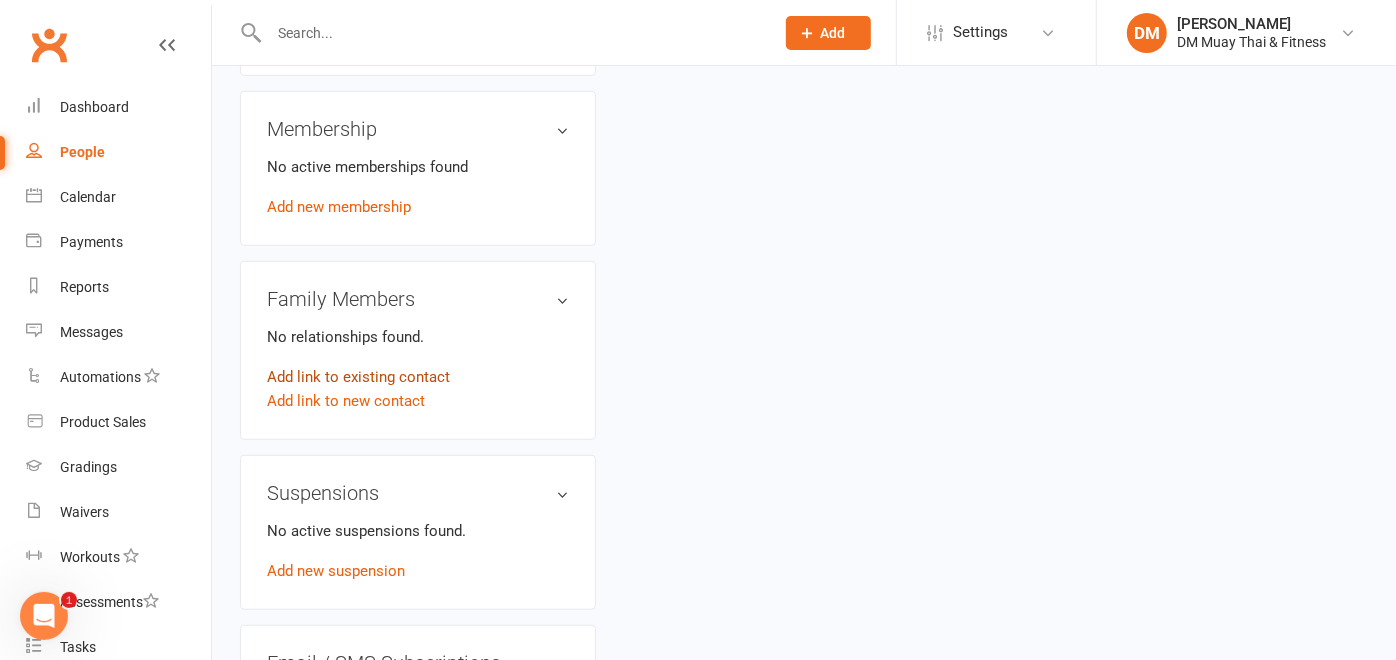 click on "Add link to existing contact" at bounding box center (358, 377) 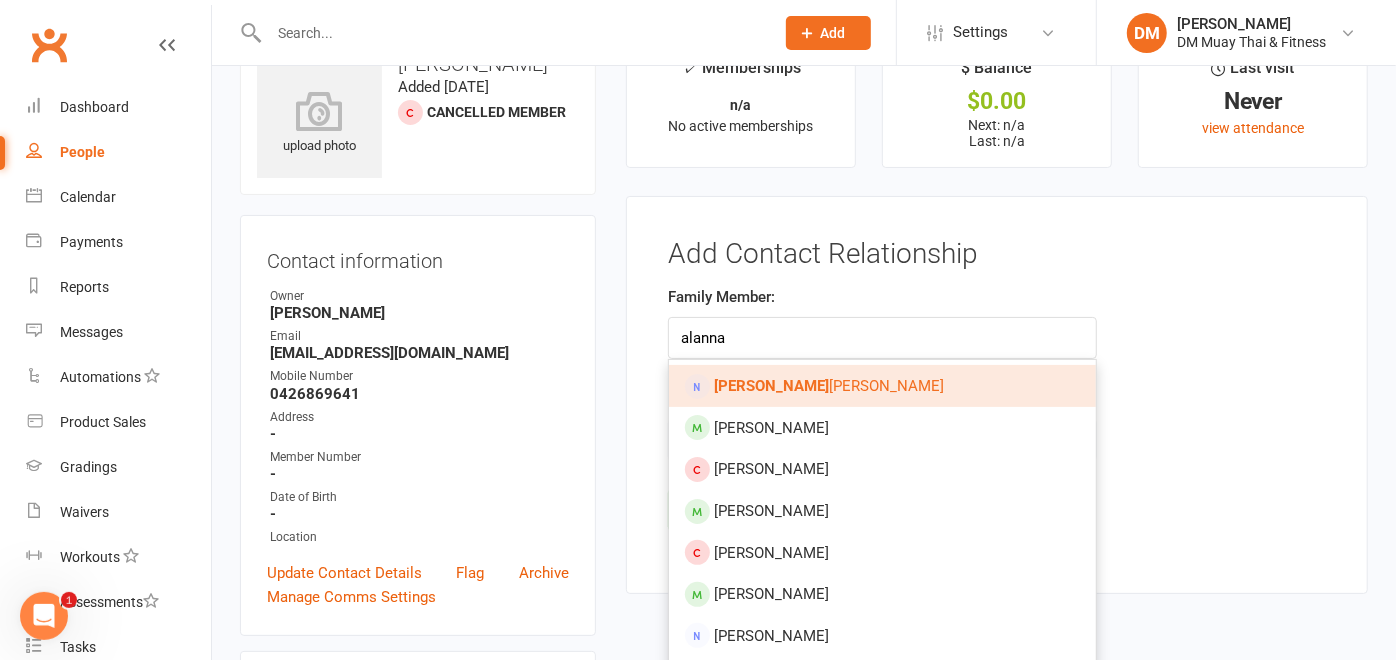 type on "alanna" 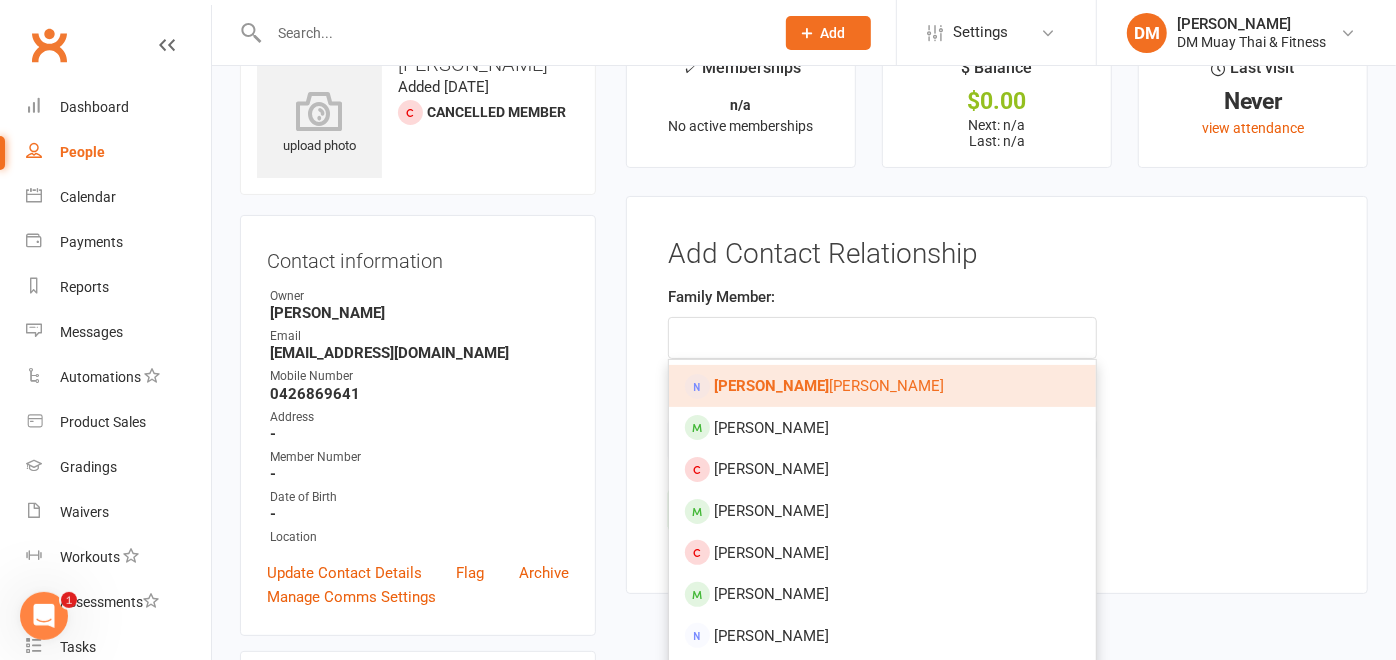 click on "Alanna  Swaney" at bounding box center [882, 386] 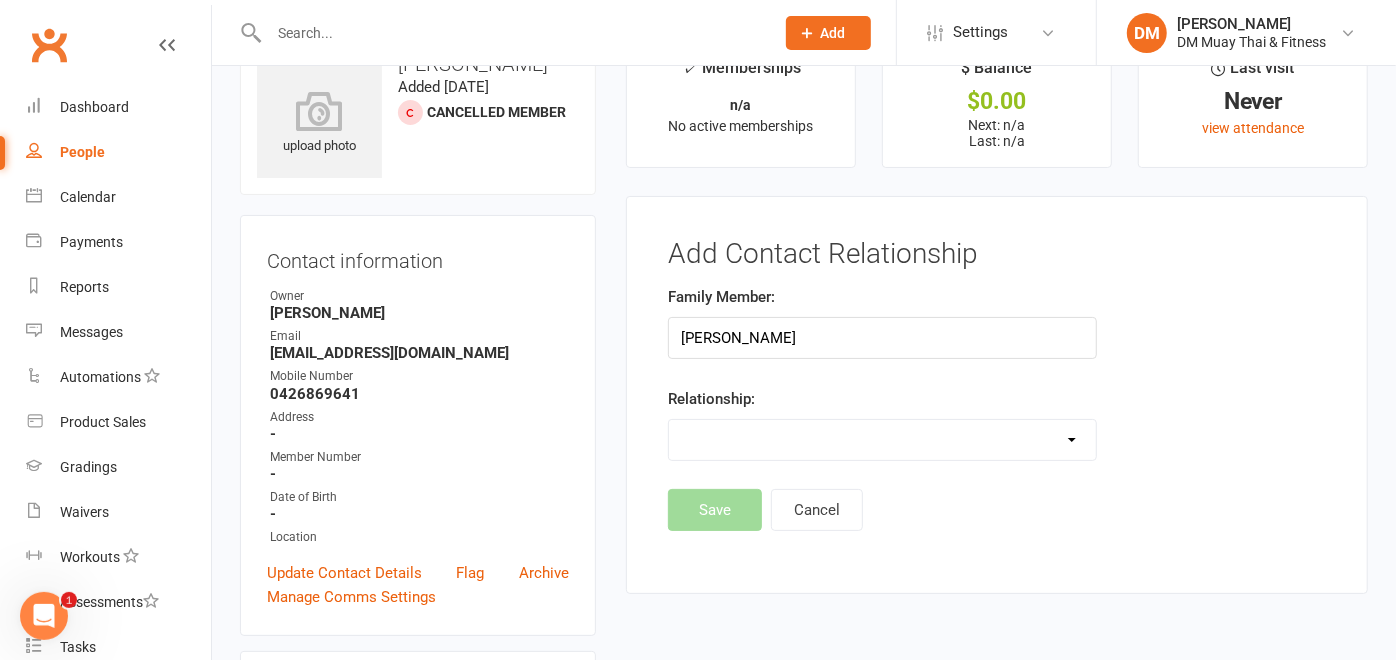 click on "Parent / Guardian Child Sibling (parent not in system) Spouse / Partner Cousin / Other Family Friend Other" at bounding box center [882, 440] 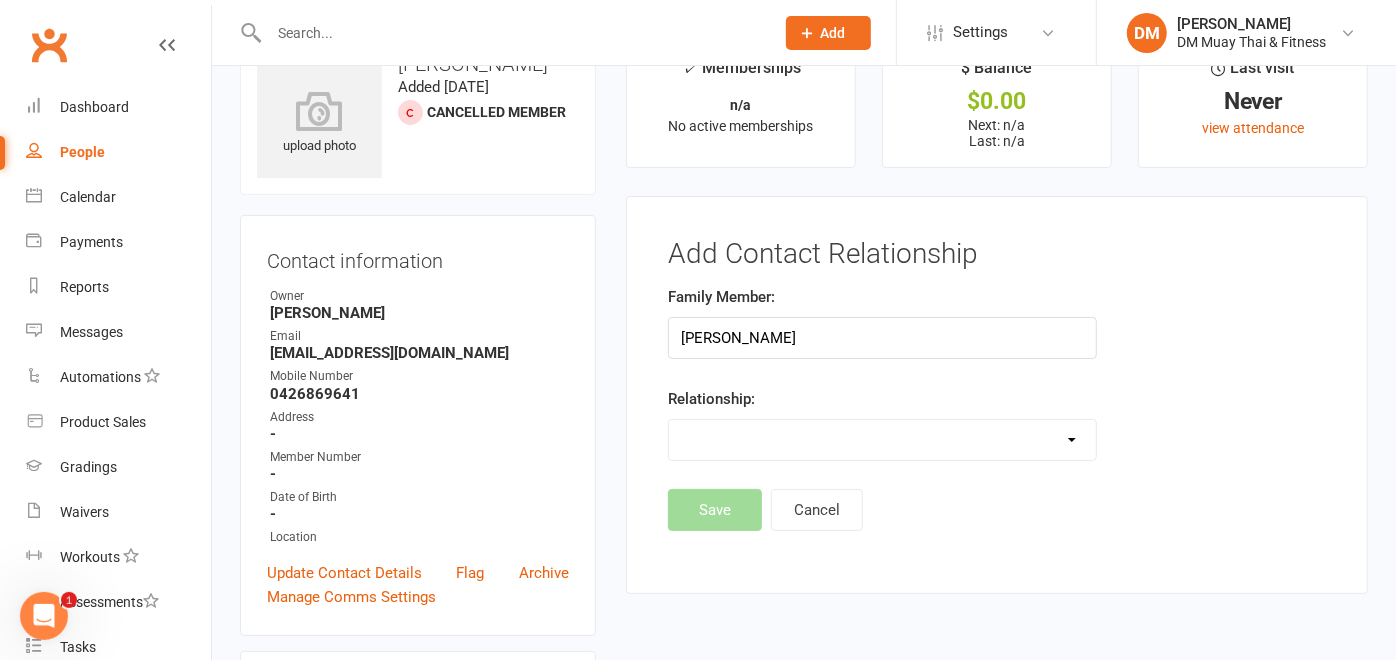 select on "0" 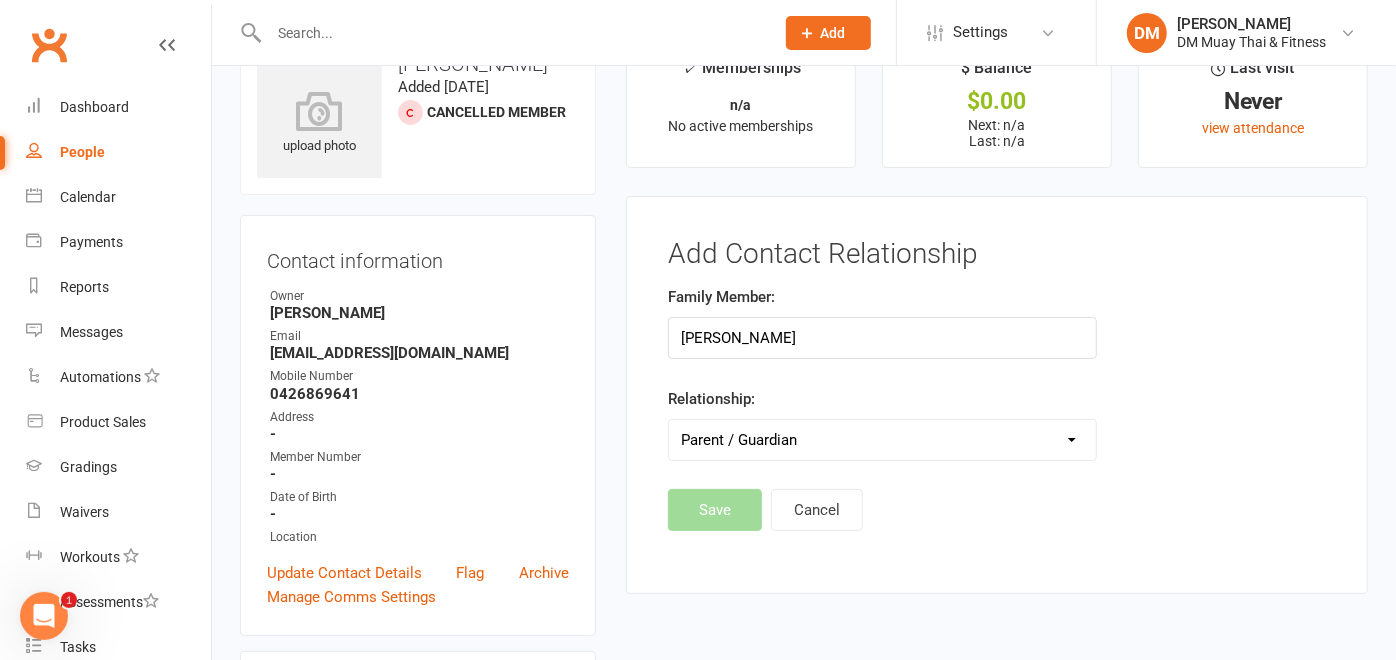 click on "Parent / Guardian Child Sibling (parent not in system) Spouse / Partner Cousin / Other Family Friend Other" at bounding box center (882, 440) 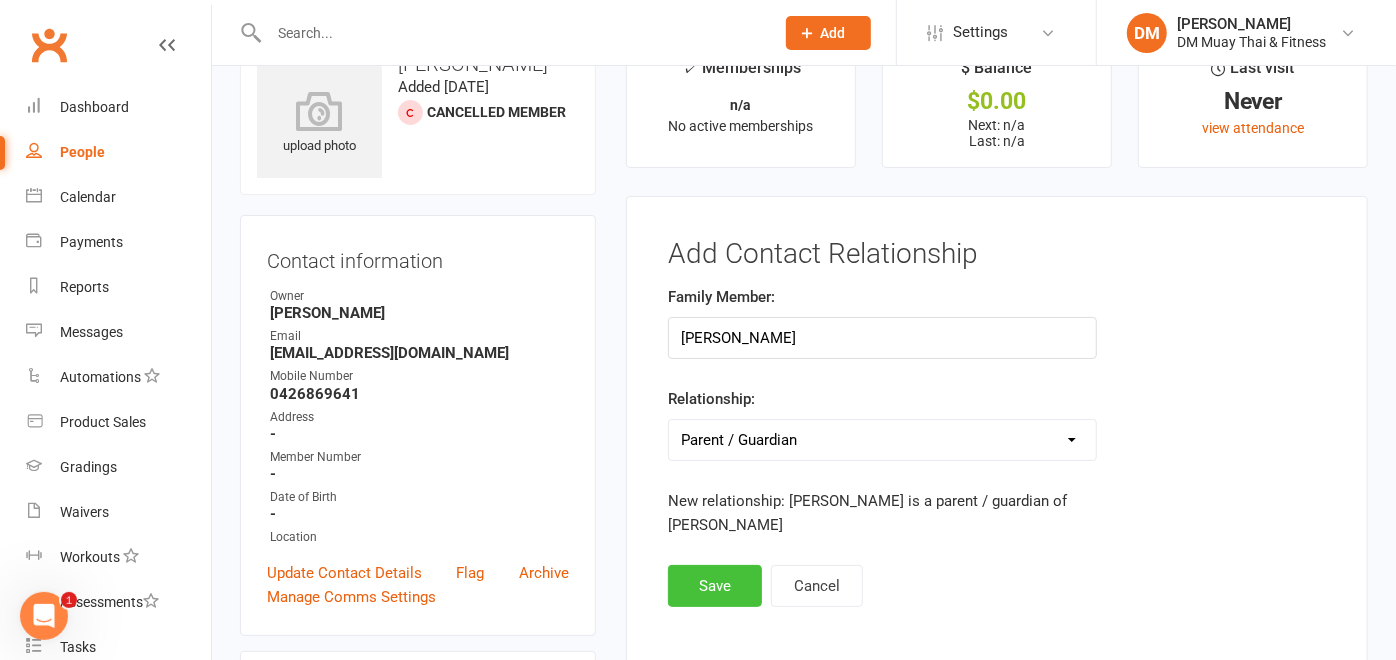 click on "Save" at bounding box center [715, 586] 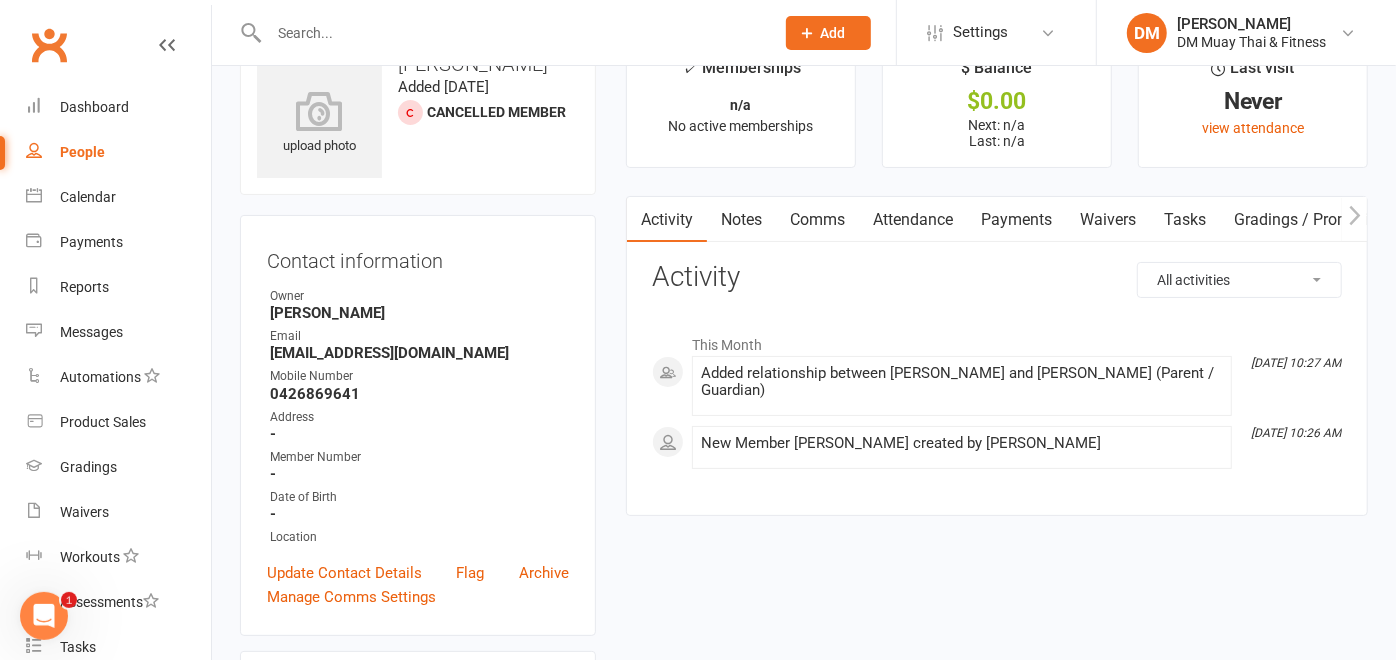 scroll, scrollTop: 0, scrollLeft: 0, axis: both 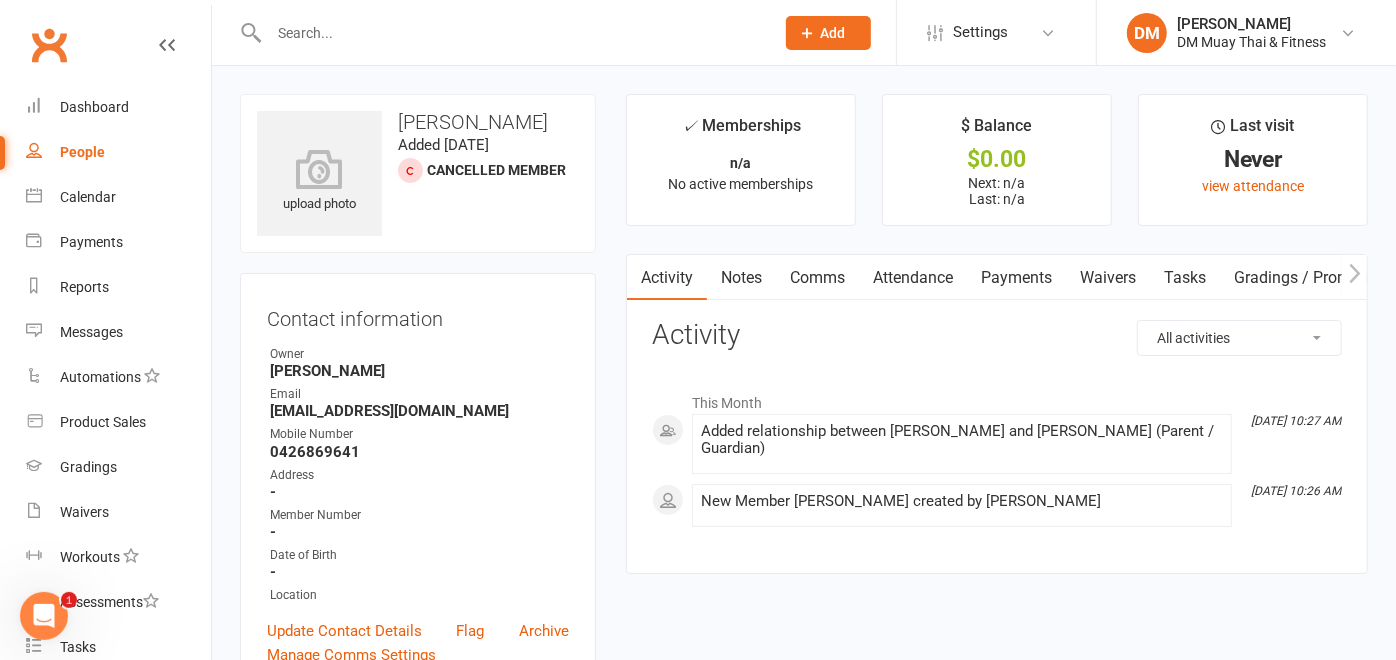 click at bounding box center [511, 33] 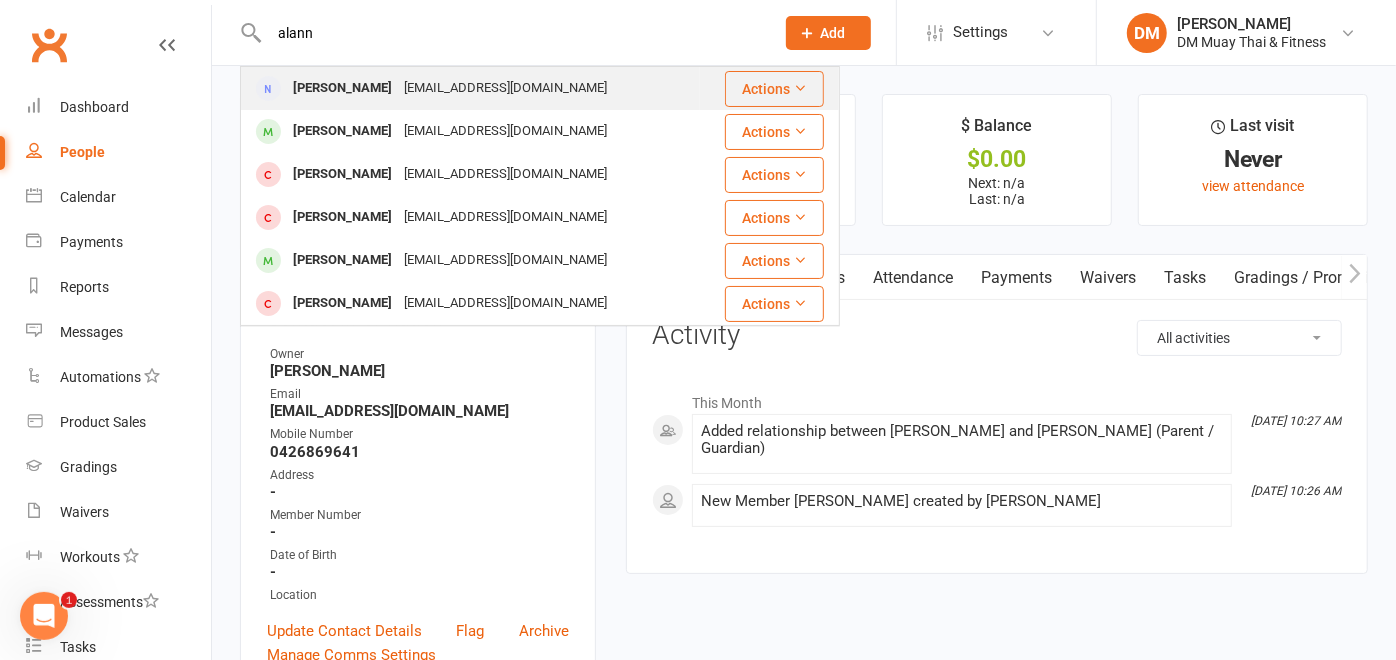 type on "alann" 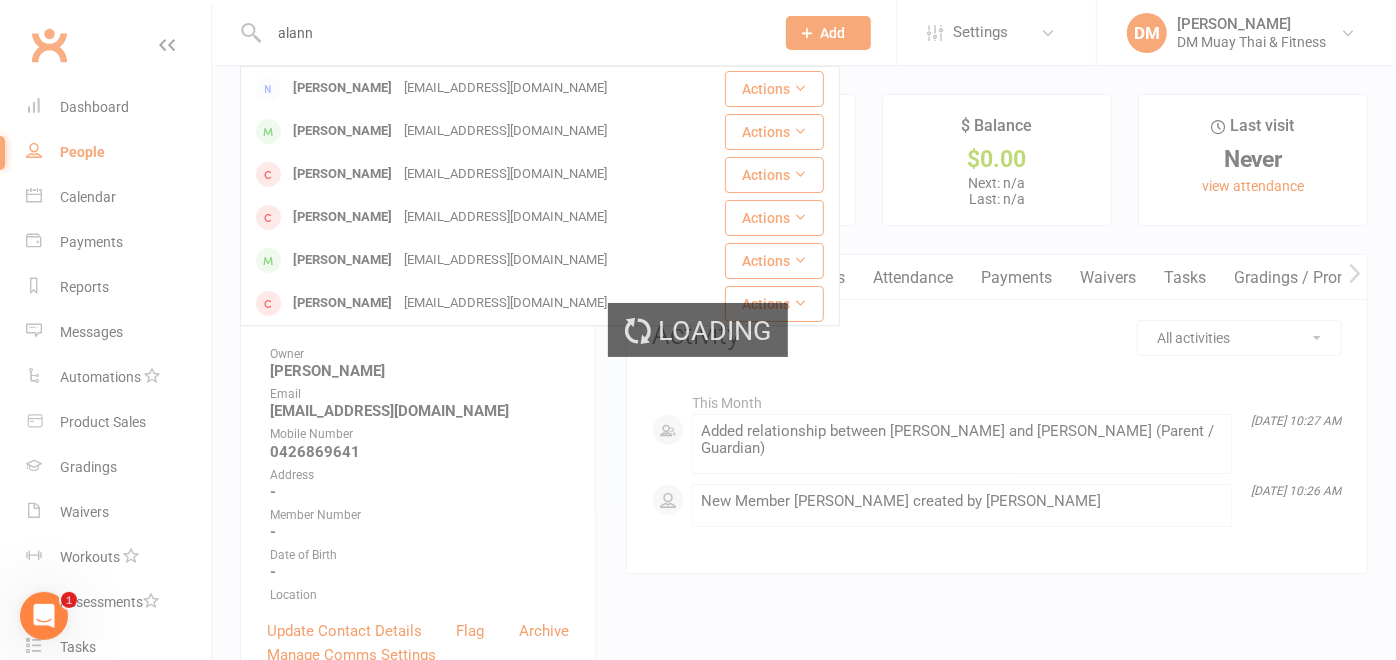 type 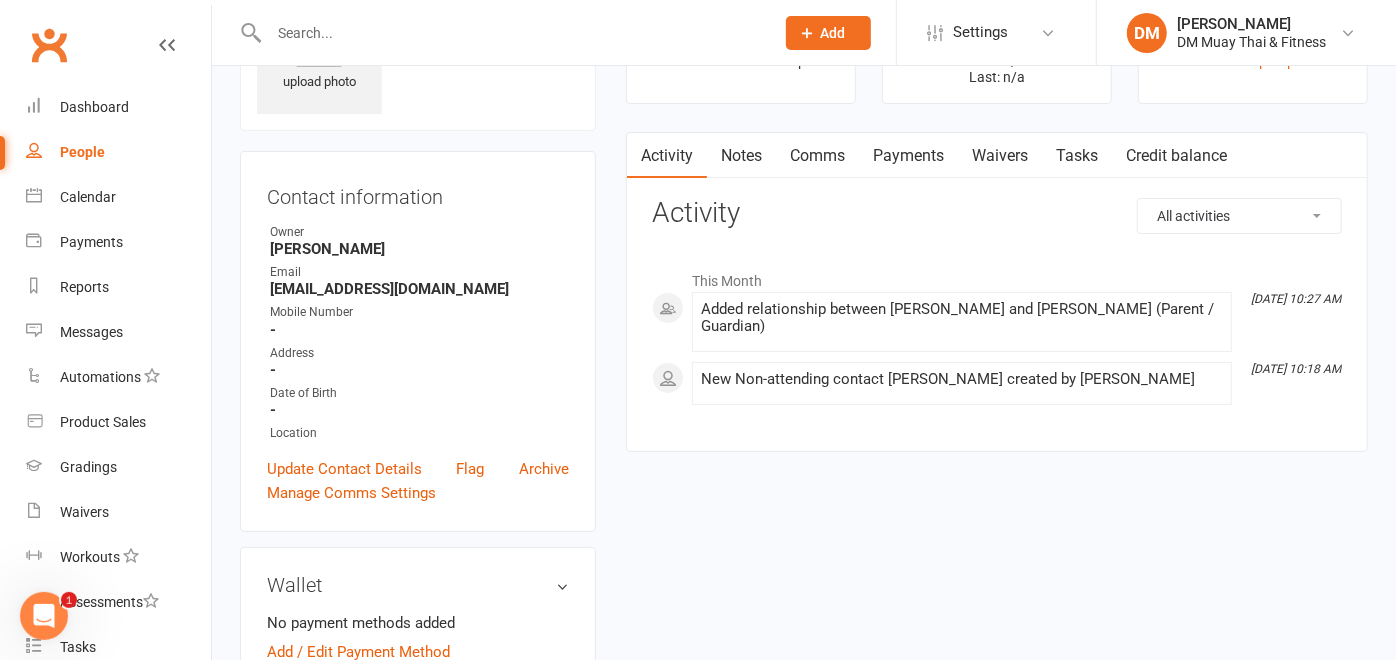 scroll, scrollTop: 0, scrollLeft: 0, axis: both 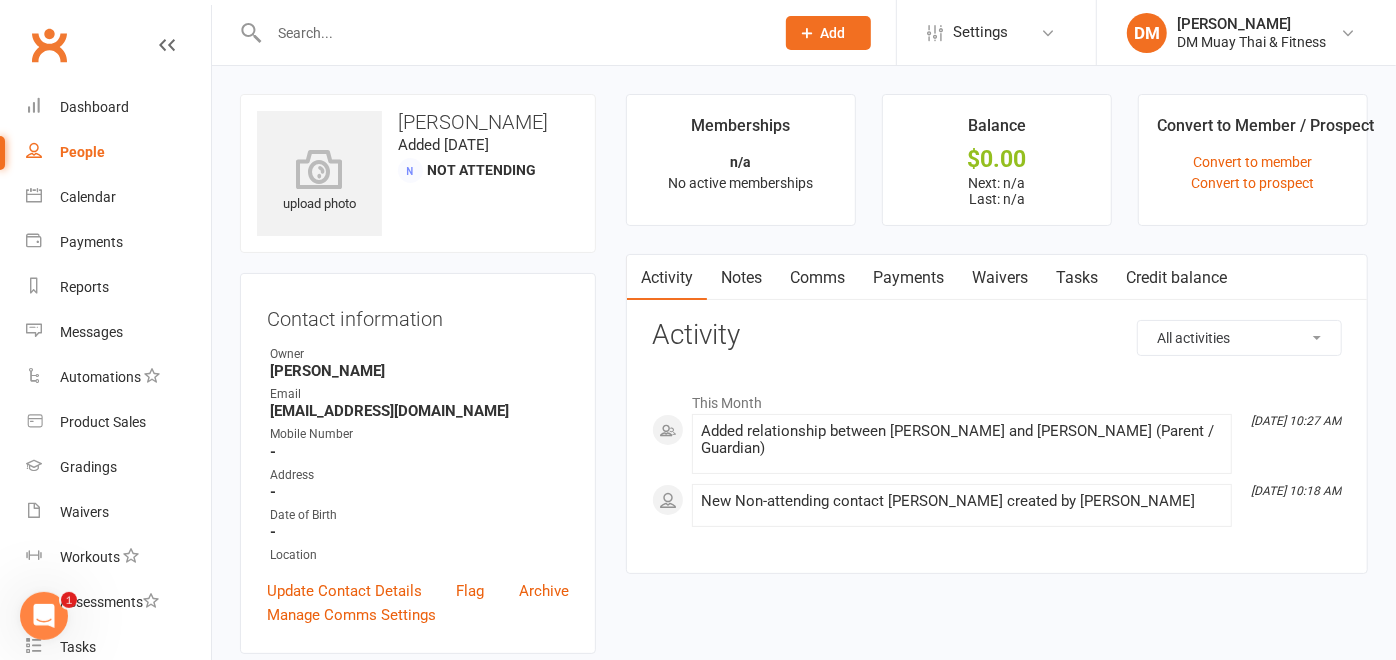 click on "Waivers" at bounding box center (1000, 278) 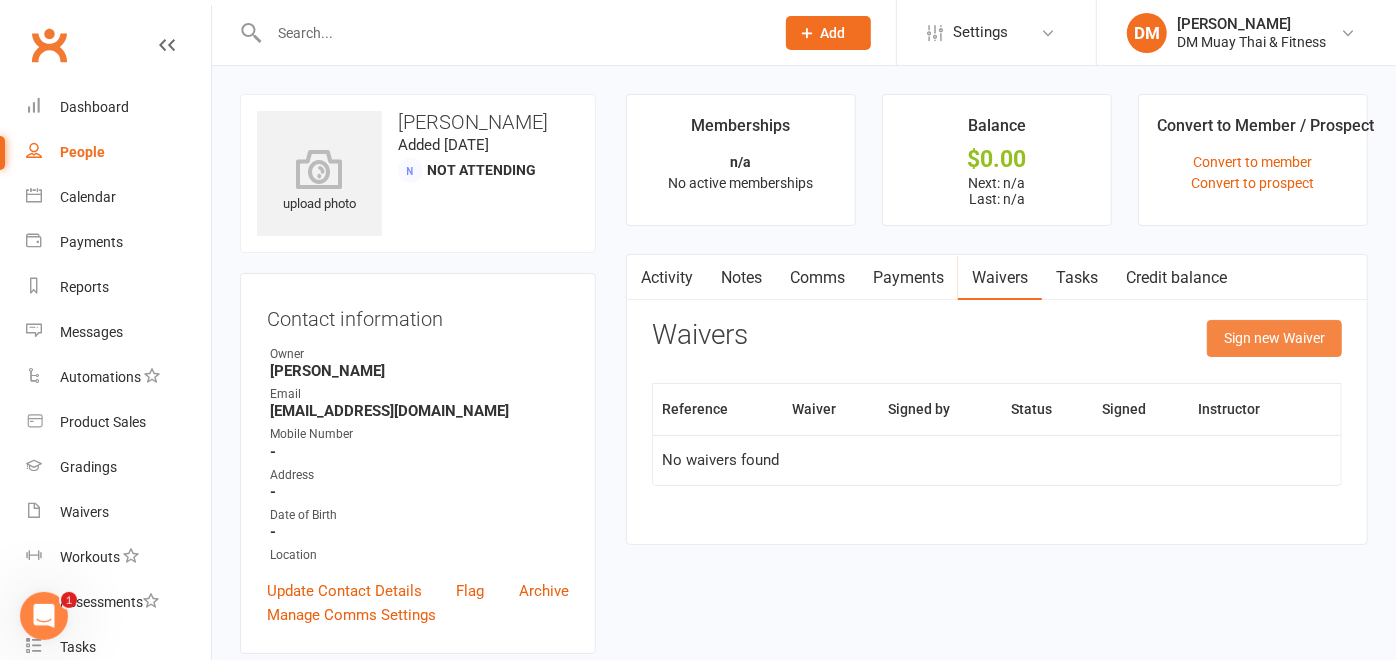 click on "Sign new Waiver" at bounding box center (1274, 338) 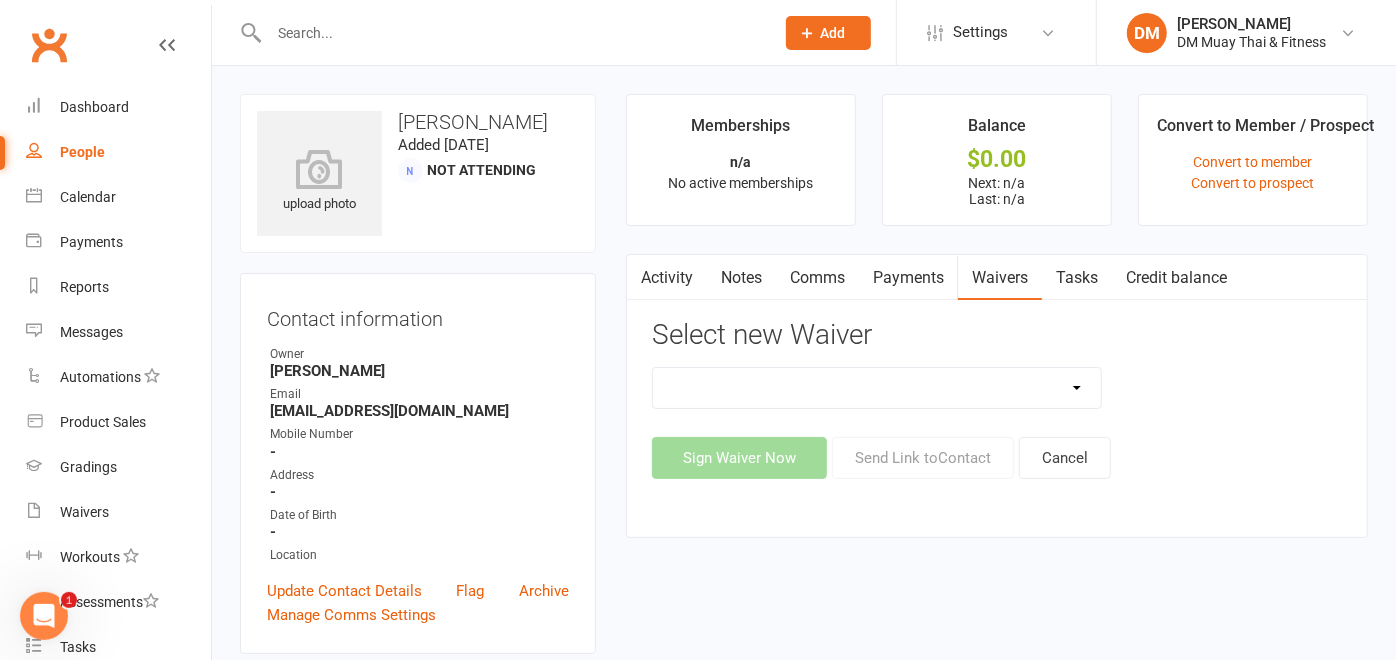 click on "10 Class Pass 2 class weekly fortnightly payments no contract 2 class weekly no contract 2 Week $39 Trial offer (Free Gloves) 3 class weekly 6 month 3 class weekly no contract 3 class weekly no contract fortnightly payments 7 day trial Casual Class Change of payment details Foundation Waiver Free Trial Class Kids/ Teens Free Trial Kids/Teens Waiver New Member Waiver Sponsored Member Waiver TAP Group Free Trial 2 weeks Unlimited class weekly 6 month Unlimited class weekly 6 month fortnightly payments Unlimited class weekly no contract fortnightly payments Unlimited weekly no contract Upfront Waiver" at bounding box center [877, 388] 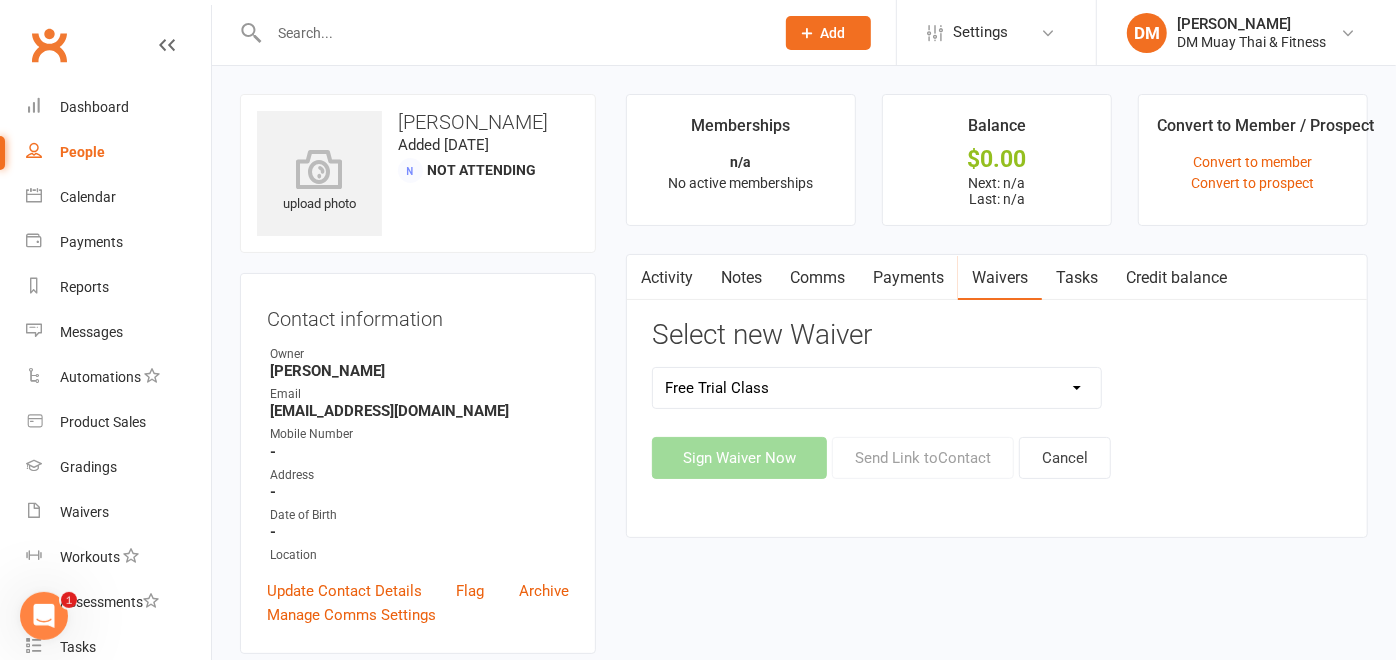 click on "10 Class Pass 2 class weekly fortnightly payments no contract 2 class weekly no contract 2 Week $39 Trial offer (Free Gloves) 3 class weekly 6 month 3 class weekly no contract 3 class weekly no contract fortnightly payments 7 day trial Casual Class Change of payment details Foundation Waiver Free Trial Class Kids/ Teens Free Trial Kids/Teens Waiver New Member Waiver Sponsored Member Waiver TAP Group Free Trial 2 weeks Unlimited class weekly 6 month Unlimited class weekly 6 month fortnightly payments Unlimited class weekly no contract fortnightly payments Unlimited weekly no contract Upfront Waiver" at bounding box center (877, 388) 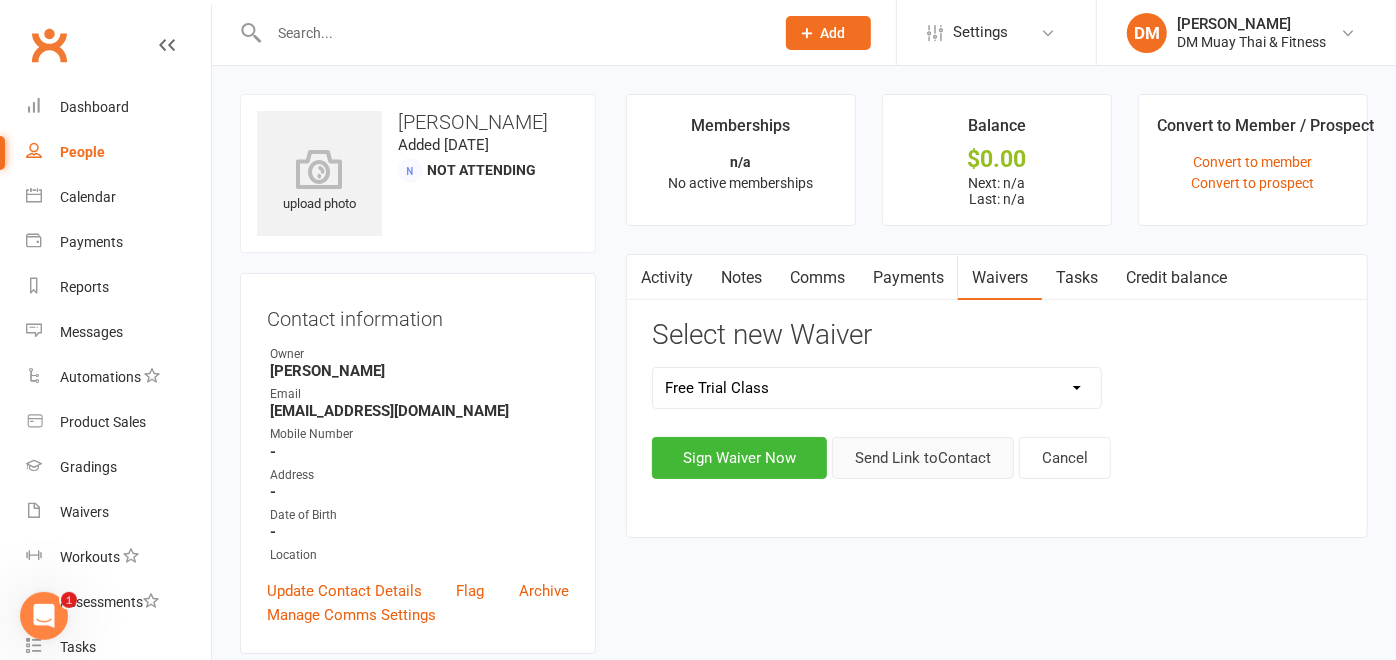 click on "Send Link to  Contact" at bounding box center (923, 458) 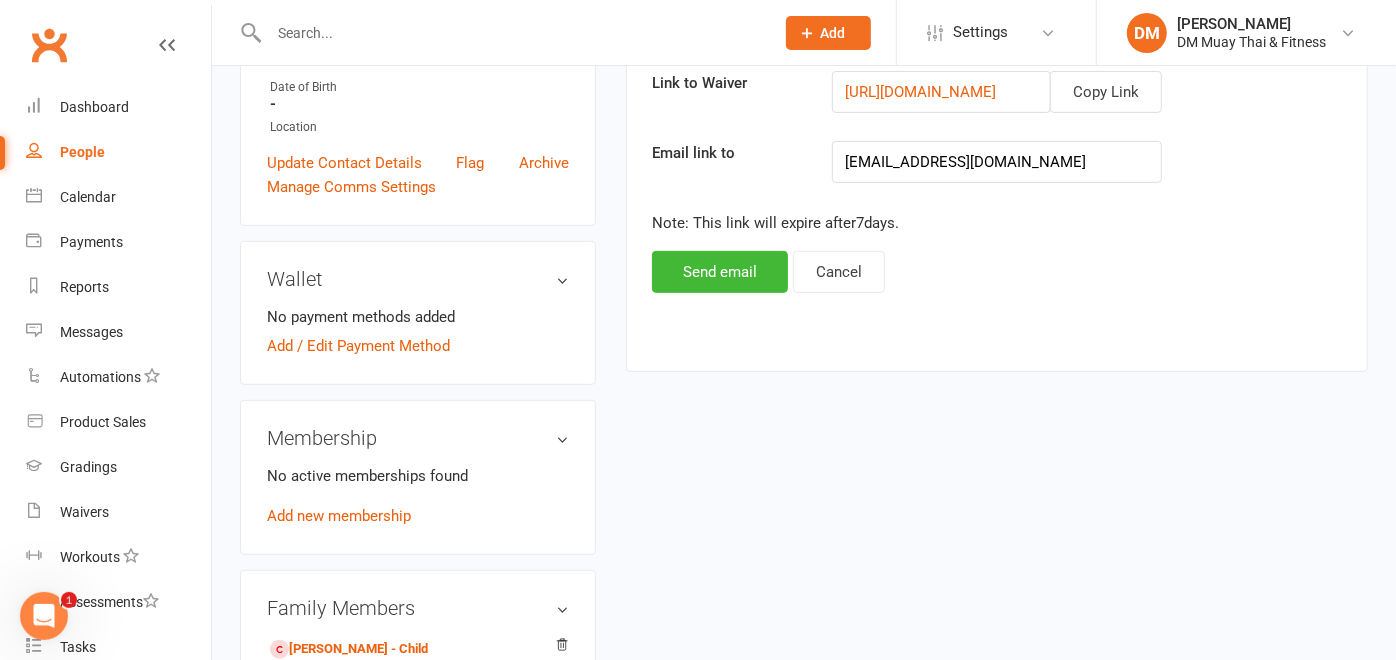 scroll, scrollTop: 111, scrollLeft: 0, axis: vertical 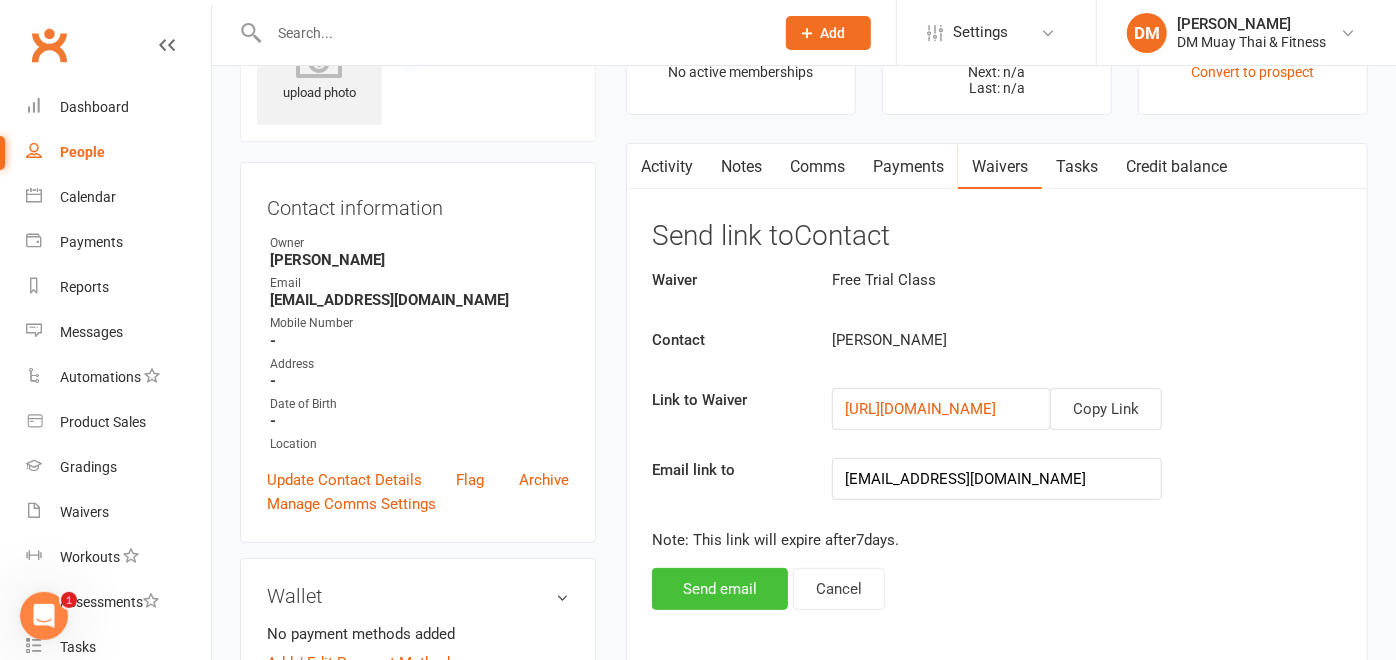 click on "Send email" at bounding box center (720, 589) 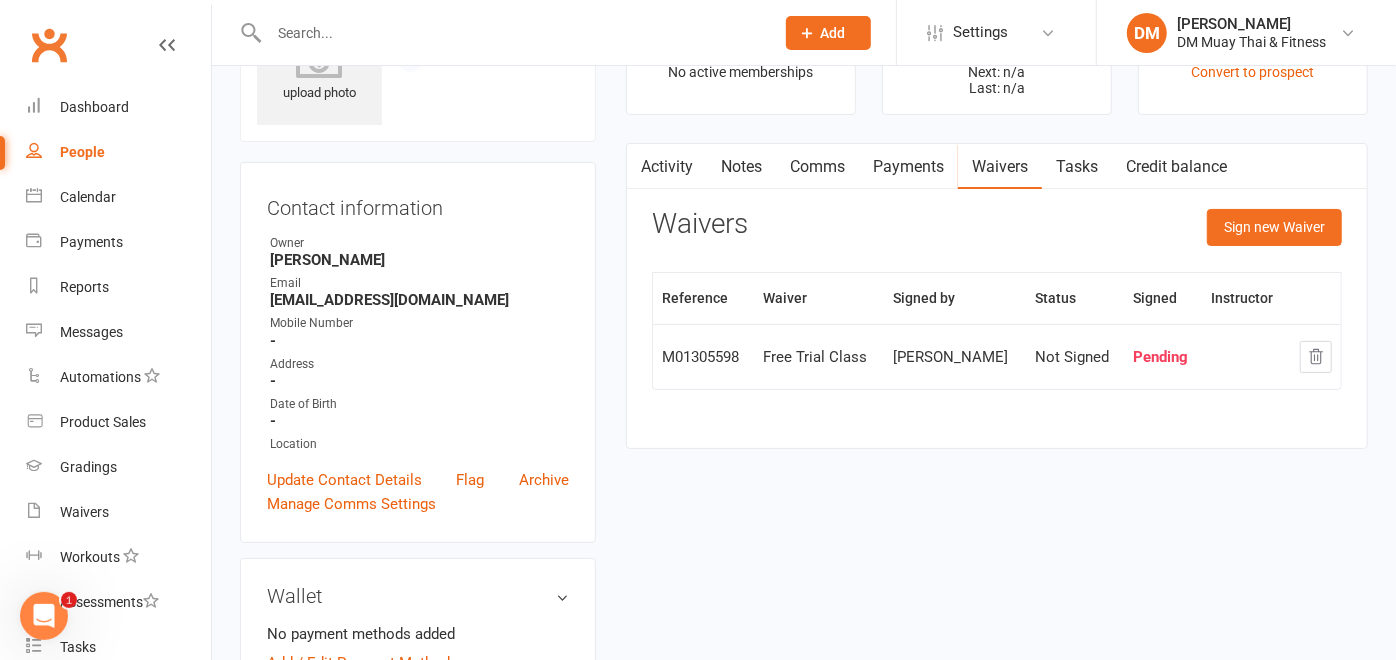 scroll, scrollTop: 0, scrollLeft: 0, axis: both 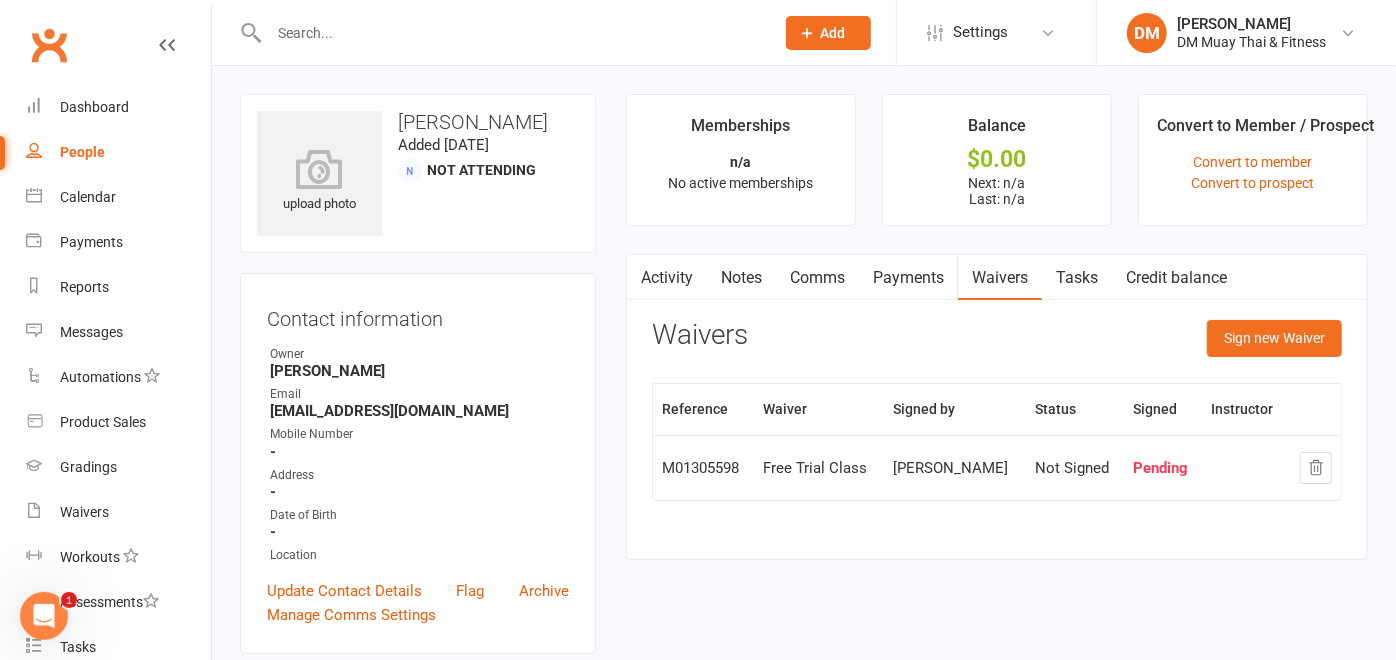 click at bounding box center (511, 33) 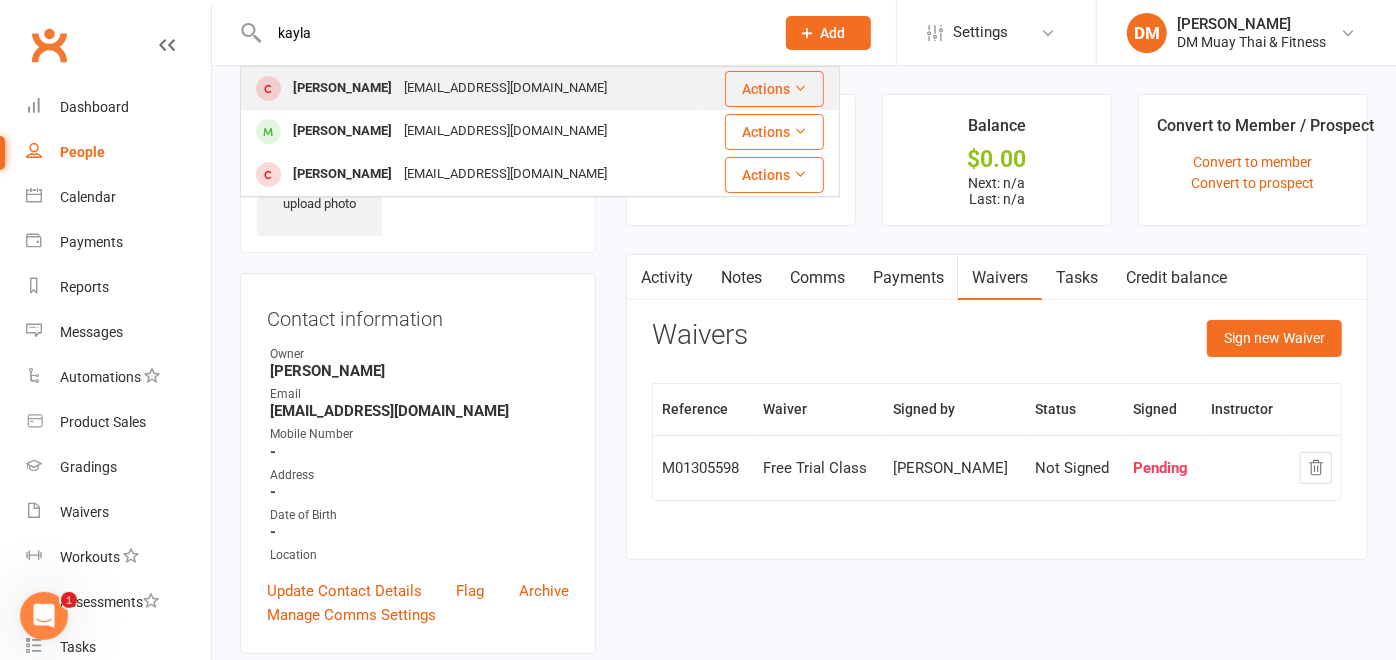 type on "kayla" 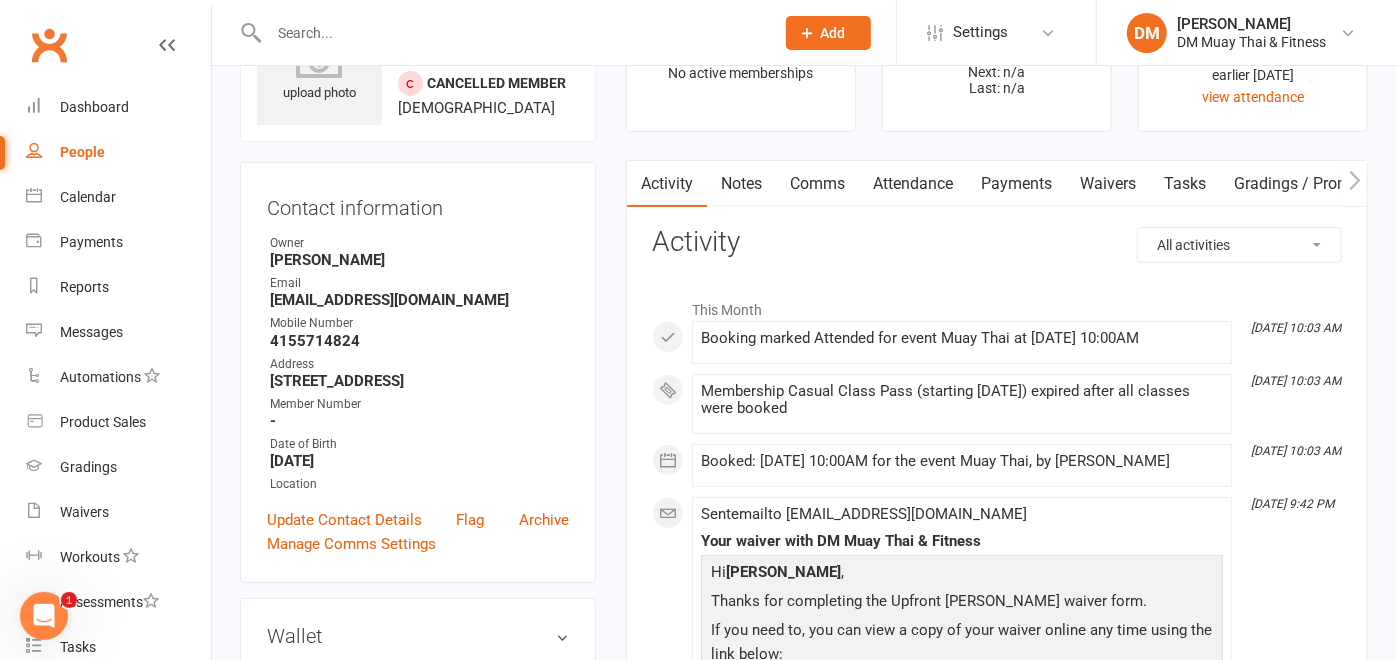 scroll, scrollTop: 0, scrollLeft: 0, axis: both 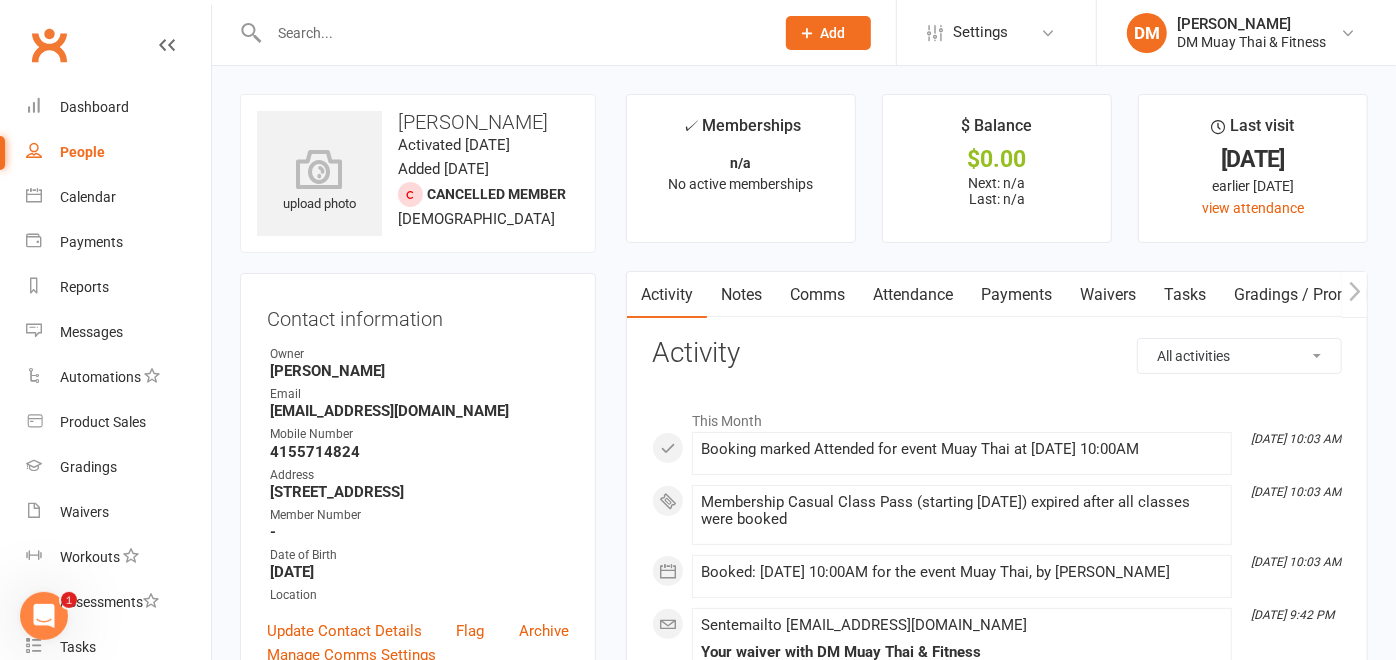 click on "Waivers" at bounding box center (1108, 295) 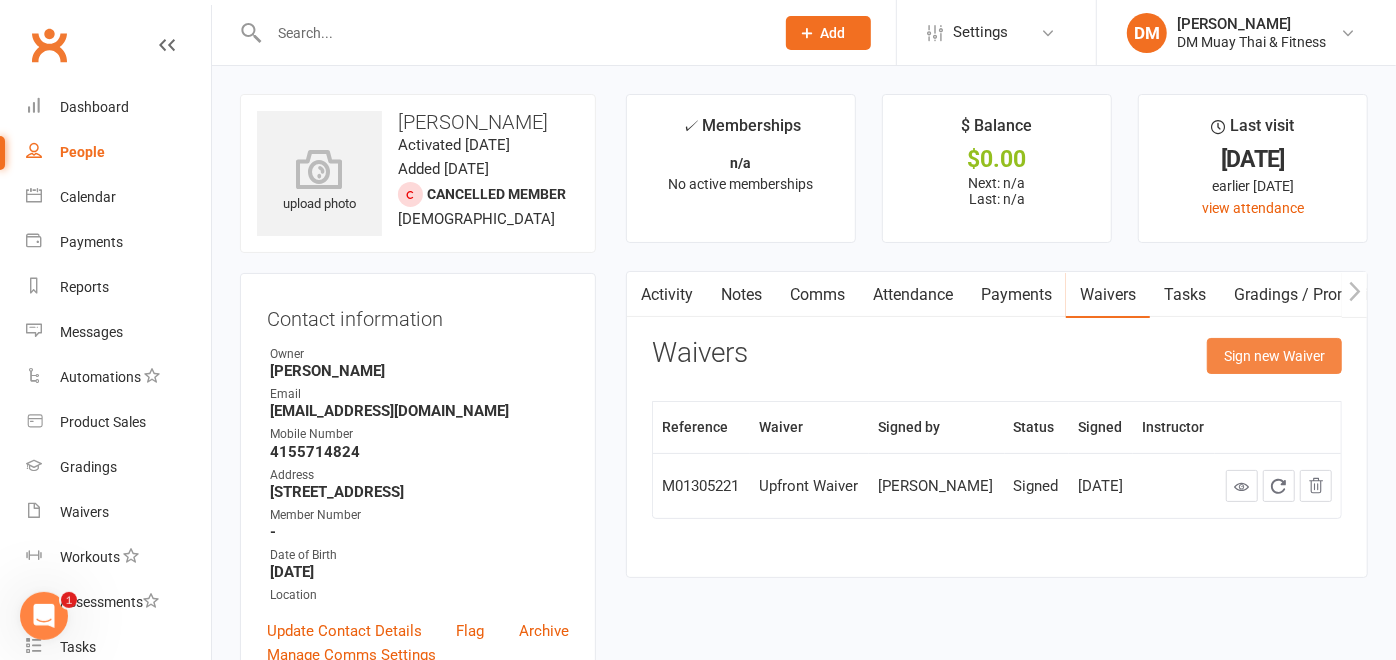 click on "Sign new Waiver" at bounding box center (1274, 356) 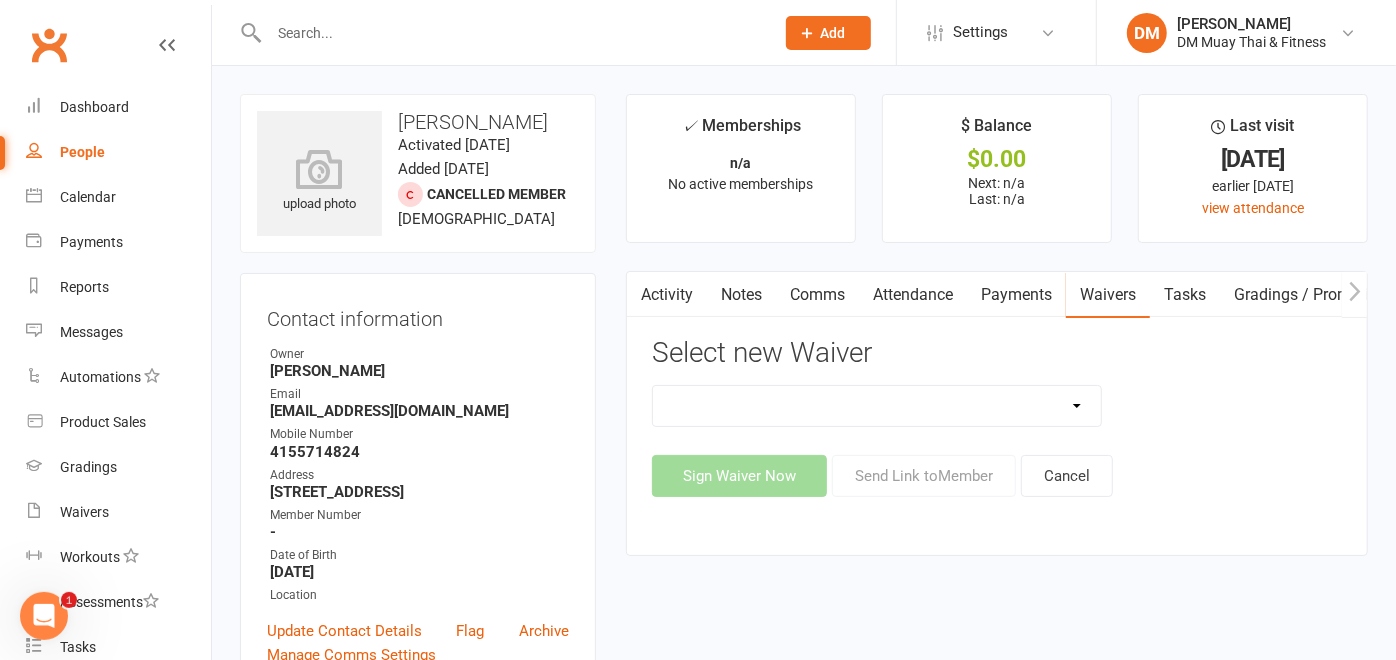 click on "10 Class Pass 2 class weekly fortnightly payments no contract 2 class weekly no contract 2 Week $39 Trial offer (Free Gloves) 3 class weekly 6 month 3 class weekly no contract 3 class weekly no contract fortnightly payments 7 day trial Casual Class Change of payment details Foundation Waiver Free Trial Class Kids/ Teens Free Trial Kids/Teens Waiver New Member Waiver Sponsored Member Waiver TAP Group Free Trial 2 weeks Unlimited class weekly 6 month Unlimited class weekly 6 month fortnightly payments Unlimited class weekly no contract fortnightly payments Unlimited weekly no contract Upfront Waiver" at bounding box center [877, 406] 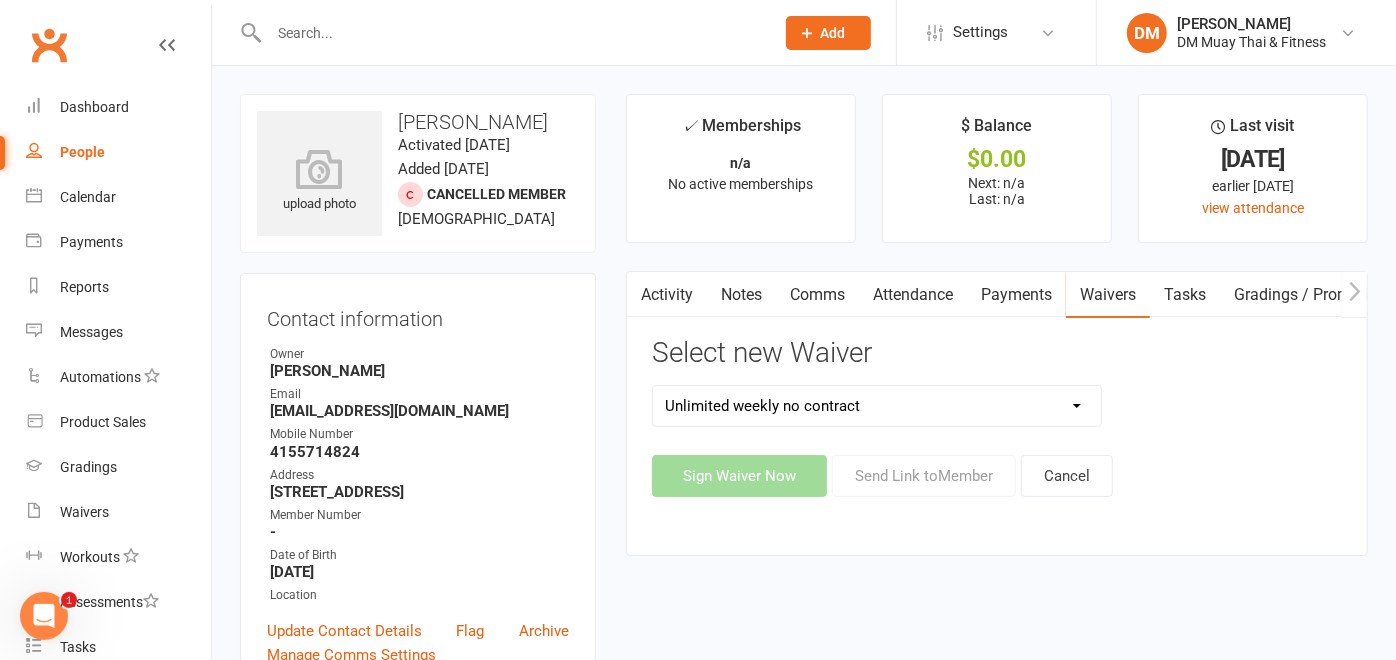 click on "10 Class Pass 2 class weekly fortnightly payments no contract 2 class weekly no contract 2 Week $39 Trial offer (Free Gloves) 3 class weekly 6 month 3 class weekly no contract 3 class weekly no contract fortnightly payments 7 day trial Casual Class Change of payment details Foundation Waiver Free Trial Class Kids/ Teens Free Trial Kids/Teens Waiver New Member Waiver Sponsored Member Waiver TAP Group Free Trial 2 weeks Unlimited class weekly 6 month Unlimited class weekly 6 month fortnightly payments Unlimited class weekly no contract fortnightly payments Unlimited weekly no contract Upfront Waiver" at bounding box center [877, 406] 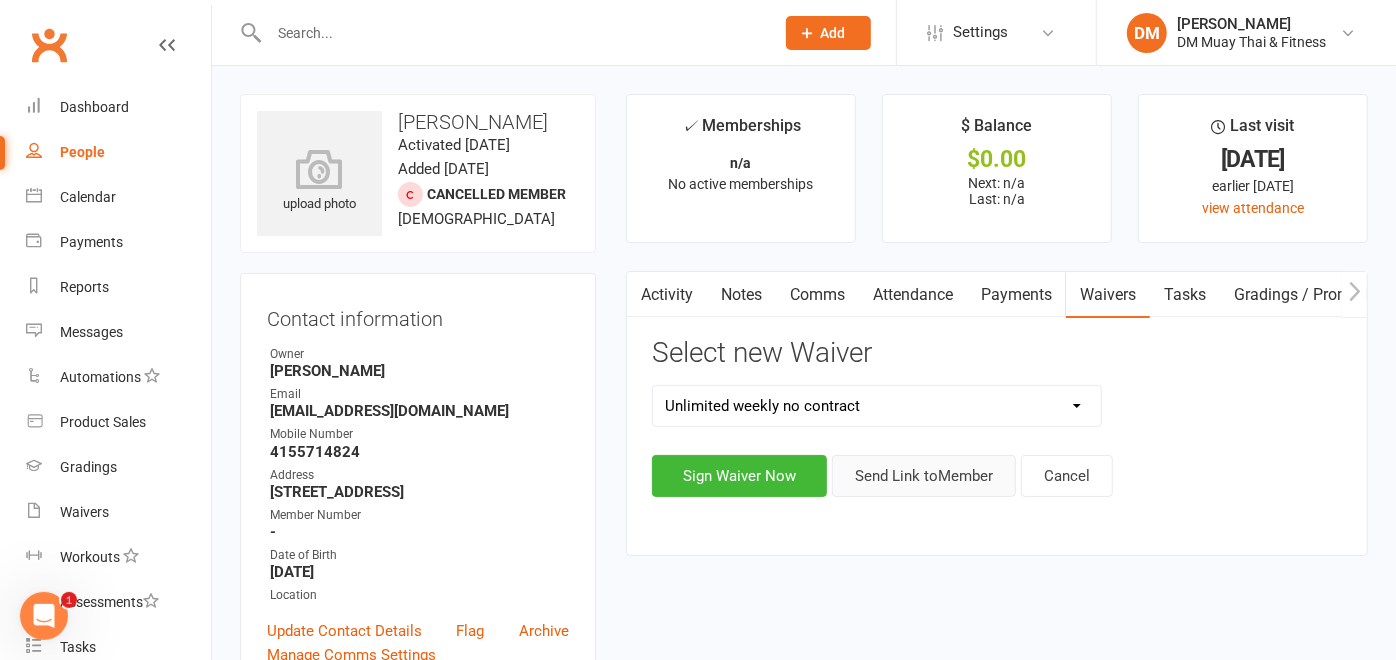 click on "Send Link to  Member" at bounding box center (924, 476) 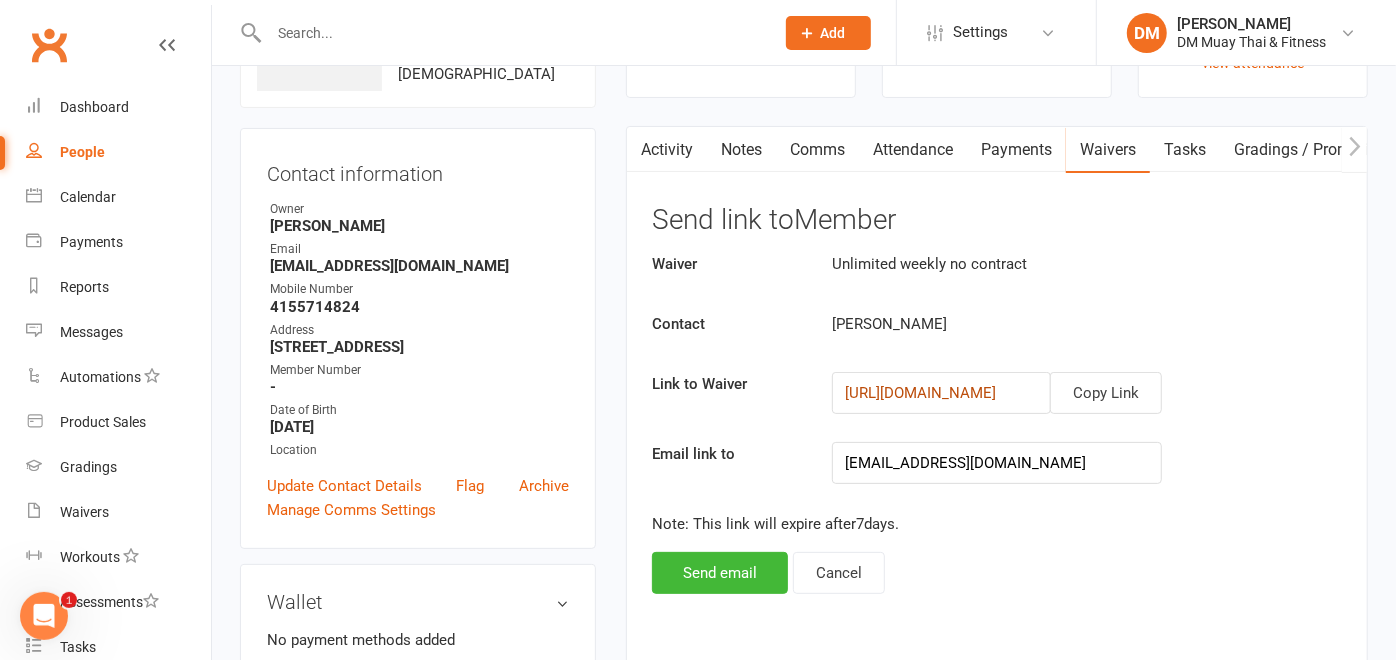 scroll, scrollTop: 222, scrollLeft: 0, axis: vertical 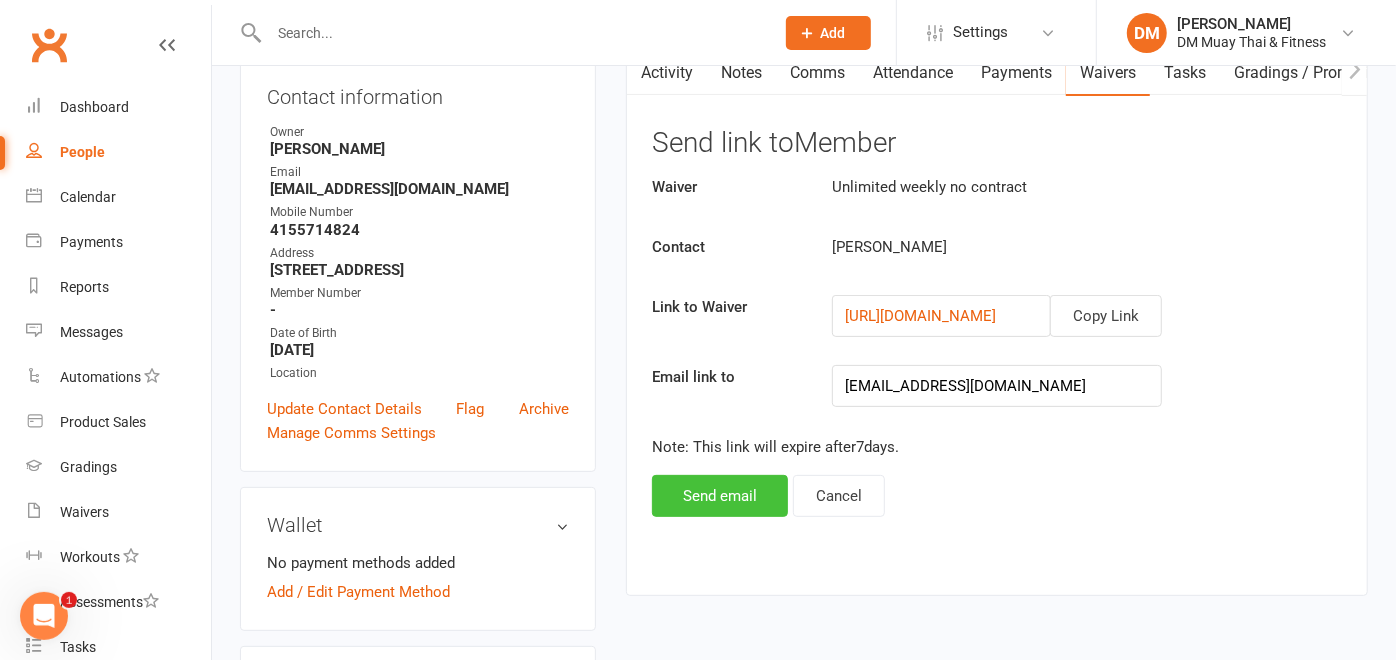 click on "Send email" at bounding box center (720, 496) 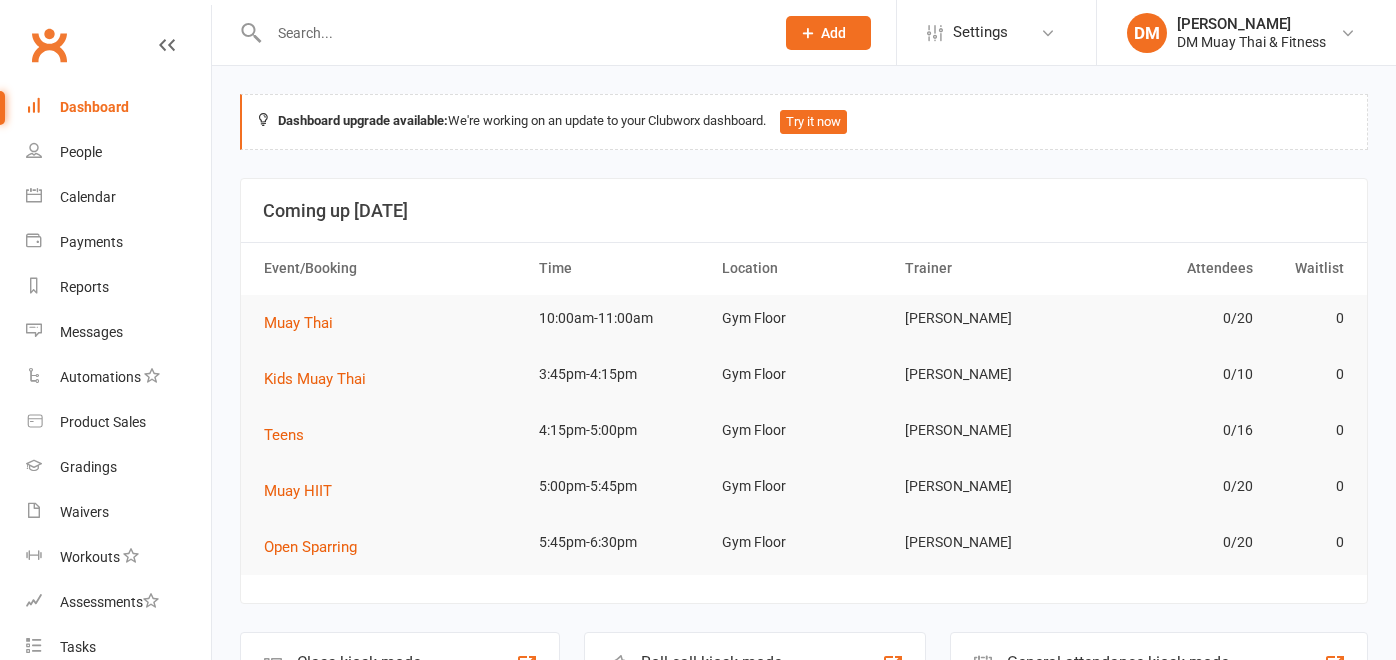 scroll, scrollTop: 0, scrollLeft: 0, axis: both 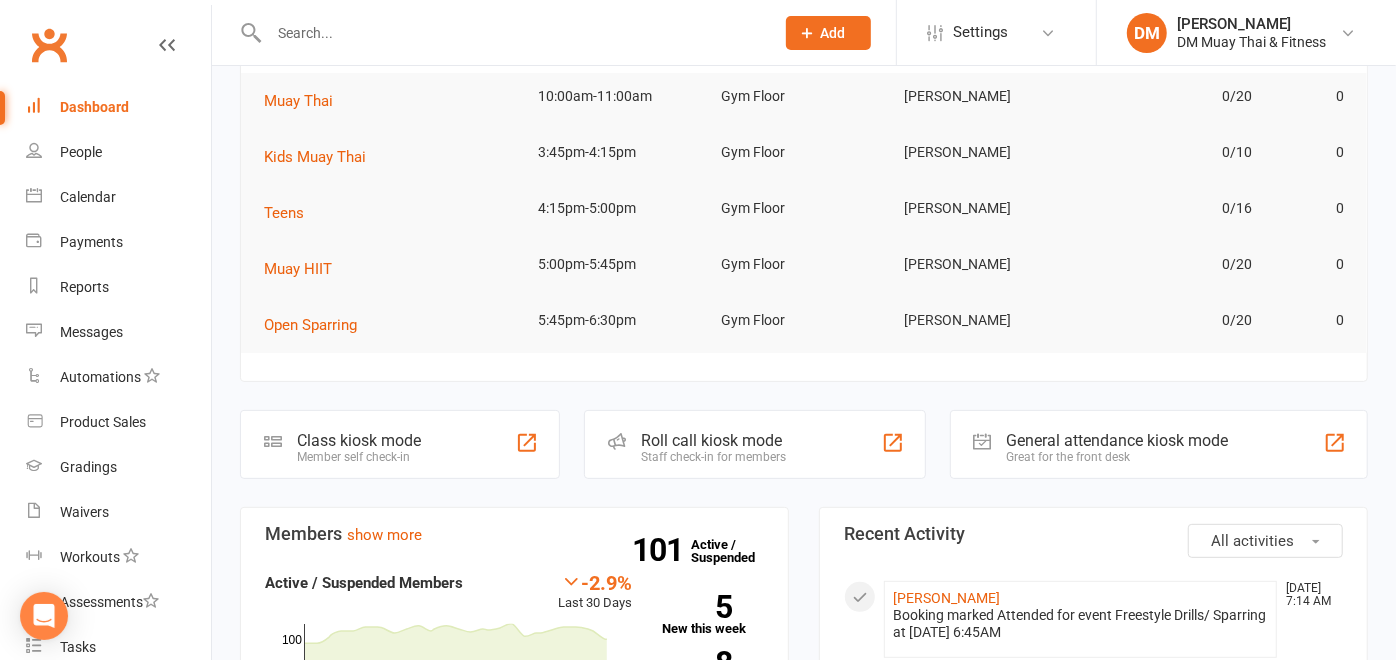 click on "Roll call kiosk mode" 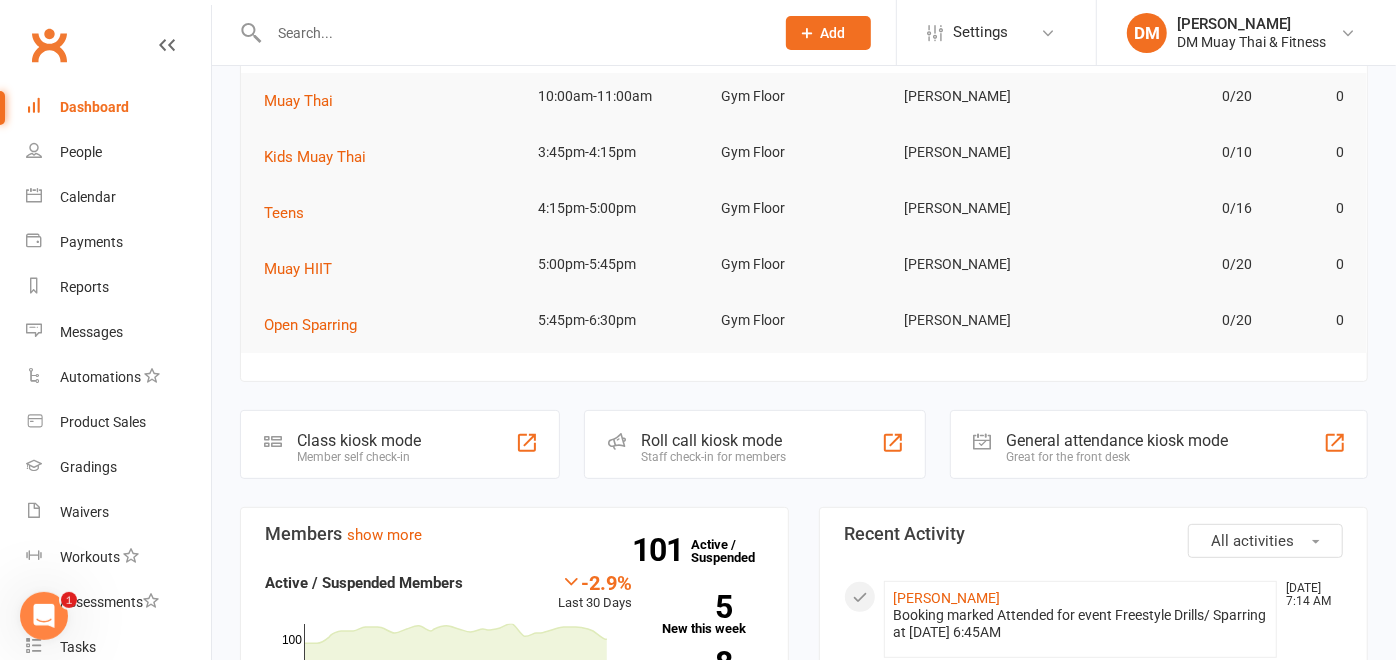 scroll, scrollTop: 0, scrollLeft: 0, axis: both 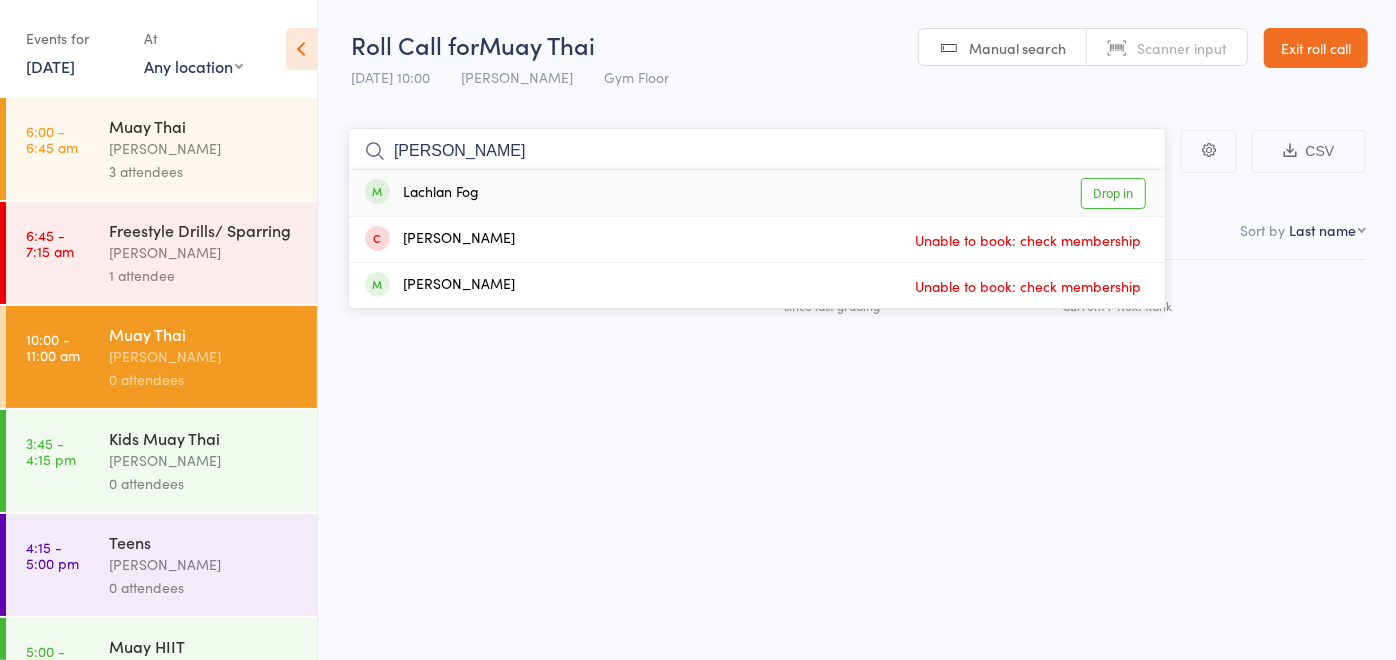 type on "lach" 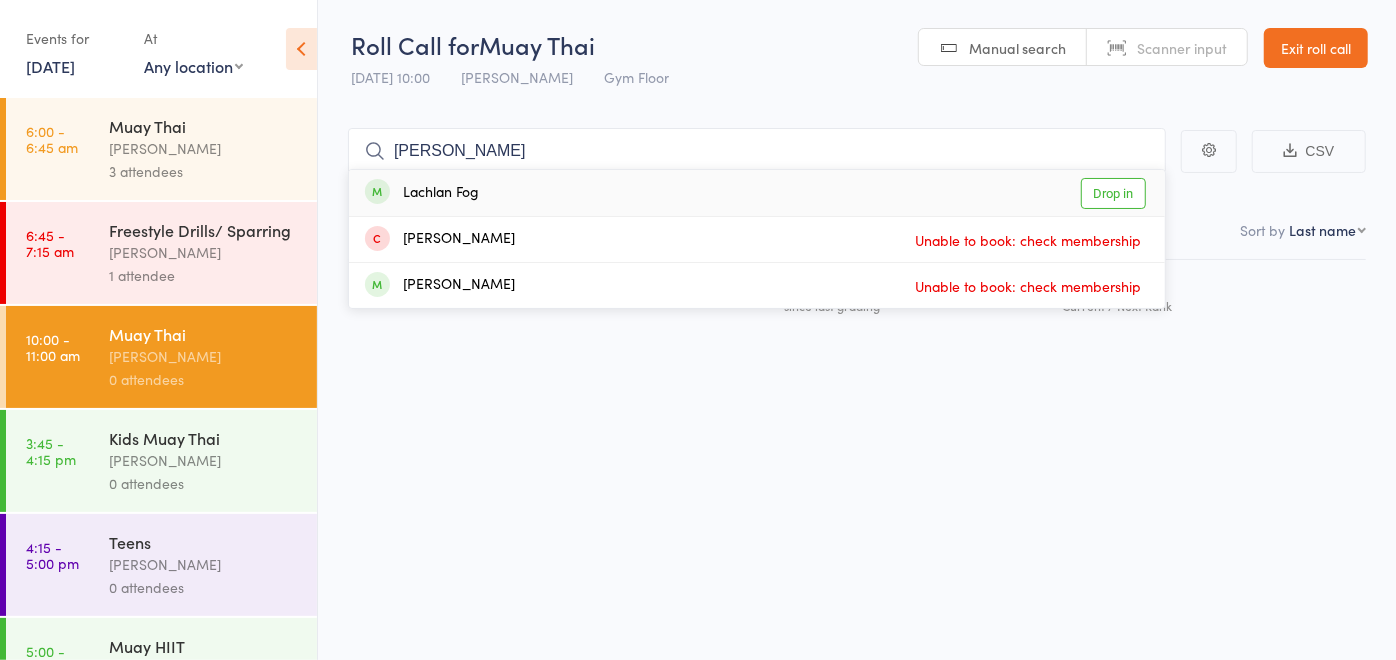click on "Lachlan Fog Drop in" at bounding box center [757, 193] 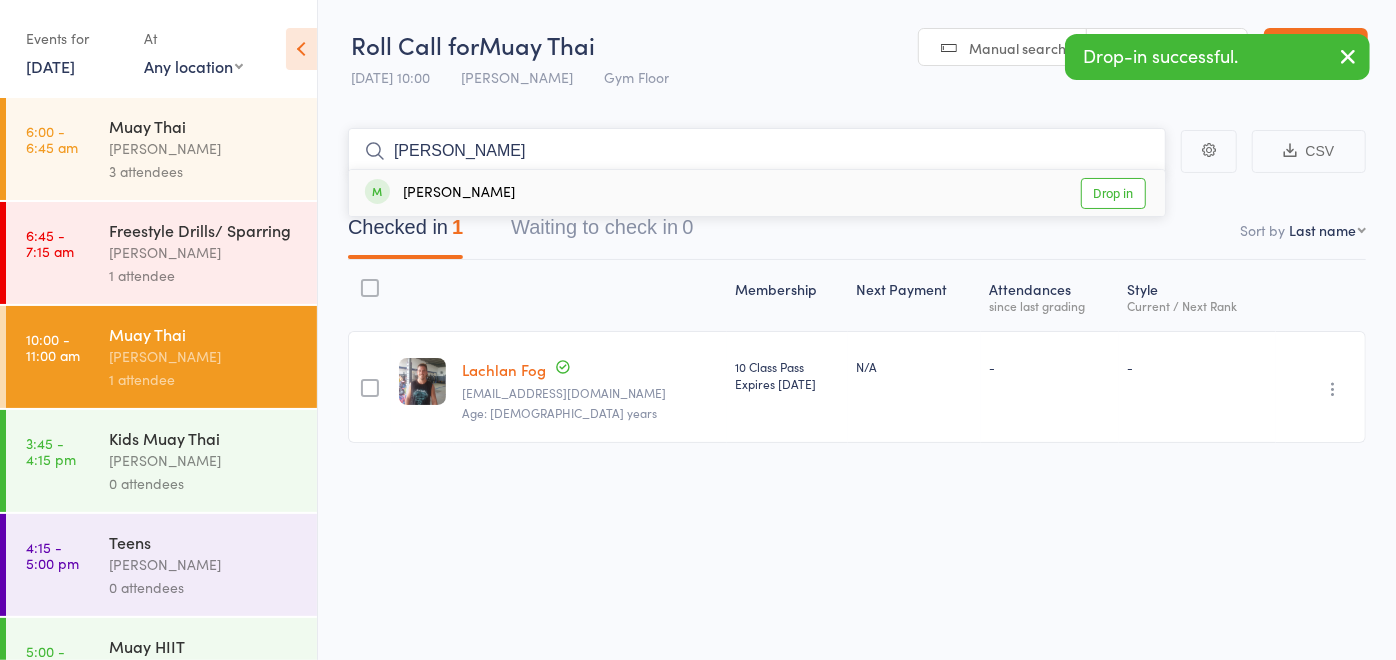 type on "wade" 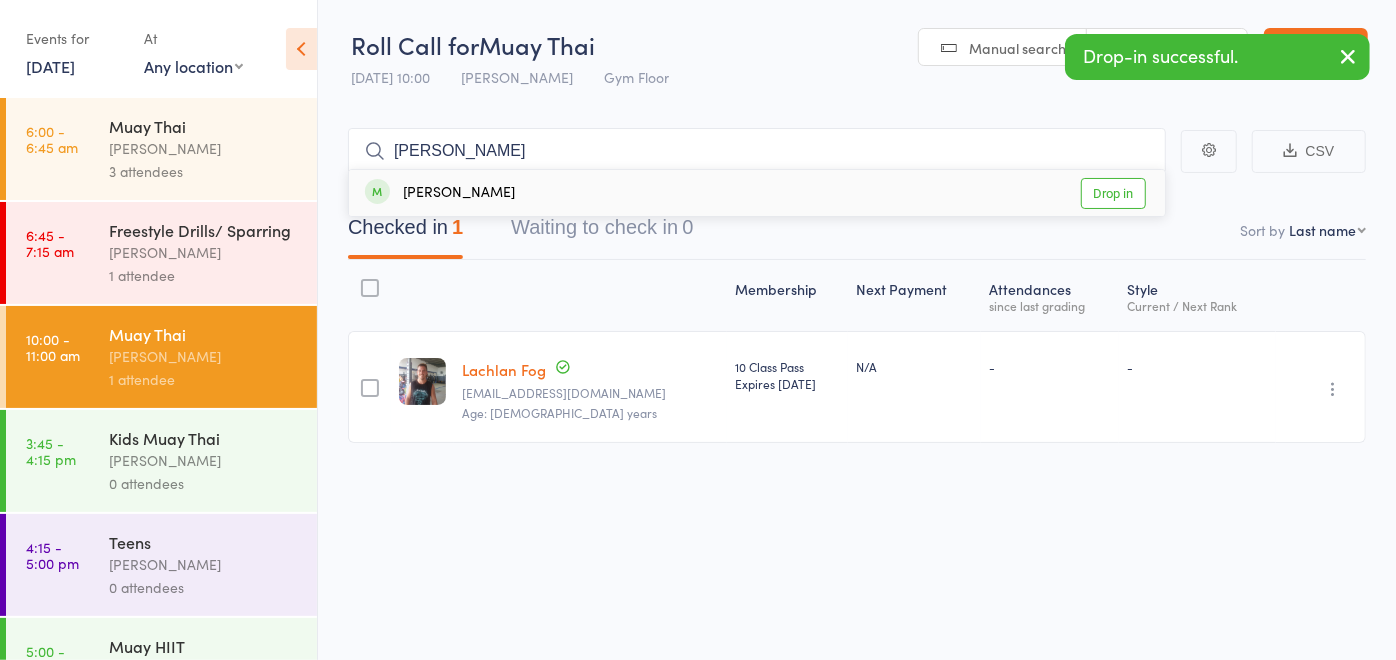 click on "Wade Burns Drop in" at bounding box center [757, 193] 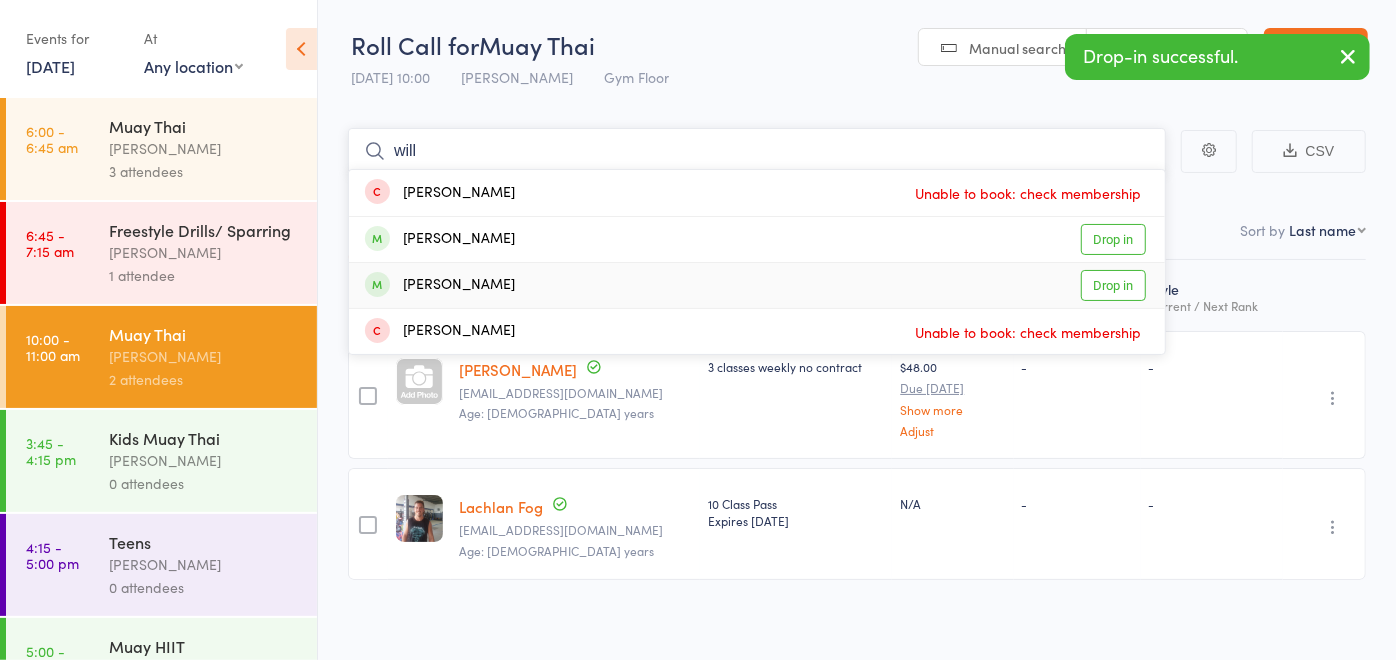 type on "will" 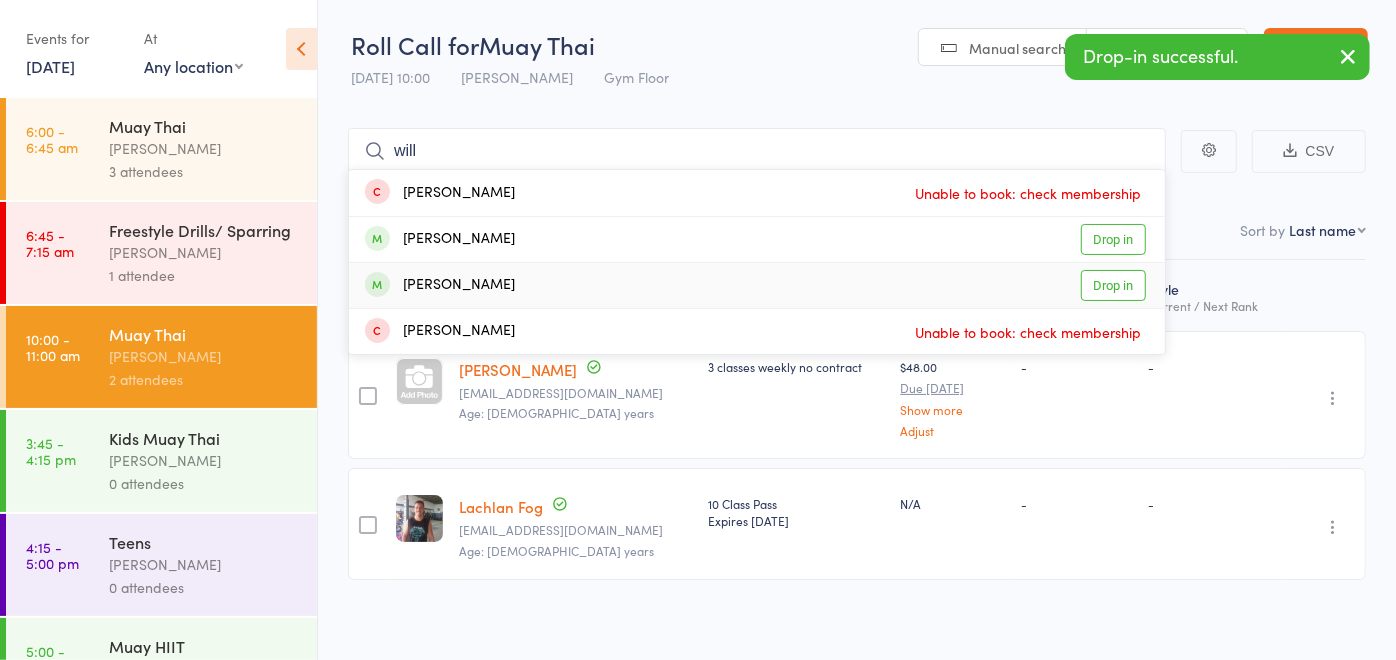 click on "[PERSON_NAME]" at bounding box center [440, 285] 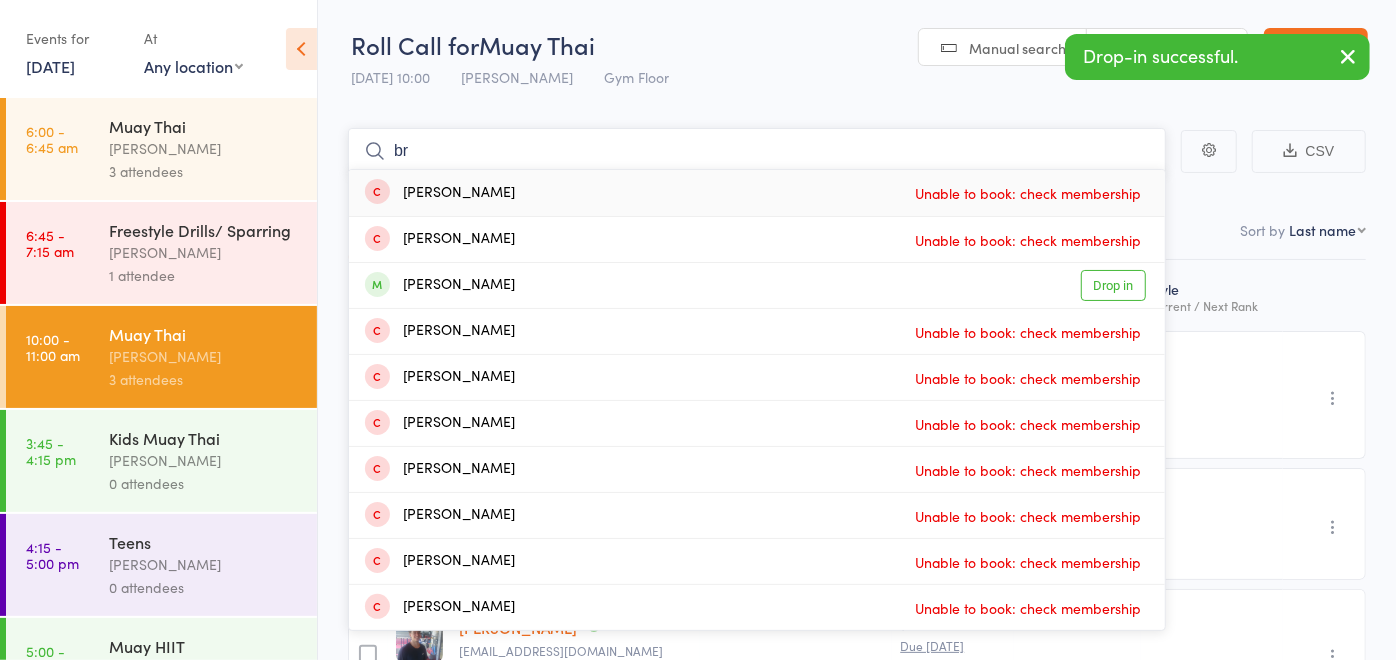 type on "b" 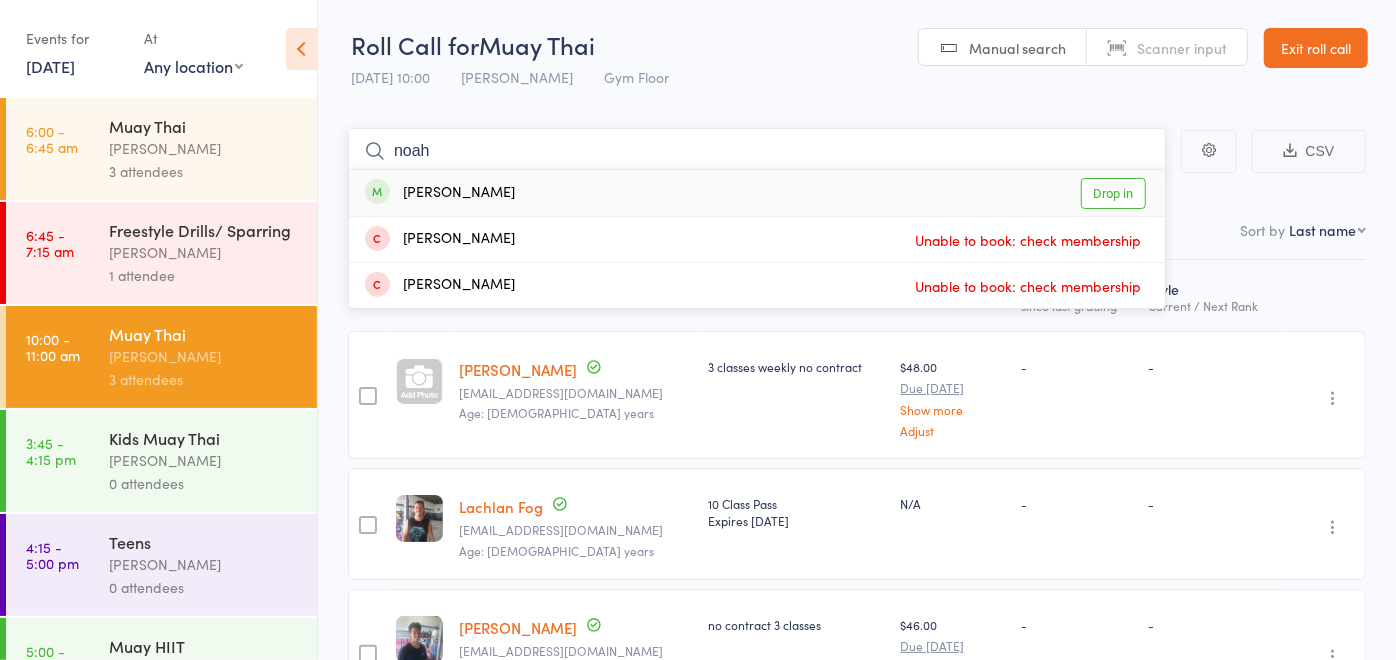 type on "noah" 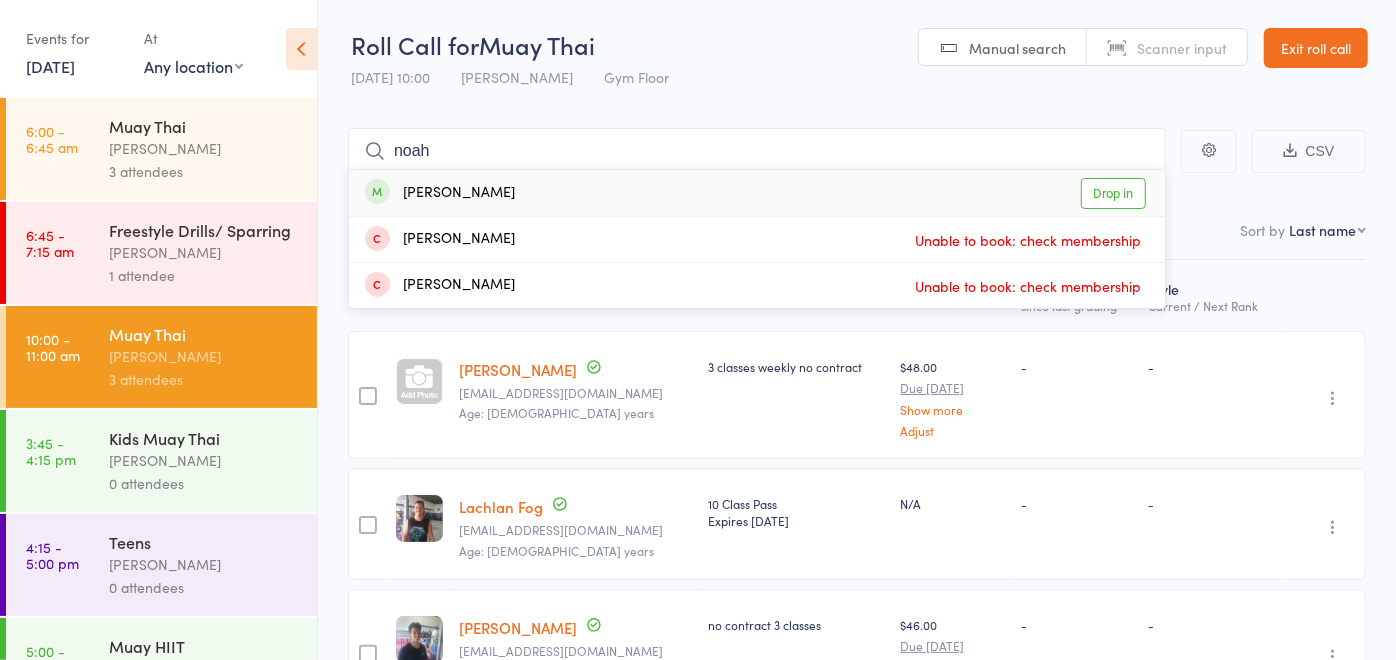 click on "Noah McDonald Drop in" at bounding box center [757, 193] 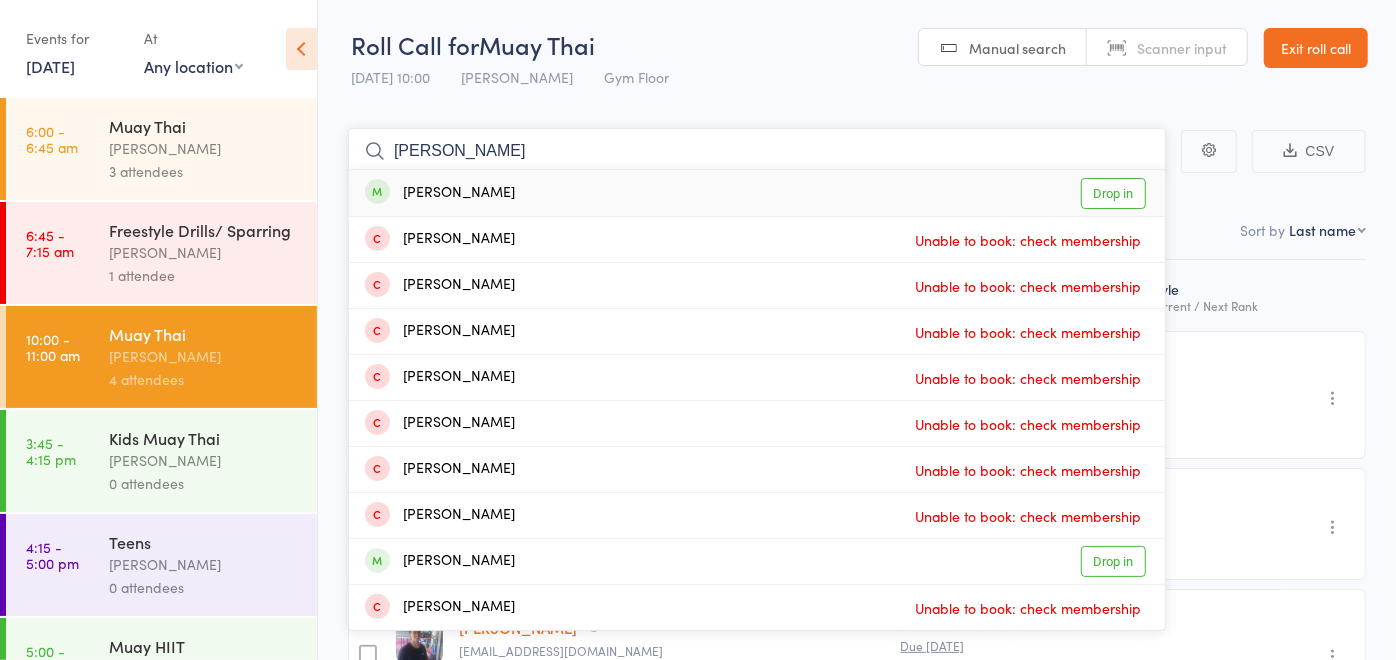 type on "danny" 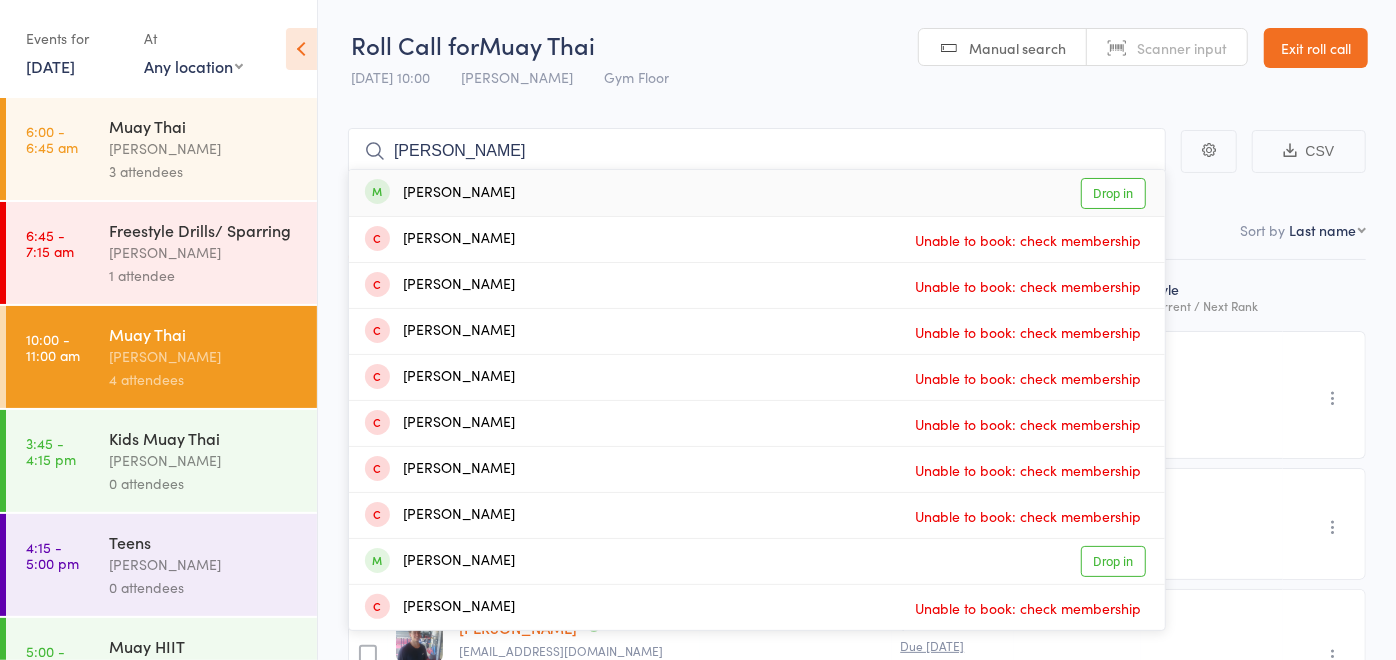 click on "Danny West Drop in" at bounding box center [757, 193] 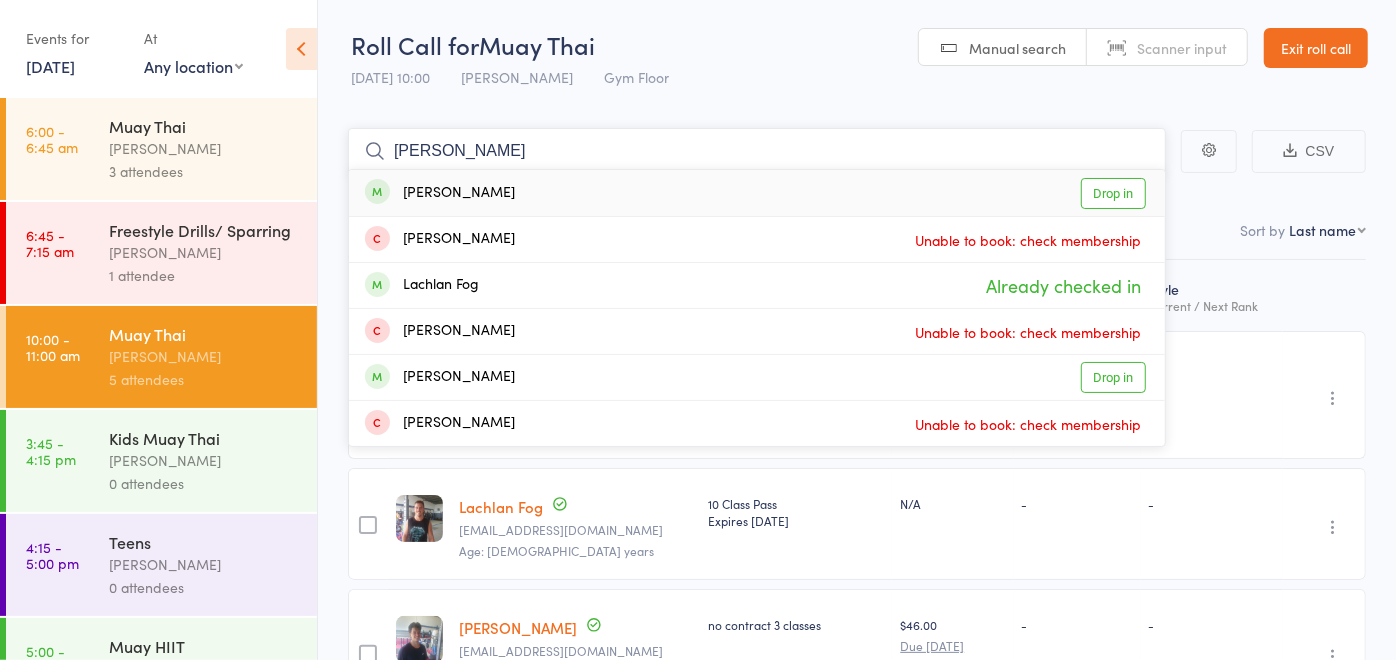 type on "lana" 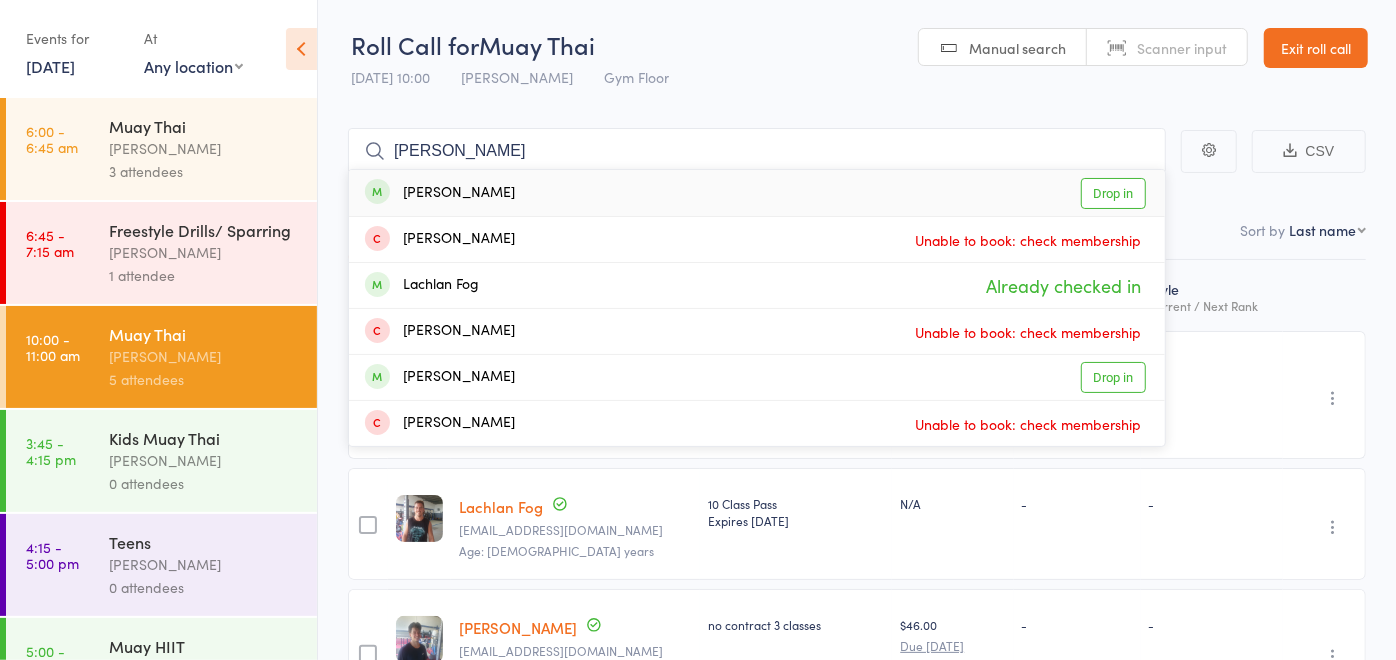 click on "Lana Miller Drop in" at bounding box center (757, 193) 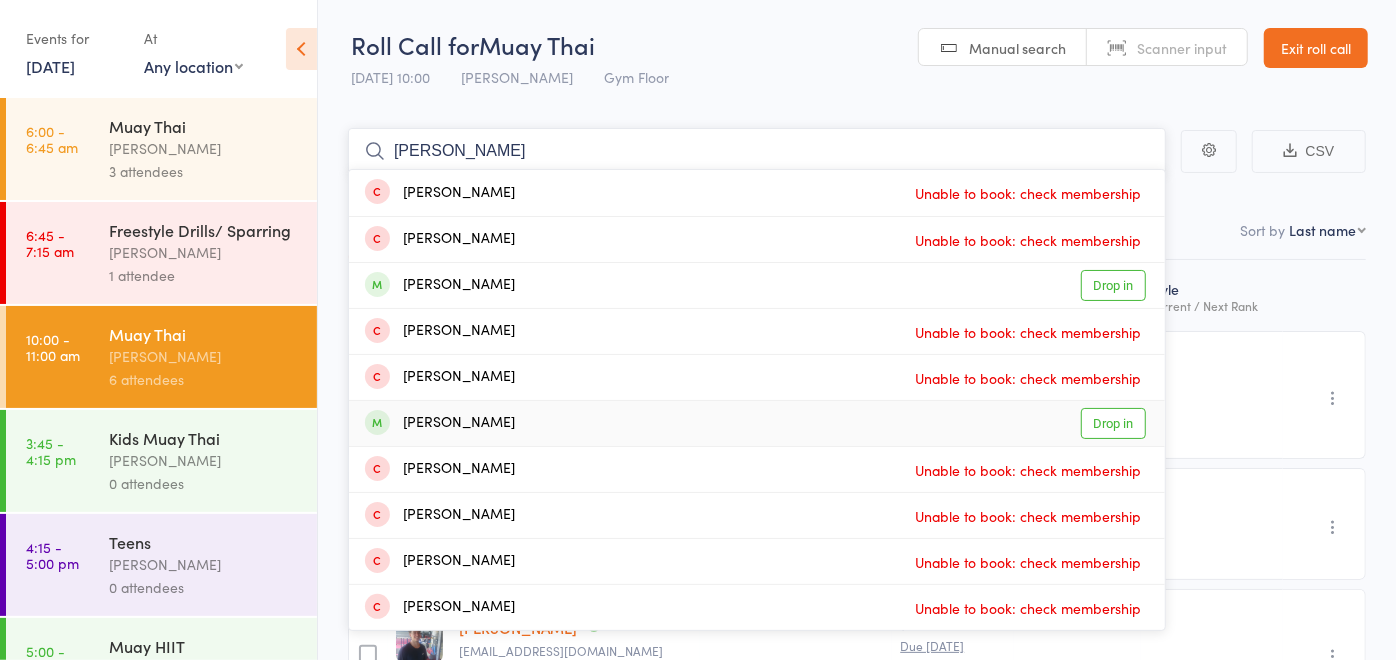 type on "brad" 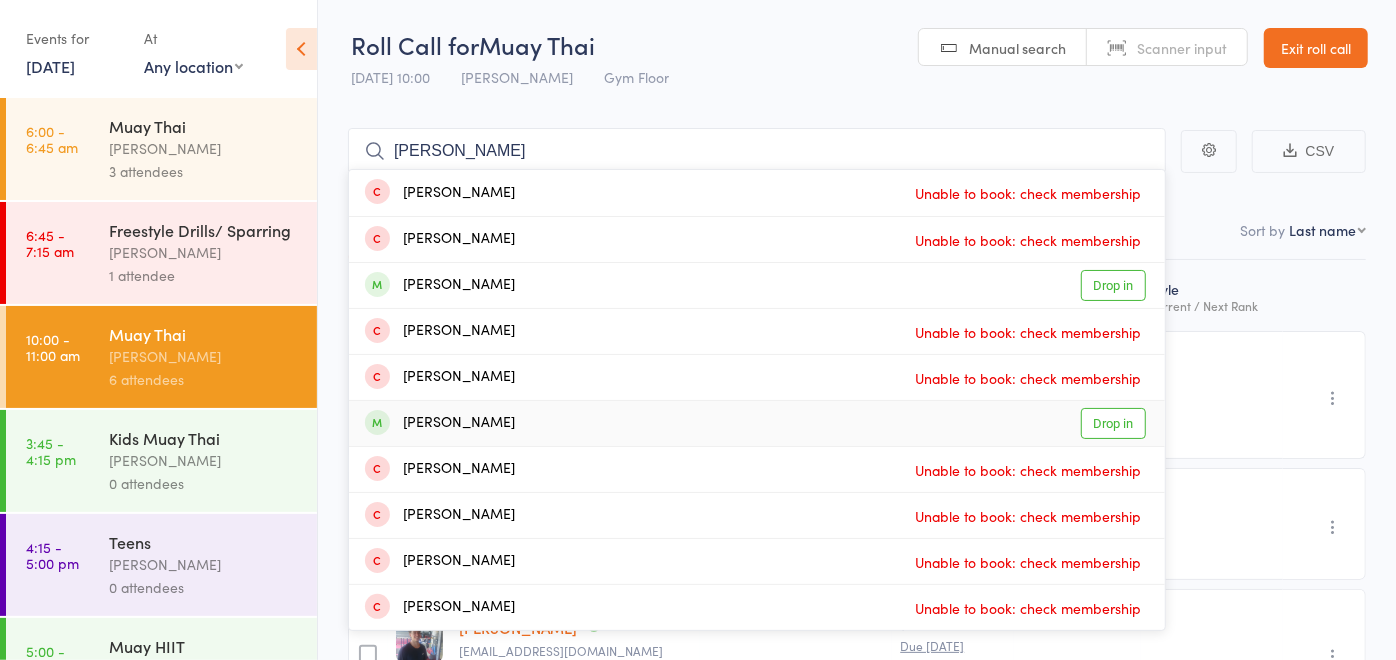 click on "Bradley O'neill Drop in" at bounding box center (757, 423) 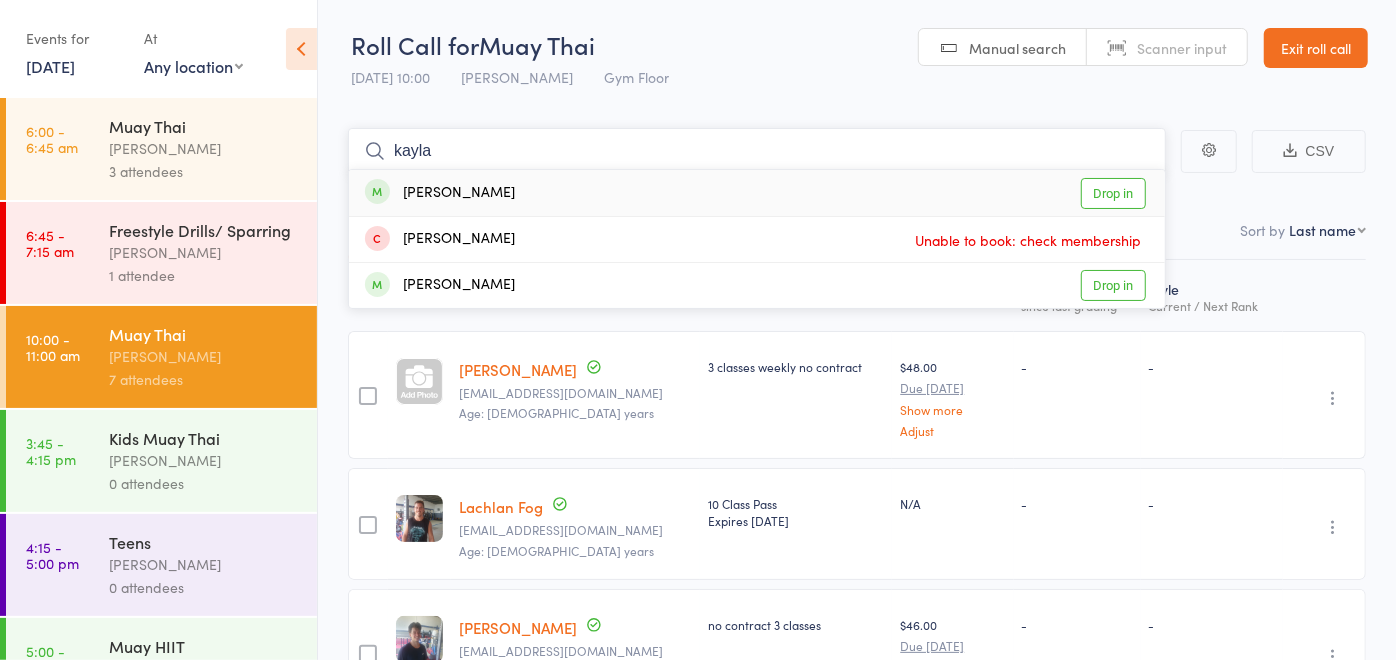 type on "kayla" 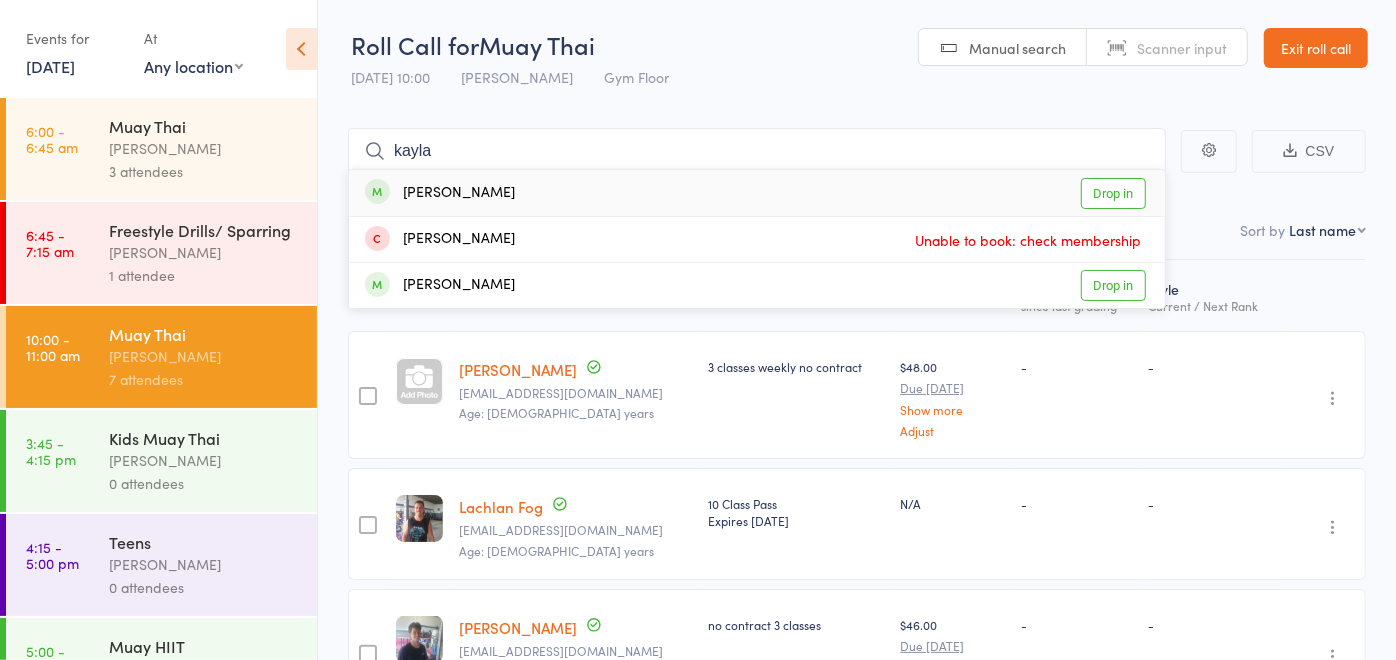 click on "Kayla Curran Drop in" at bounding box center [757, 193] 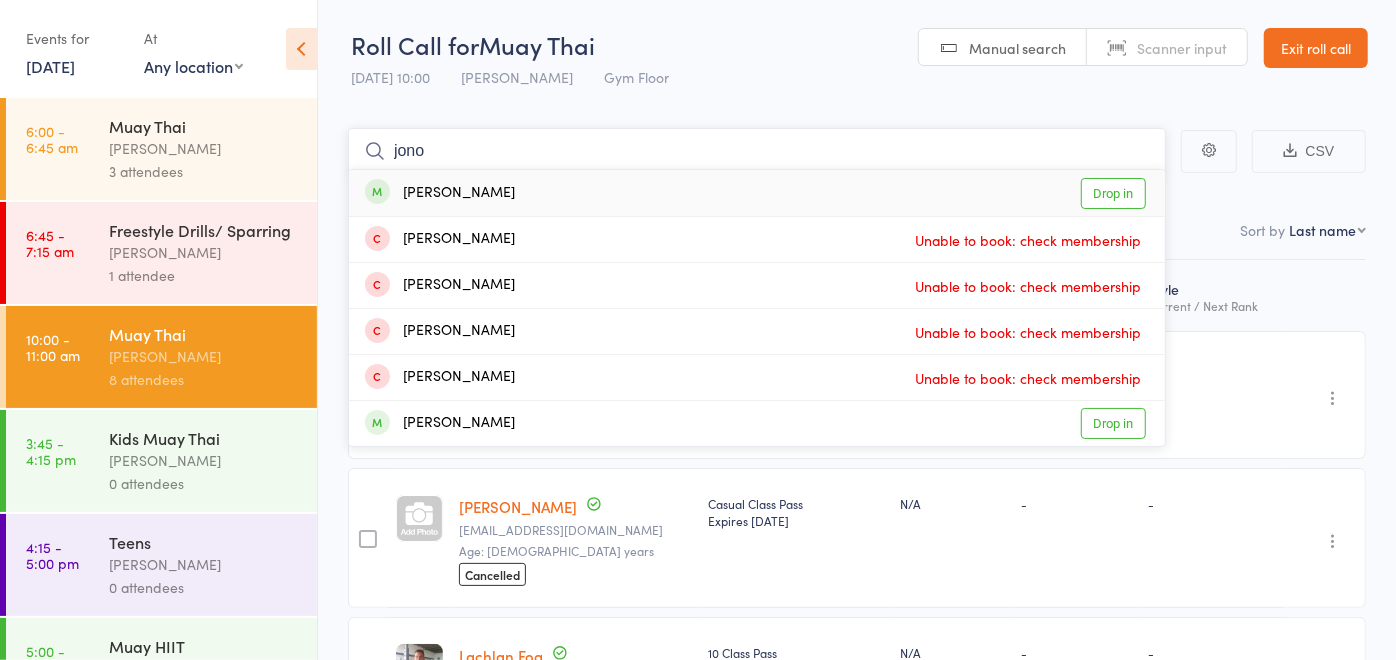 type on "jono" 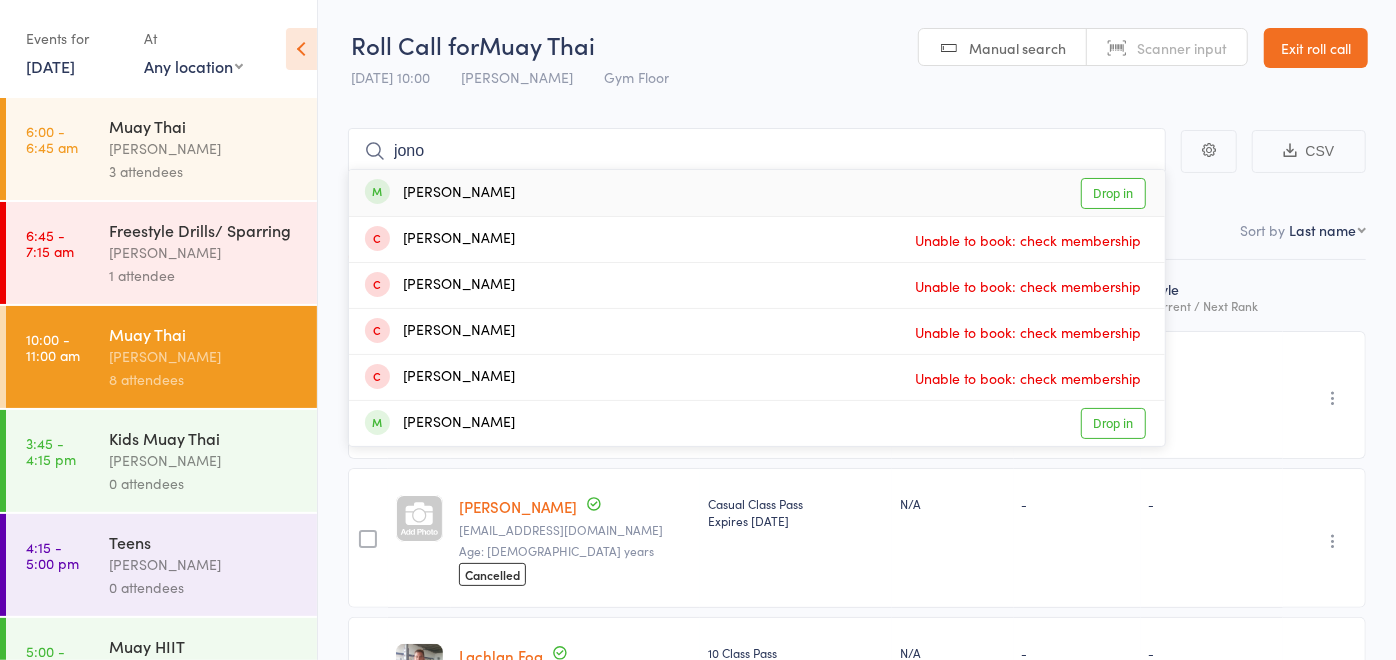 click on "Jono Barnes Drop in" at bounding box center (757, 193) 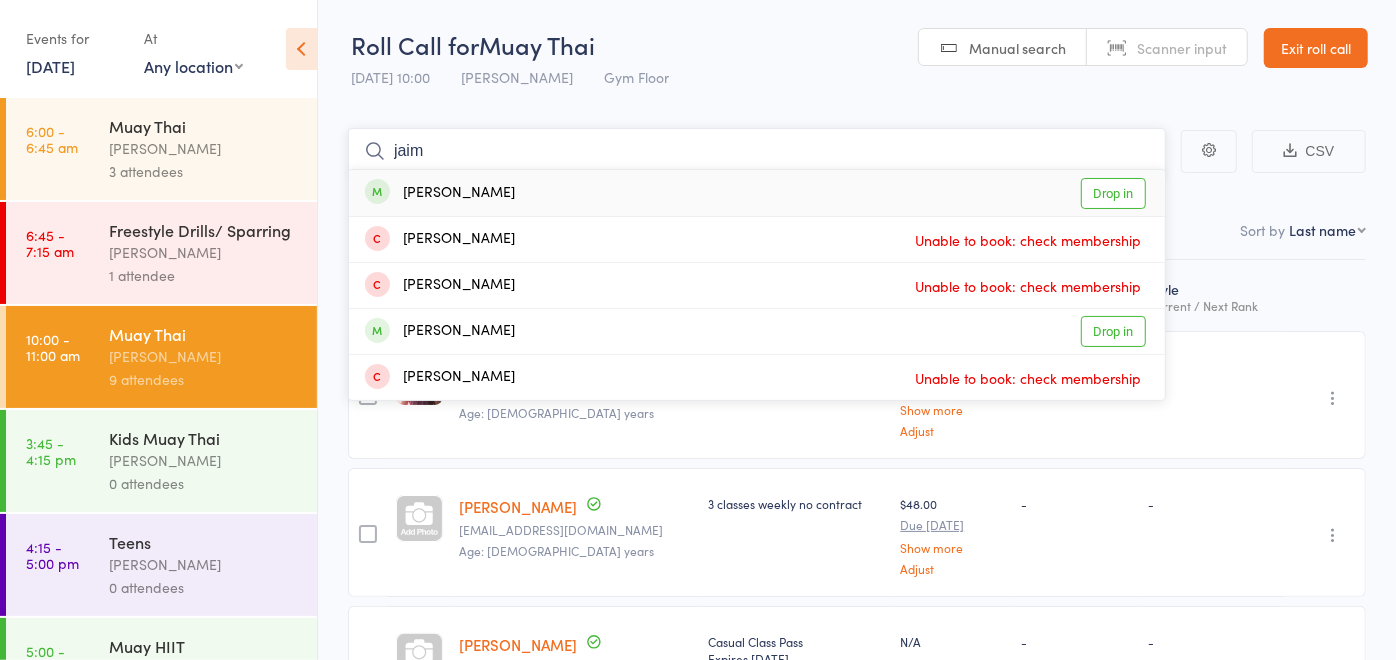 type on "jaim" 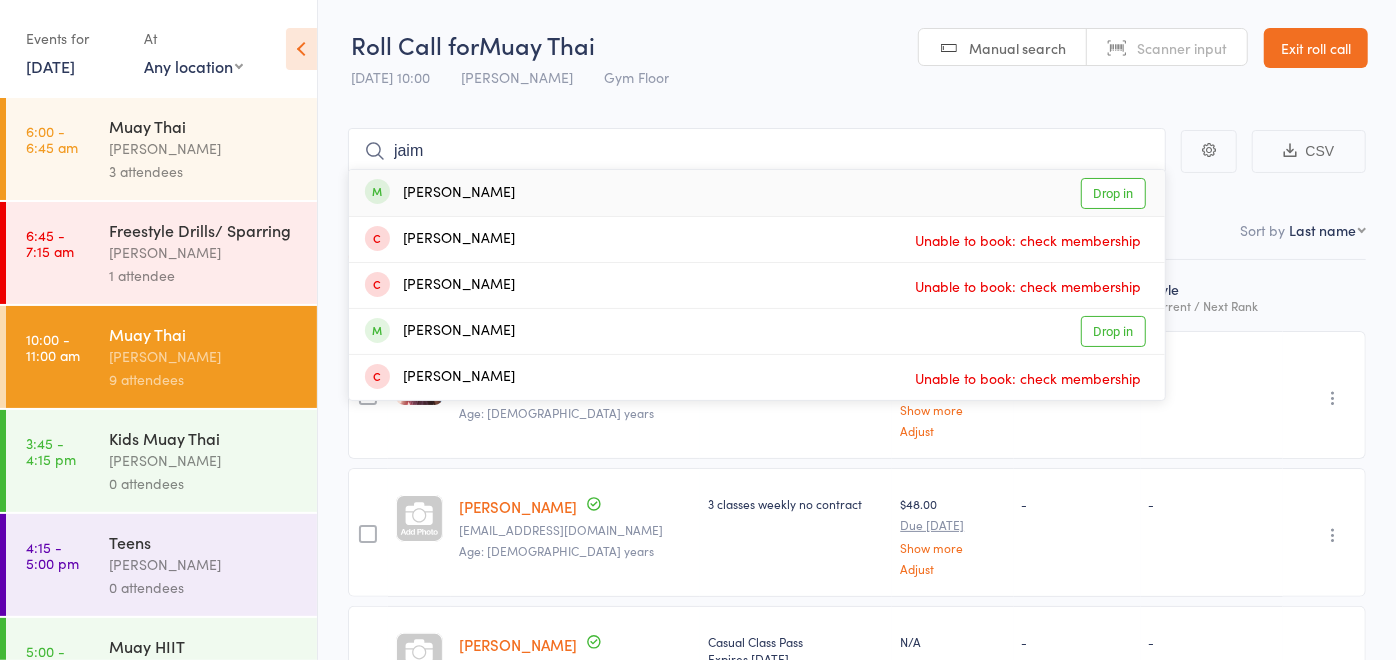 click on "Jaime Fox Drop in" at bounding box center (757, 193) 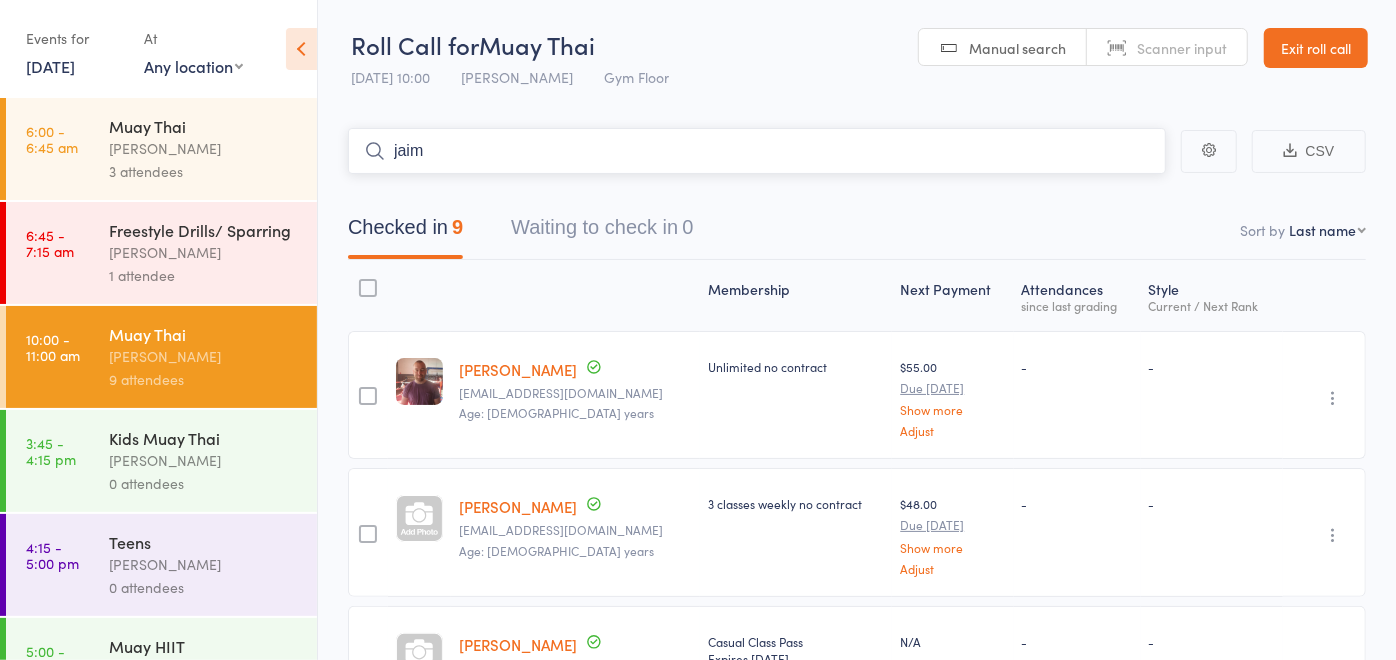 type 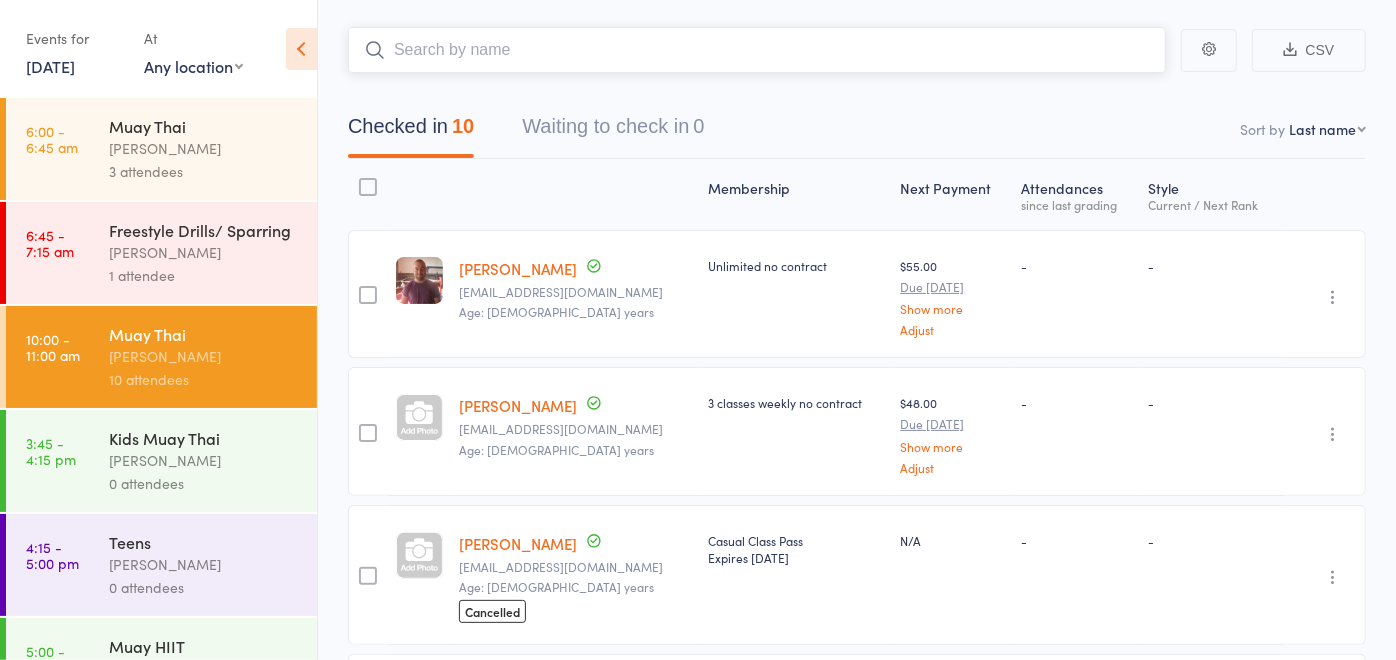 scroll, scrollTop: 0, scrollLeft: 0, axis: both 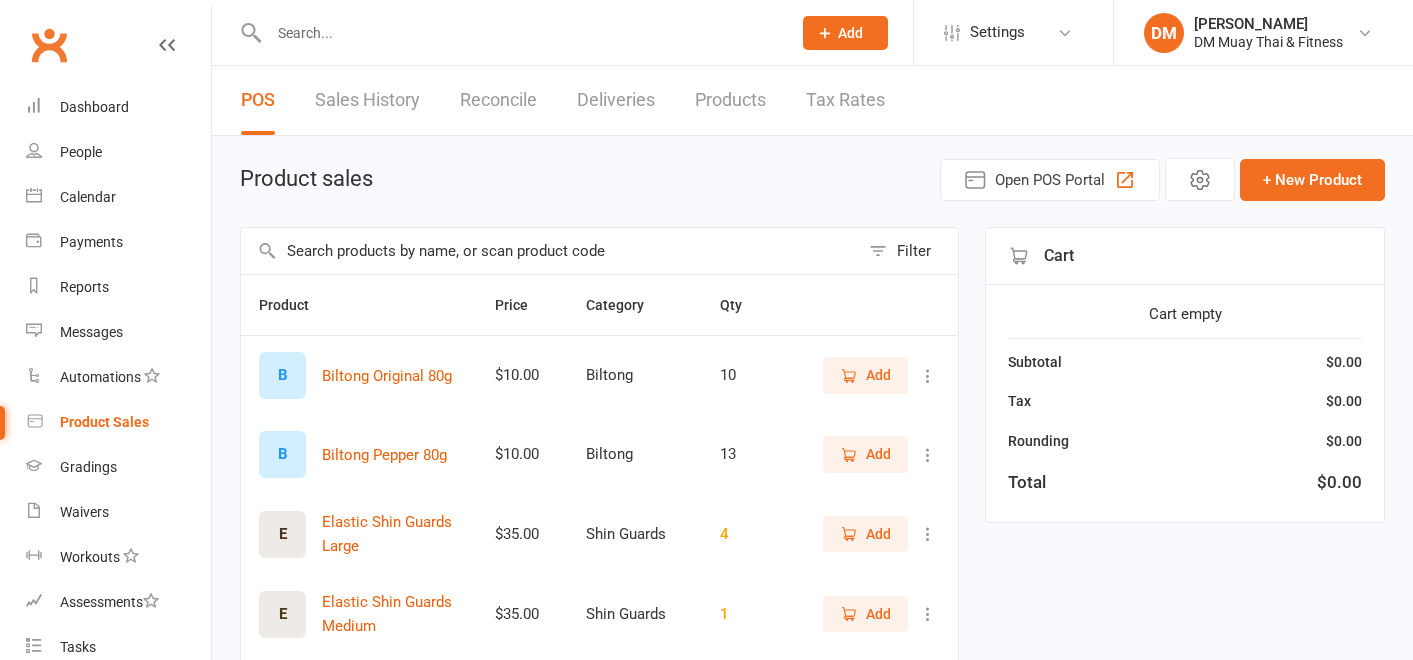 select on "100" 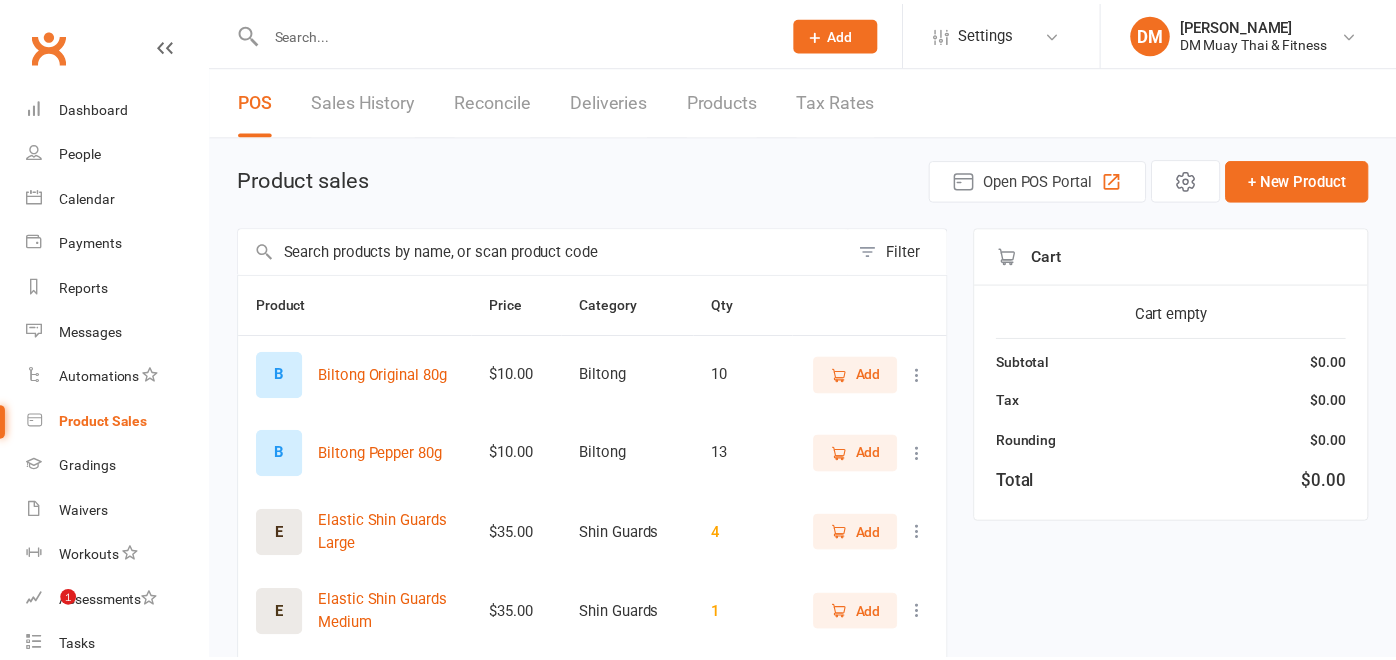 scroll, scrollTop: 0, scrollLeft: 0, axis: both 